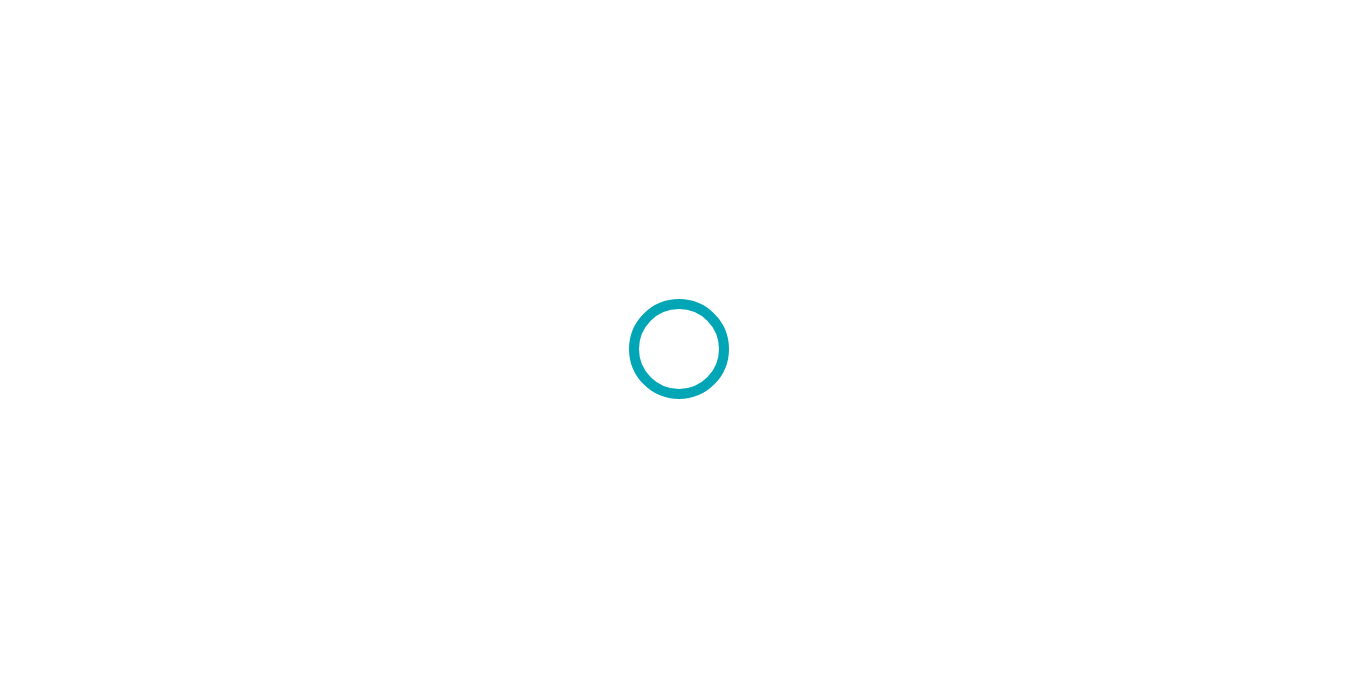 scroll, scrollTop: 0, scrollLeft: 0, axis: both 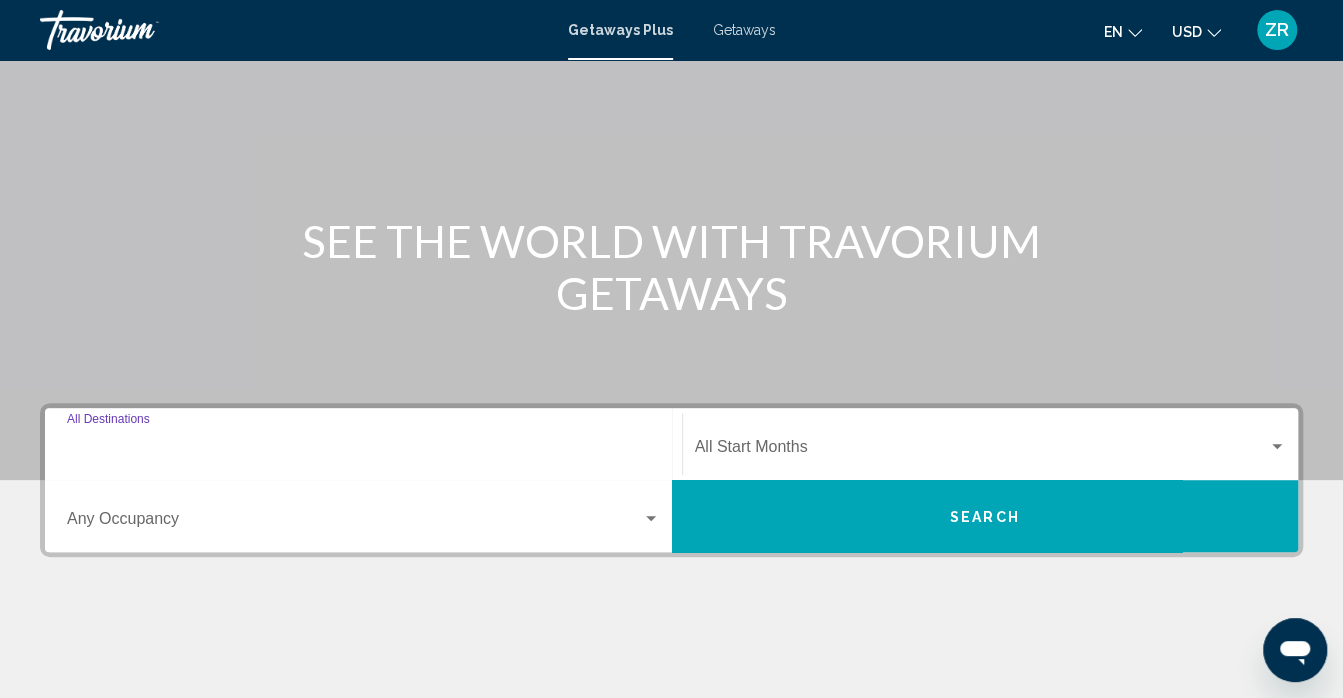 click on "Destination All Destinations" at bounding box center [363, 451] 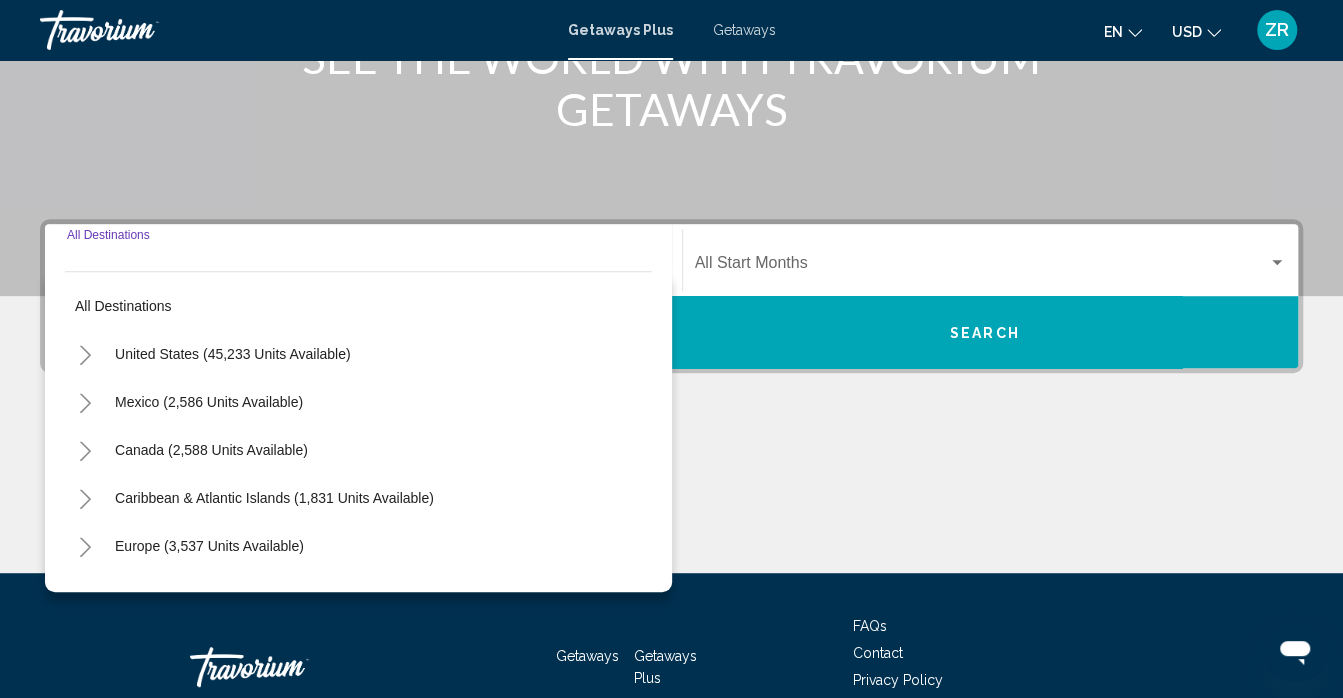 scroll, scrollTop: 423, scrollLeft: 0, axis: vertical 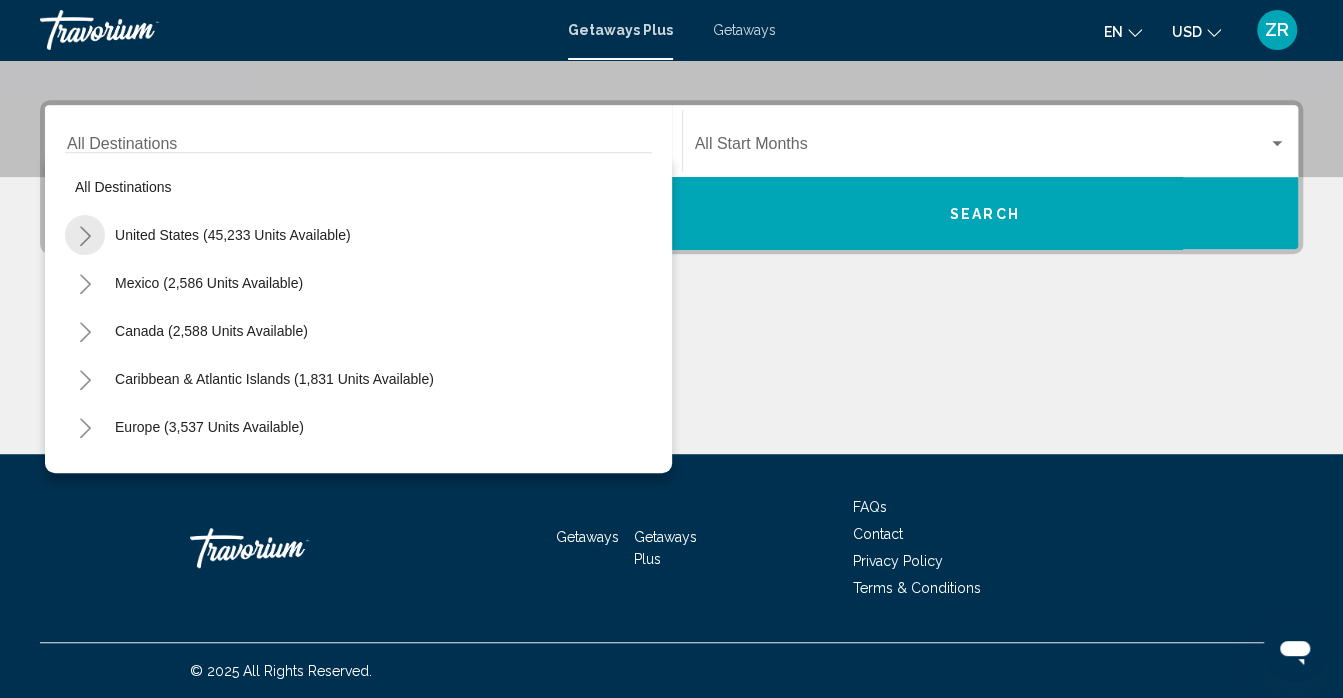 click 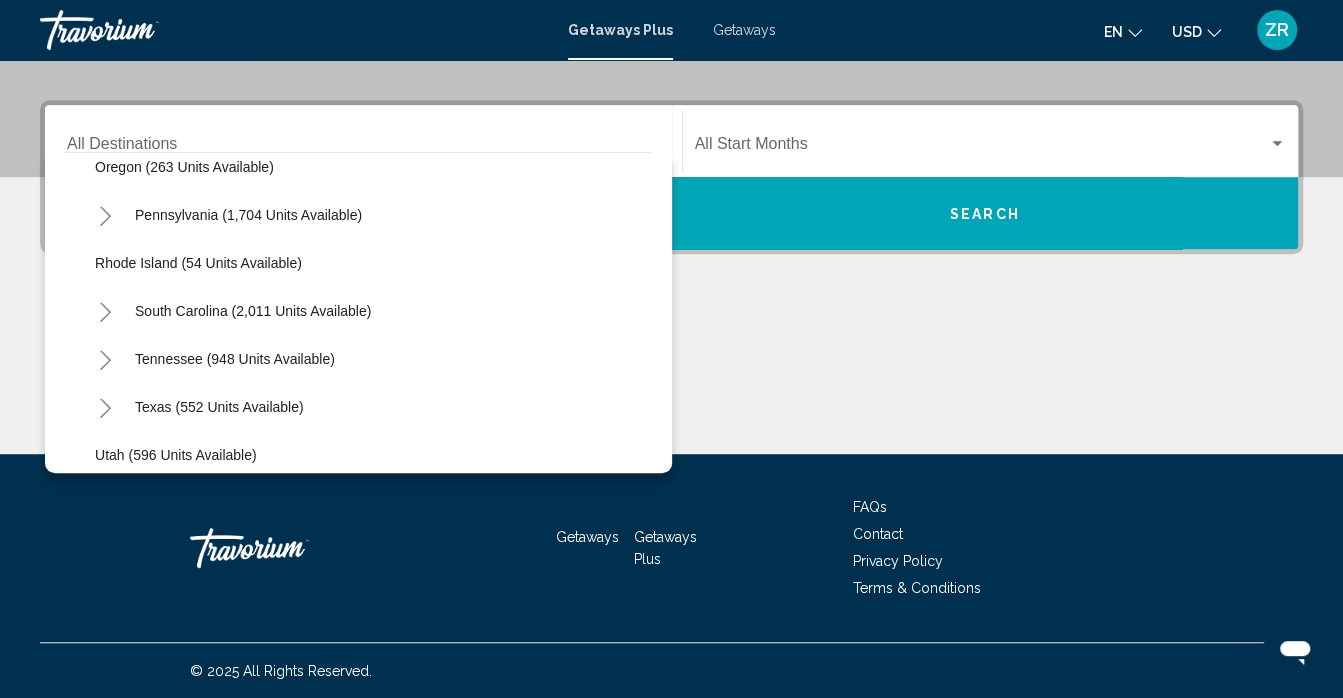 scroll, scrollTop: 1463, scrollLeft: 0, axis: vertical 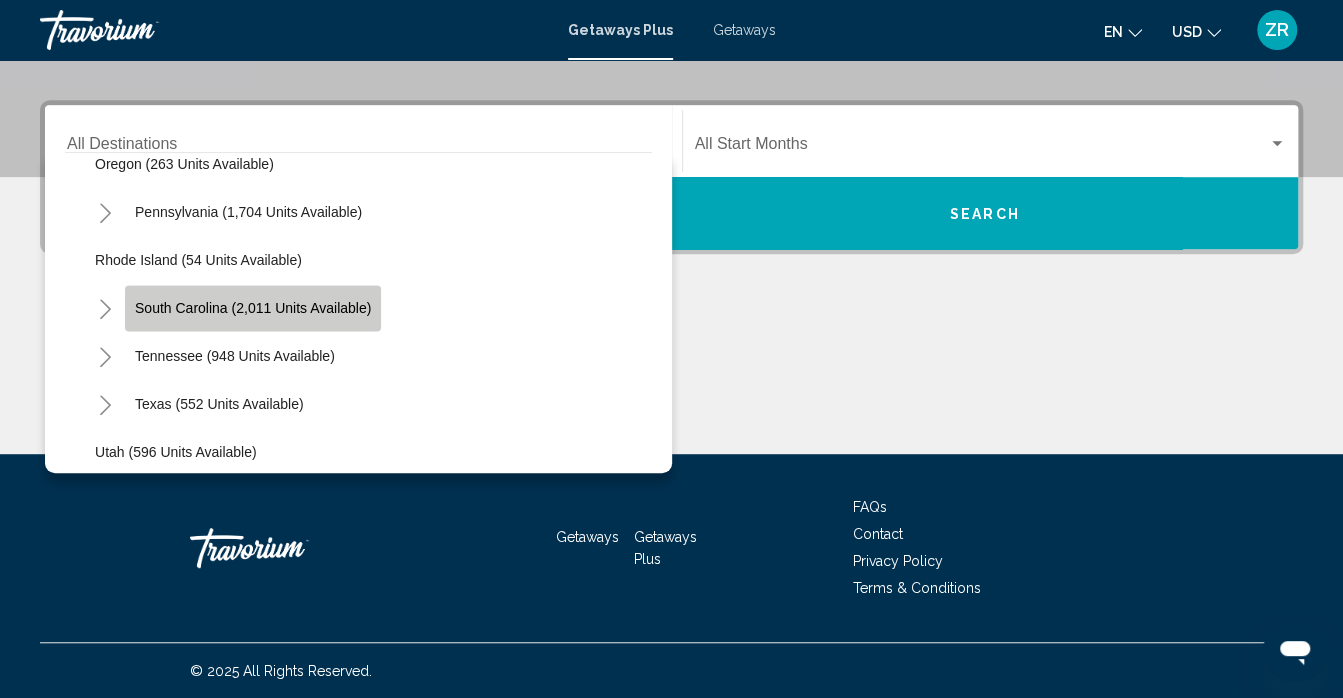 click on "South Carolina (2,011 units available)" 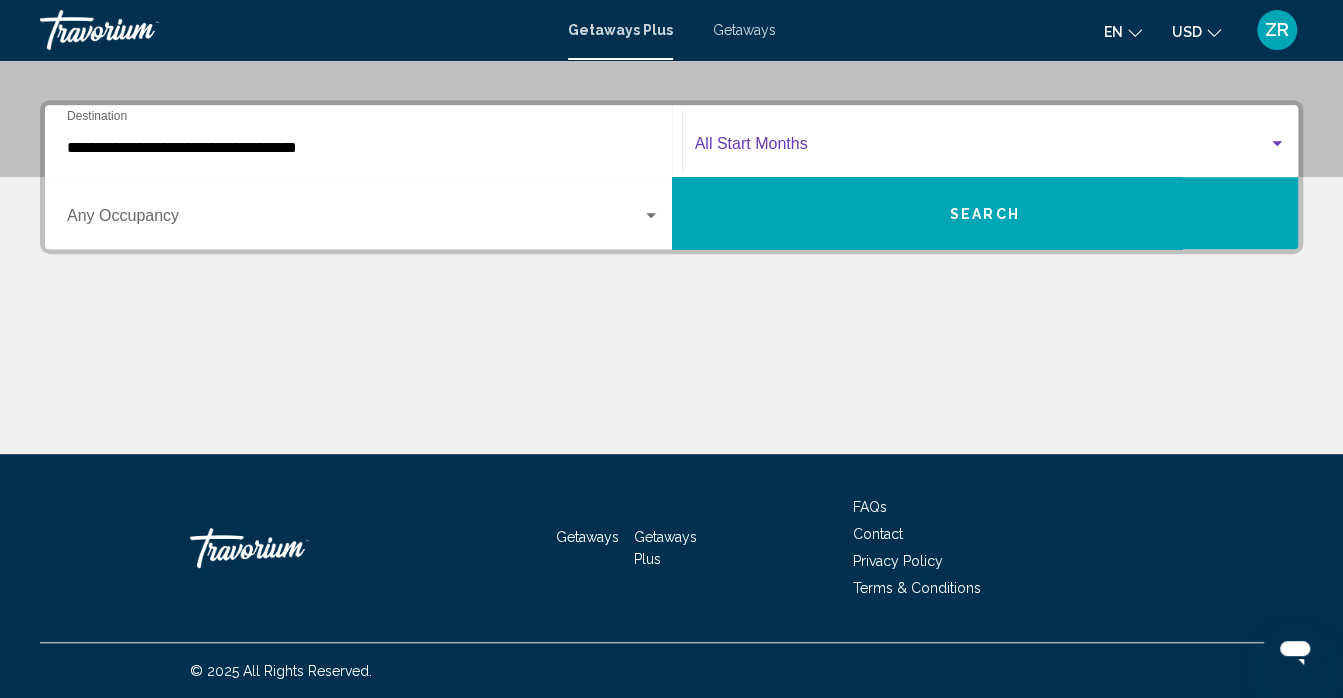 click at bounding box center (1277, 144) 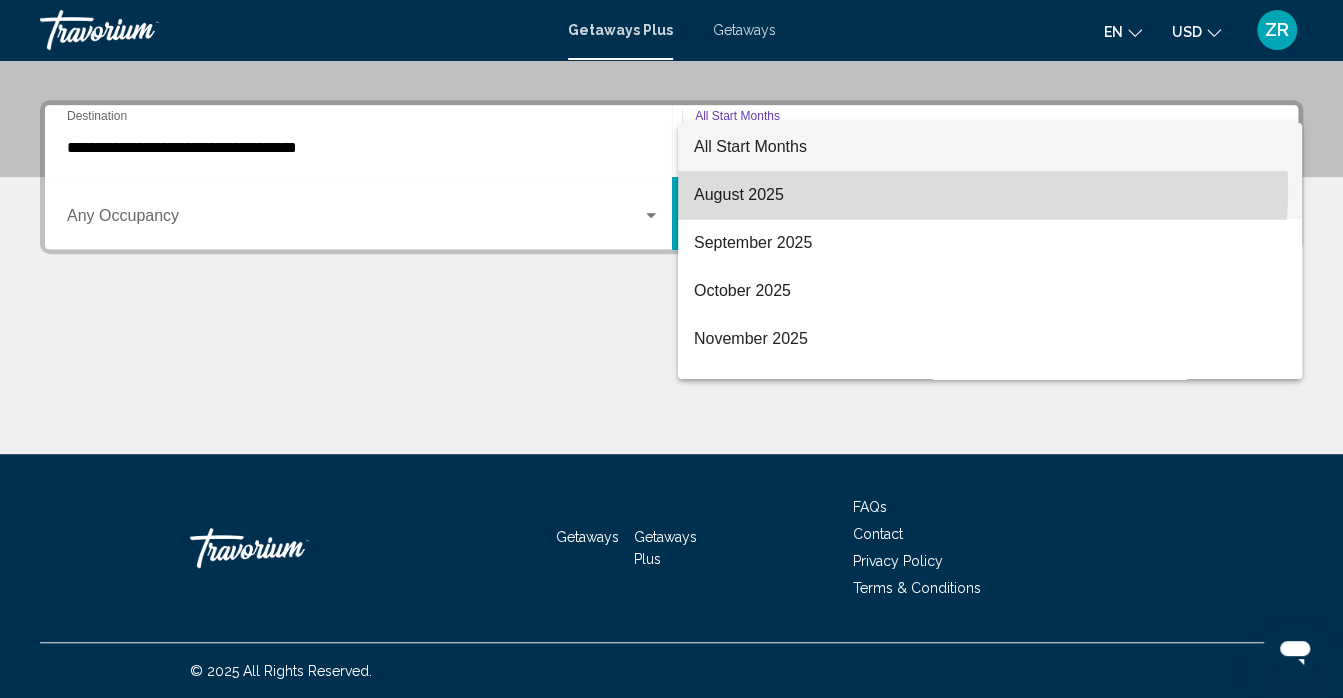 click on "August 2025" at bounding box center (990, 195) 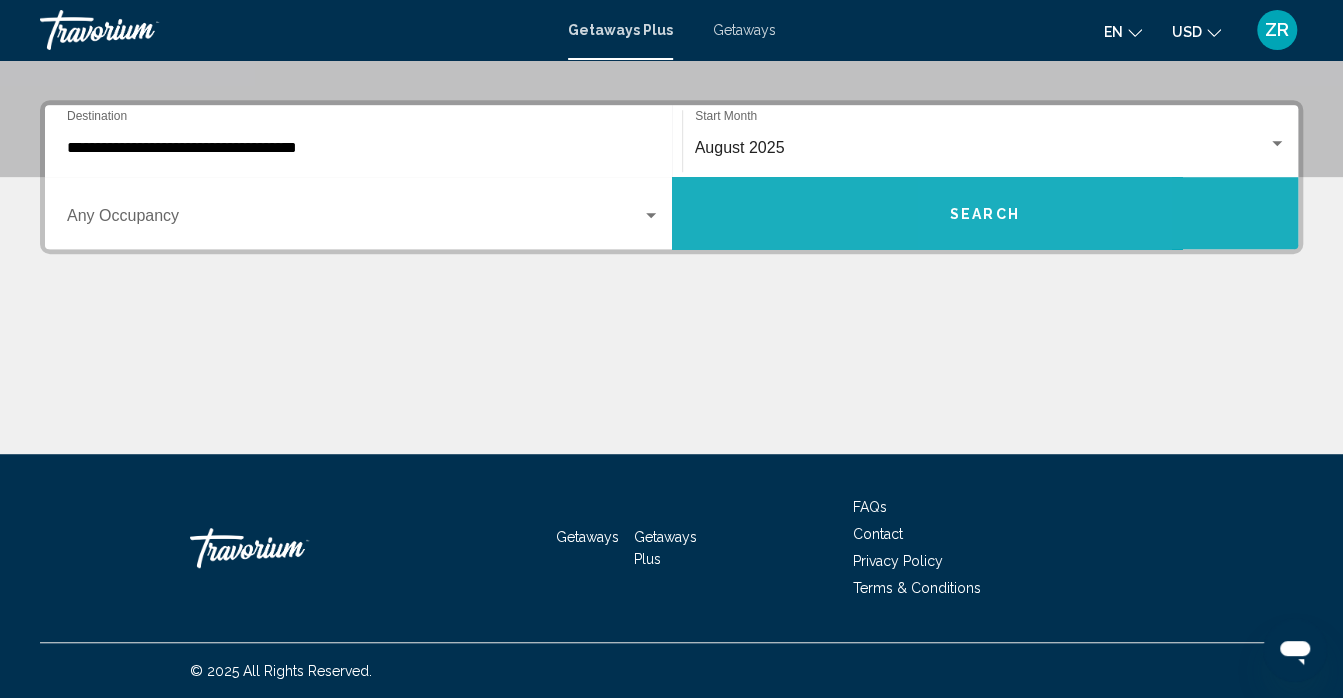 click on "Search" at bounding box center [985, 214] 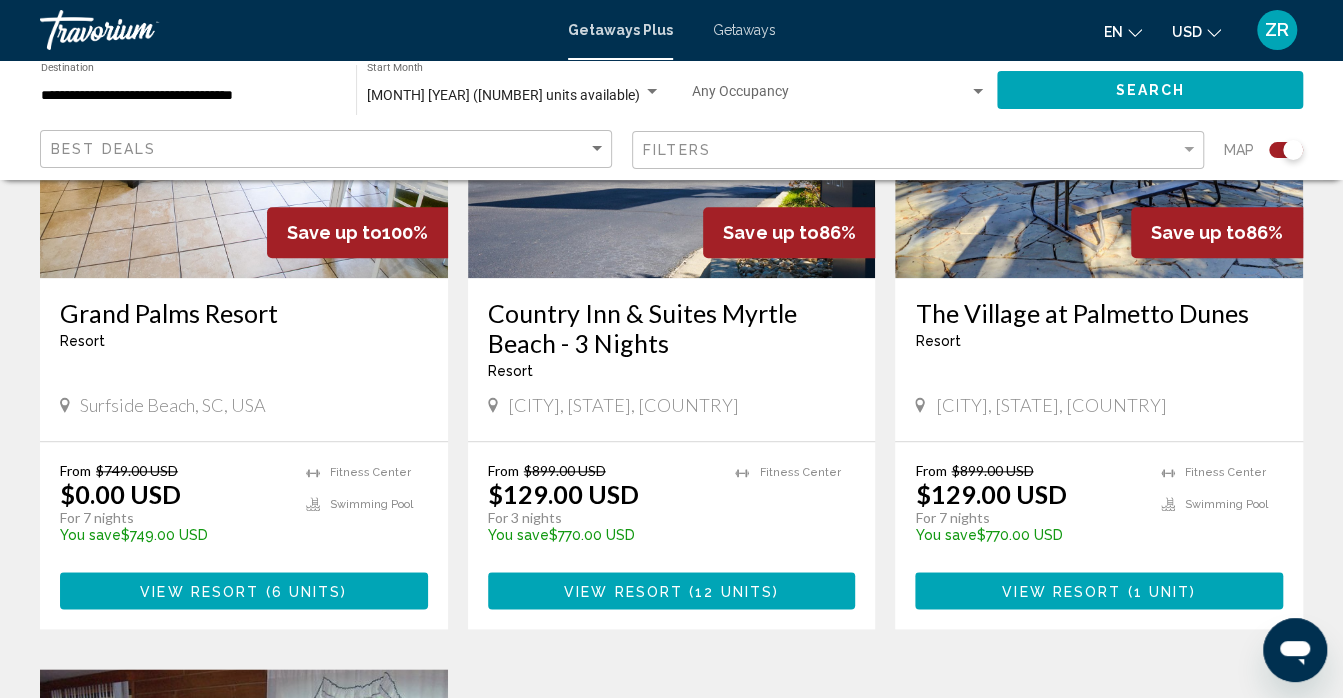 scroll, scrollTop: 931, scrollLeft: 0, axis: vertical 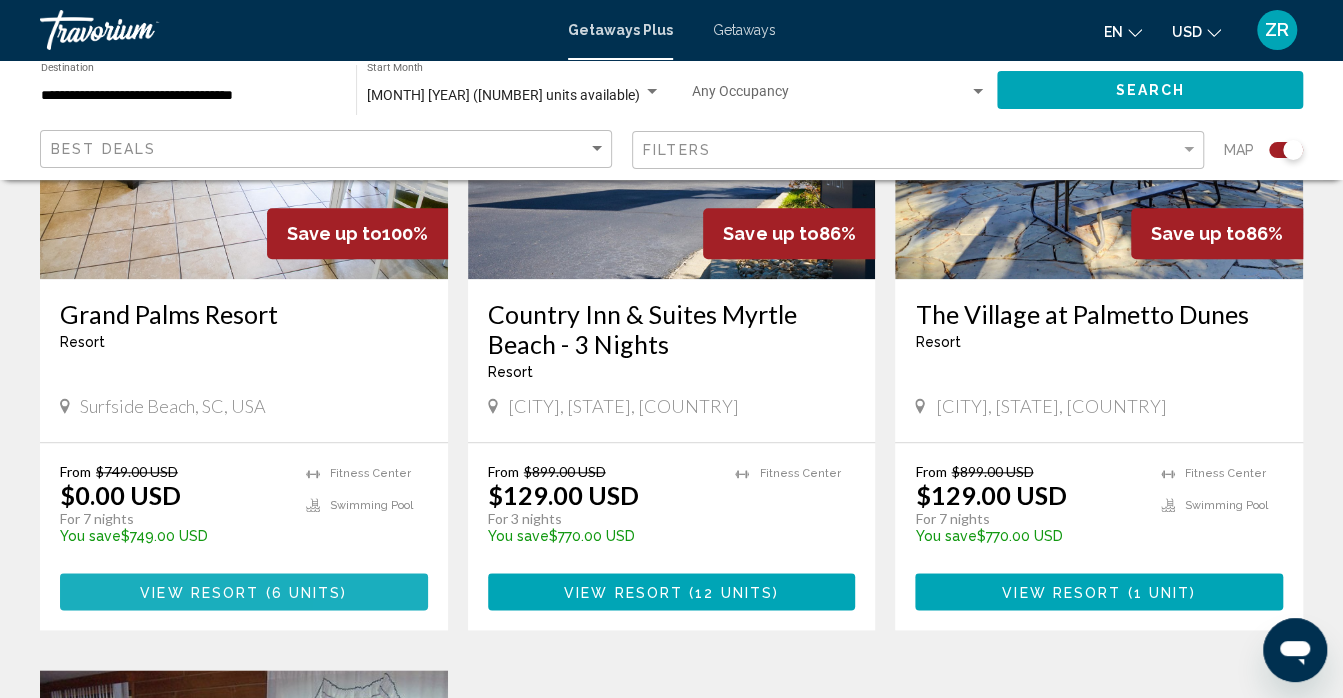click on "View Resort    ( 6 units )" at bounding box center [244, 591] 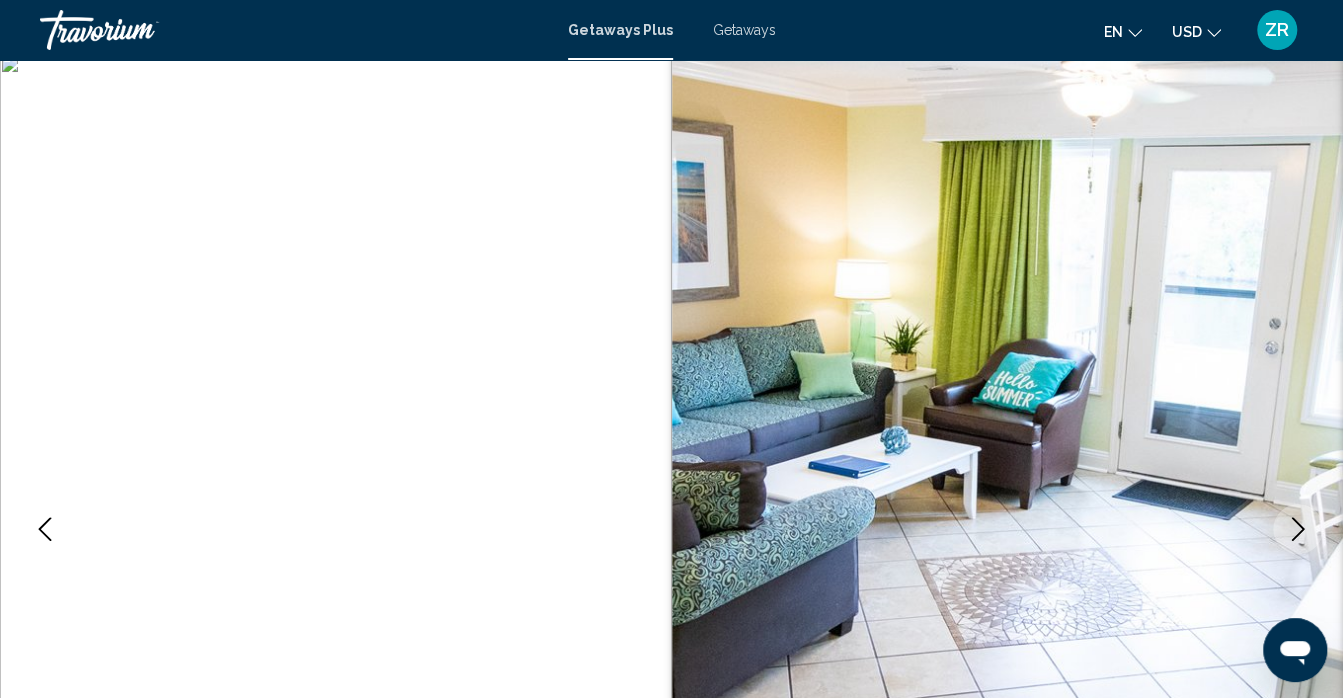 scroll, scrollTop: 0, scrollLeft: 0, axis: both 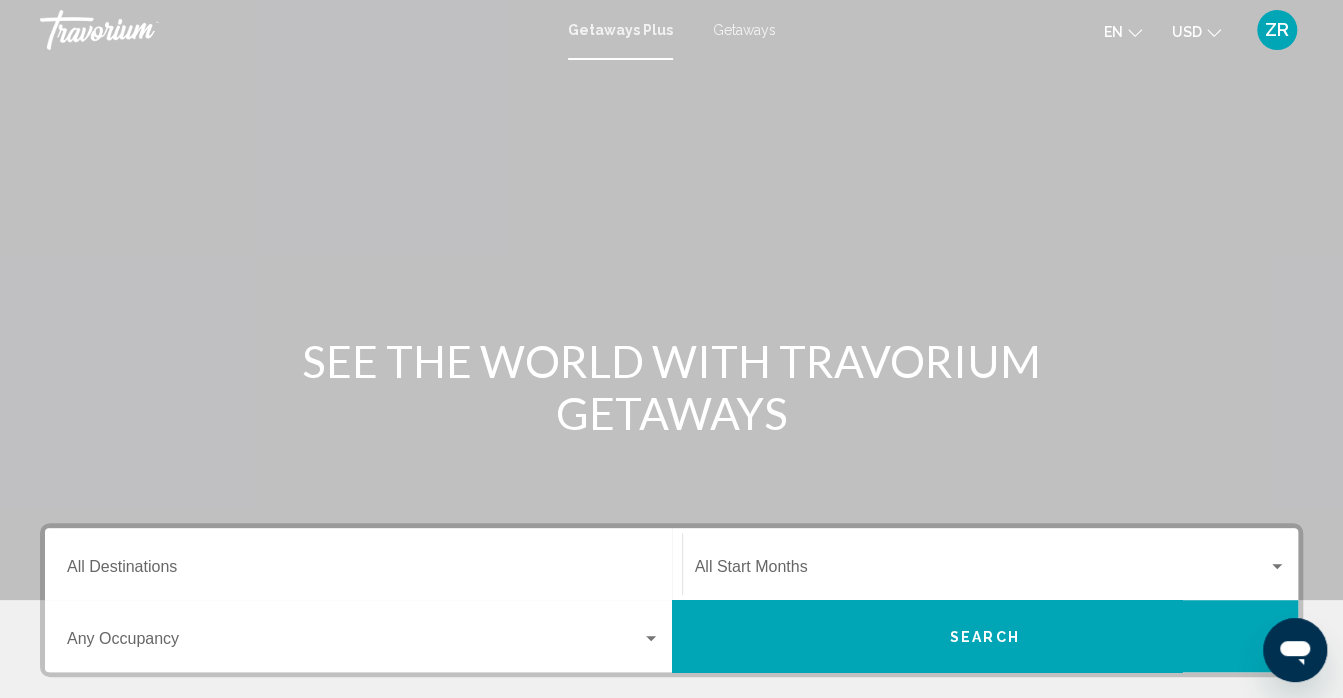 click on "Getaways" at bounding box center (744, 30) 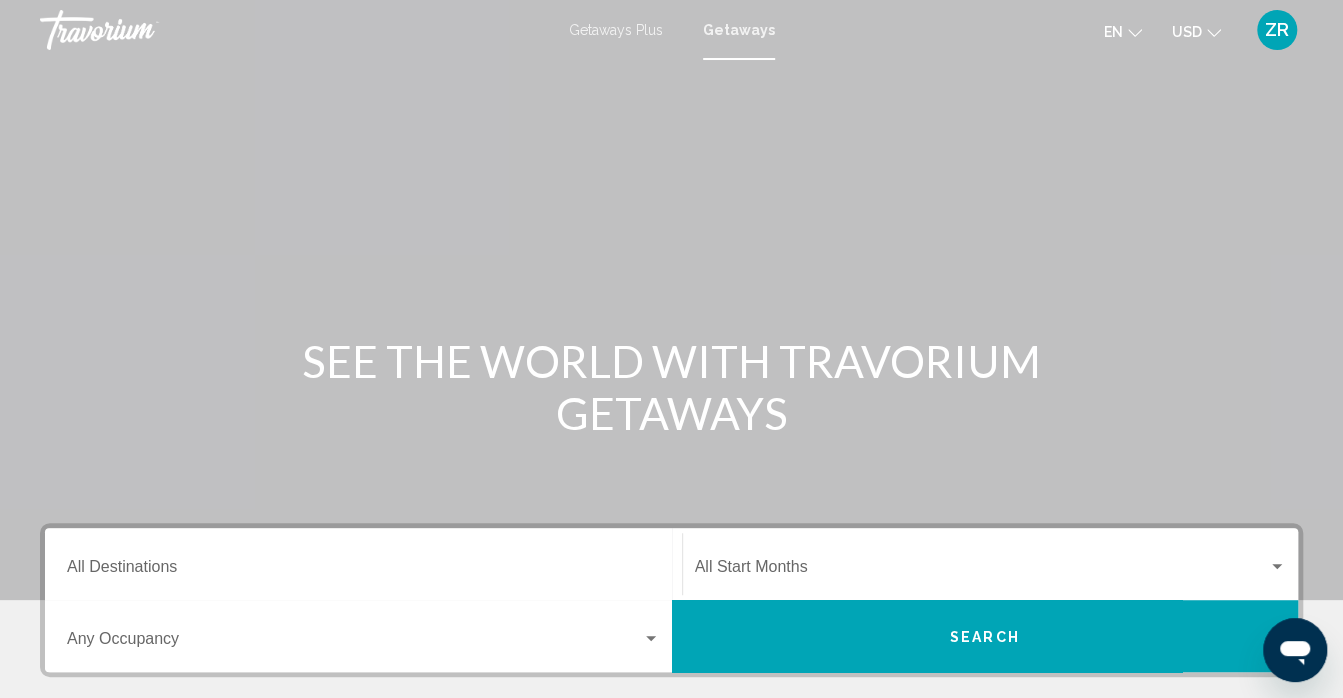 click on "Destination All Destinations" at bounding box center [363, 564] 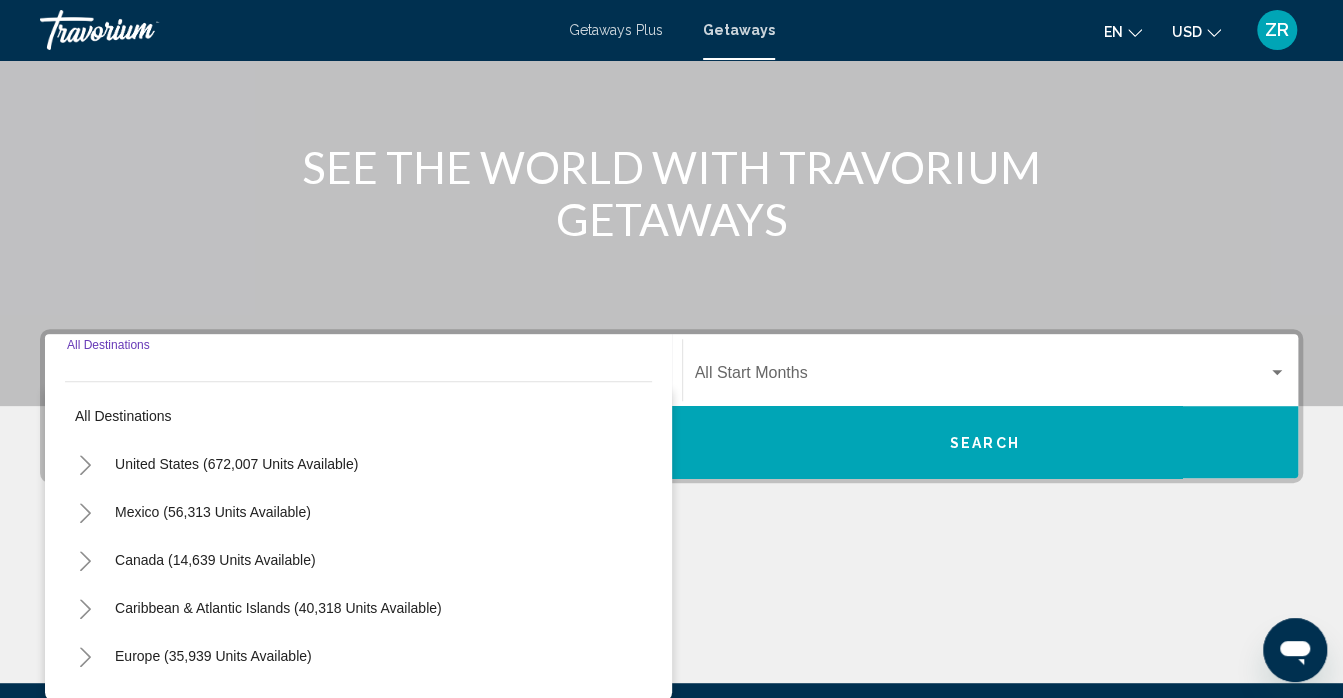 scroll, scrollTop: 423, scrollLeft: 0, axis: vertical 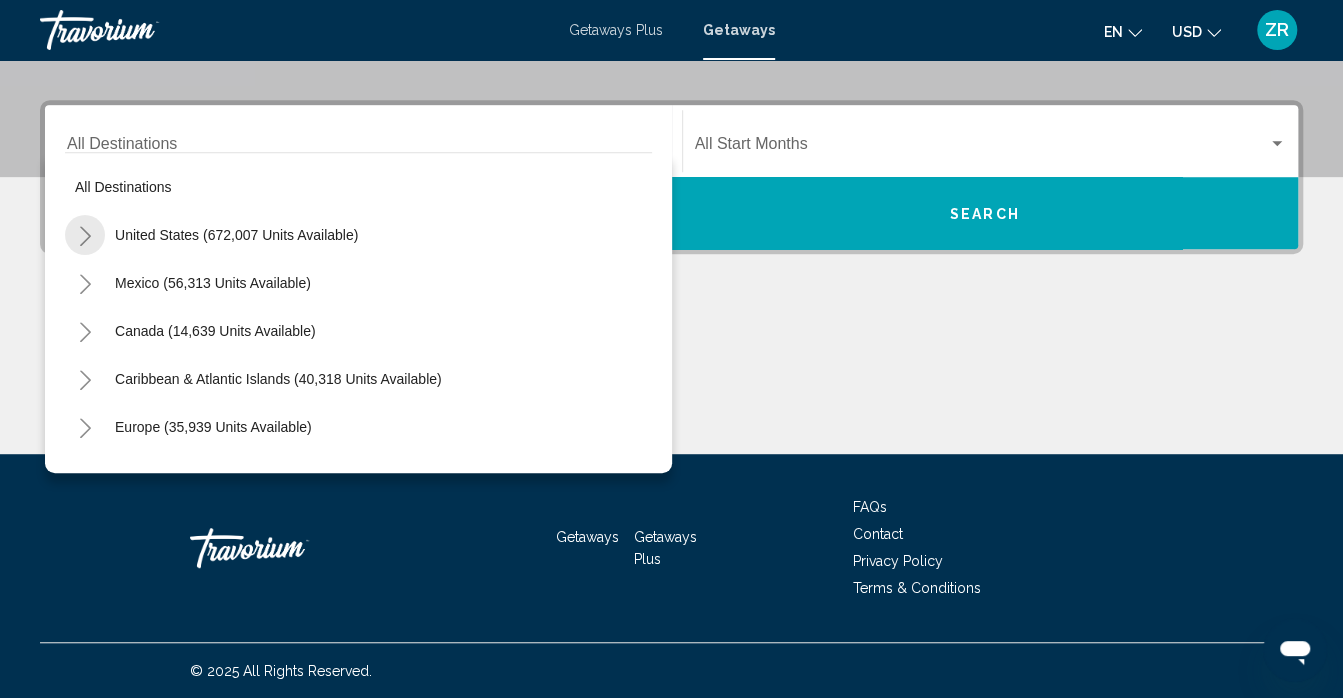 click 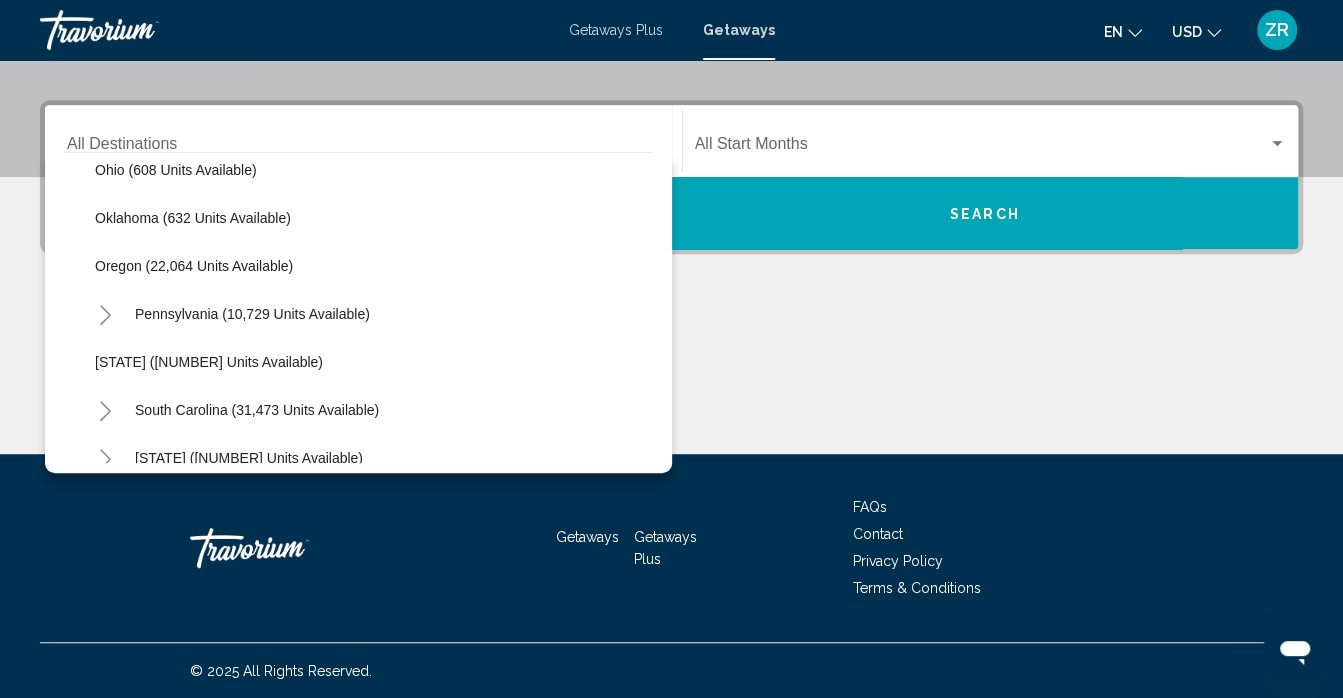 scroll, scrollTop: 1571, scrollLeft: 0, axis: vertical 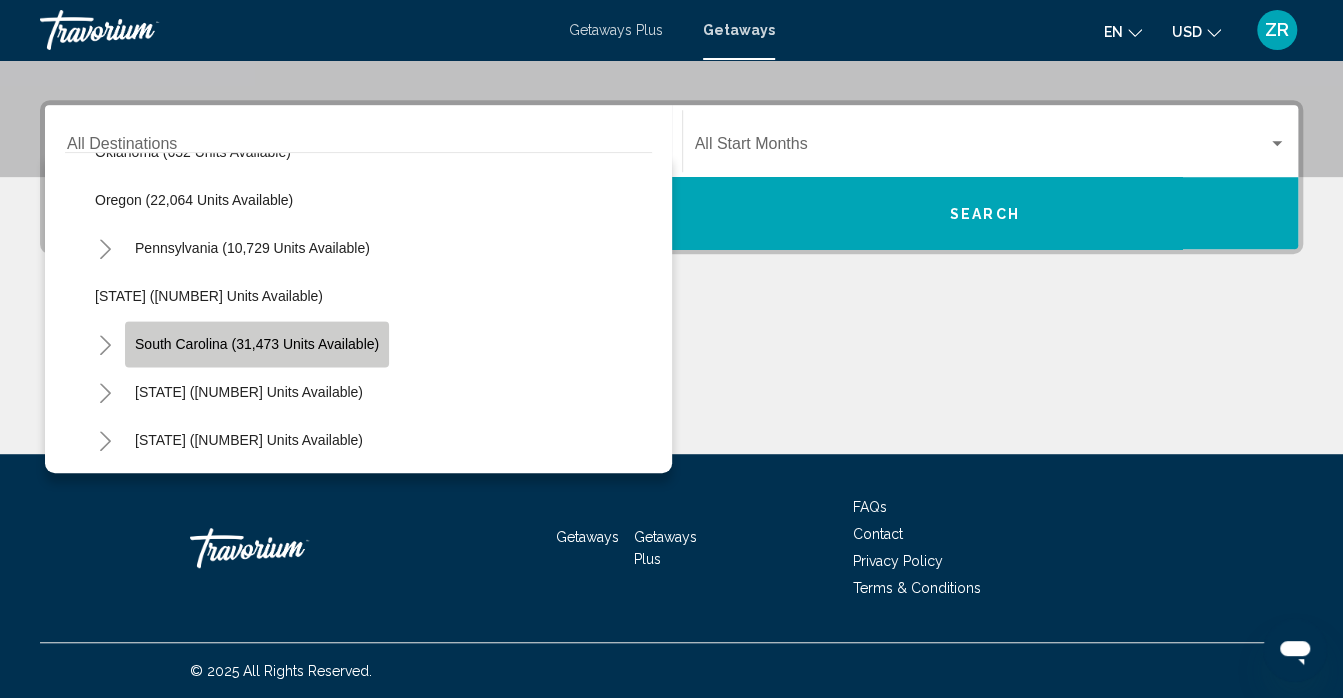 click on "South Carolina (31,473 units available)" 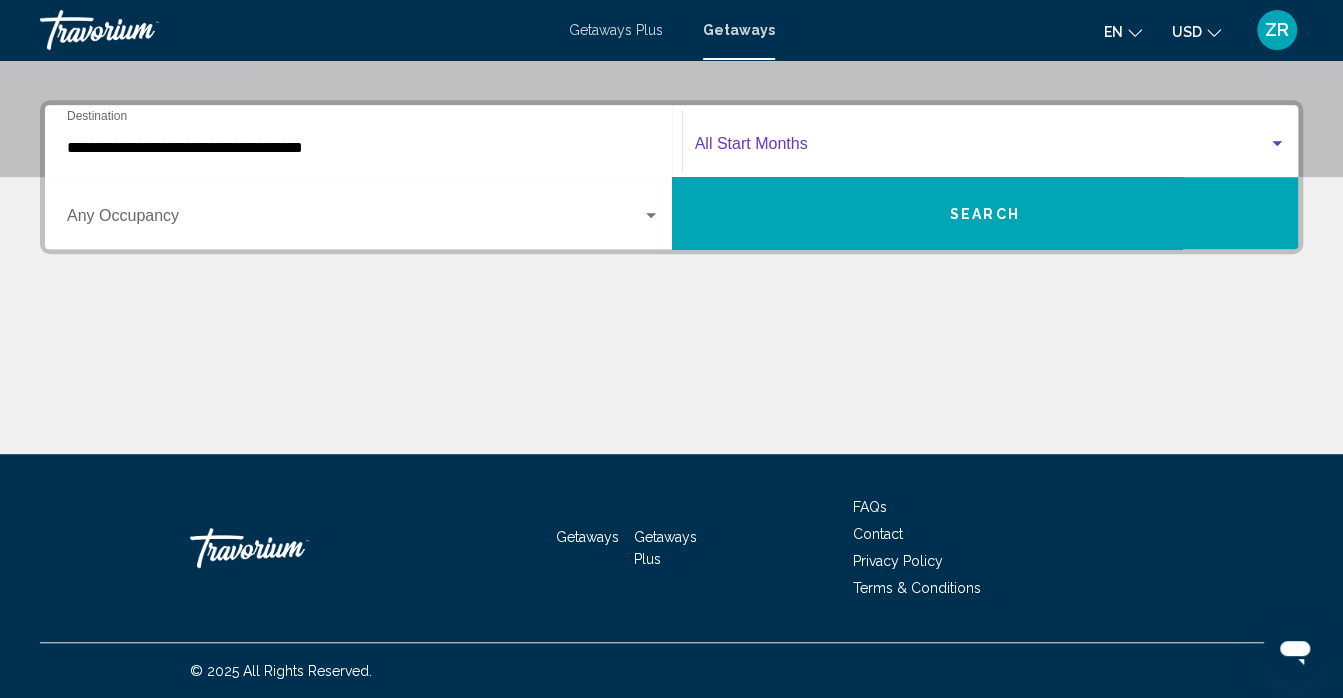 click at bounding box center (1277, 143) 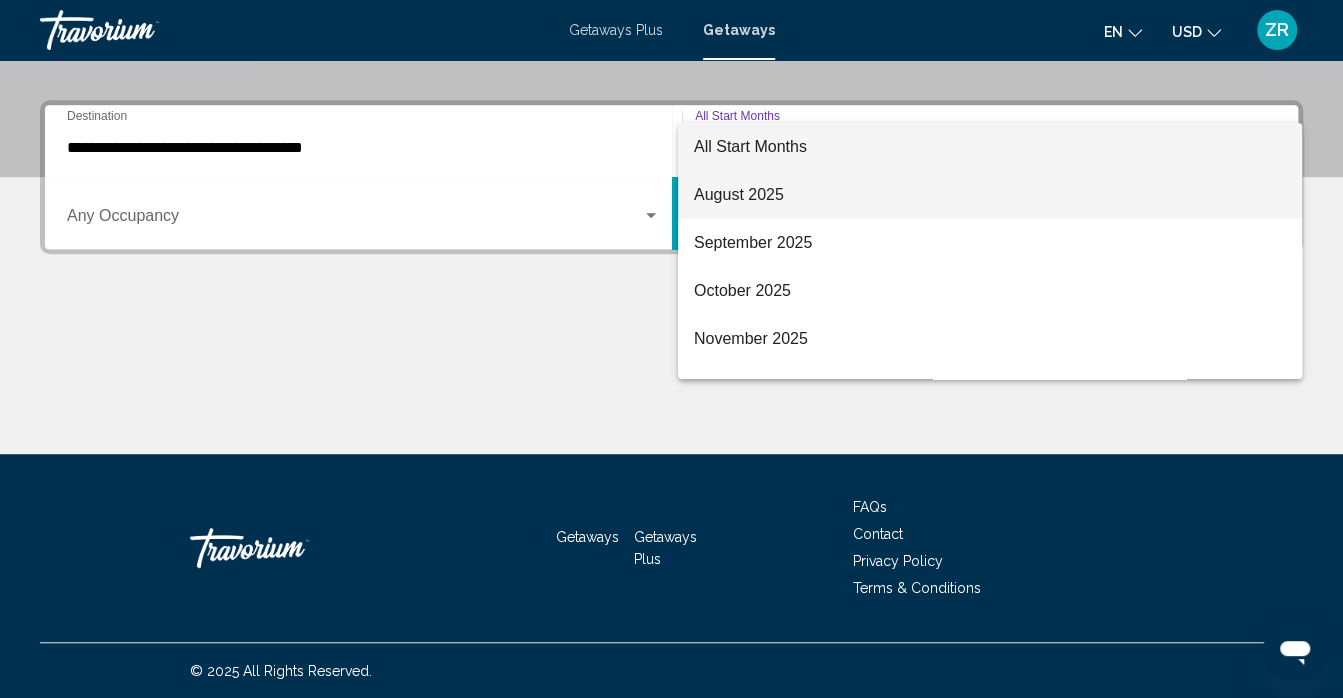 click on "August 2025" at bounding box center [990, 195] 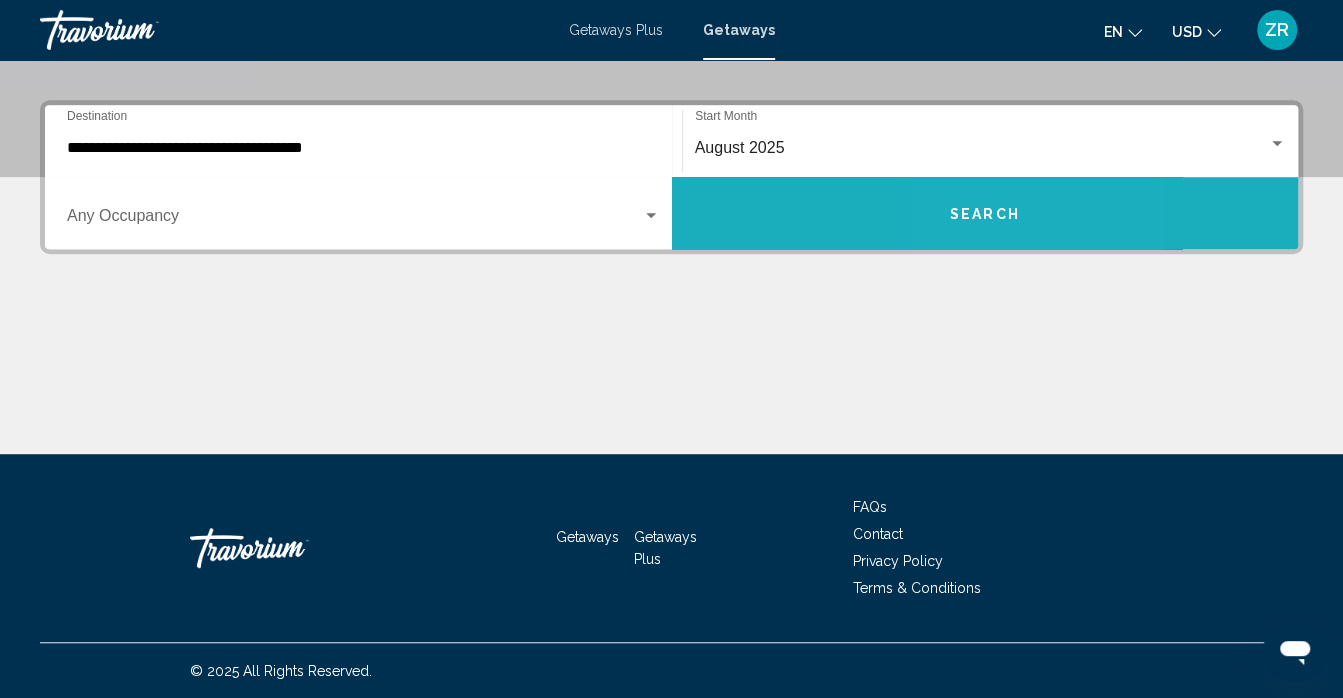 click on "Search" at bounding box center [985, 214] 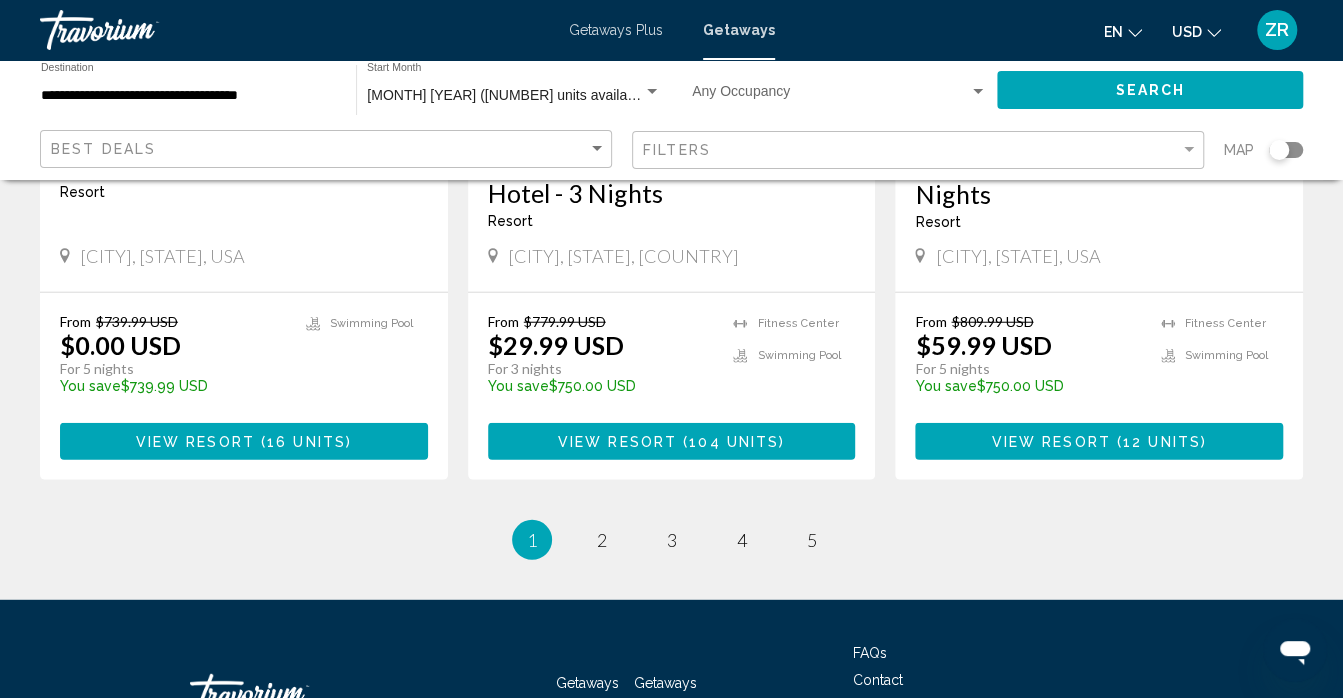 scroll, scrollTop: 2599, scrollLeft: 0, axis: vertical 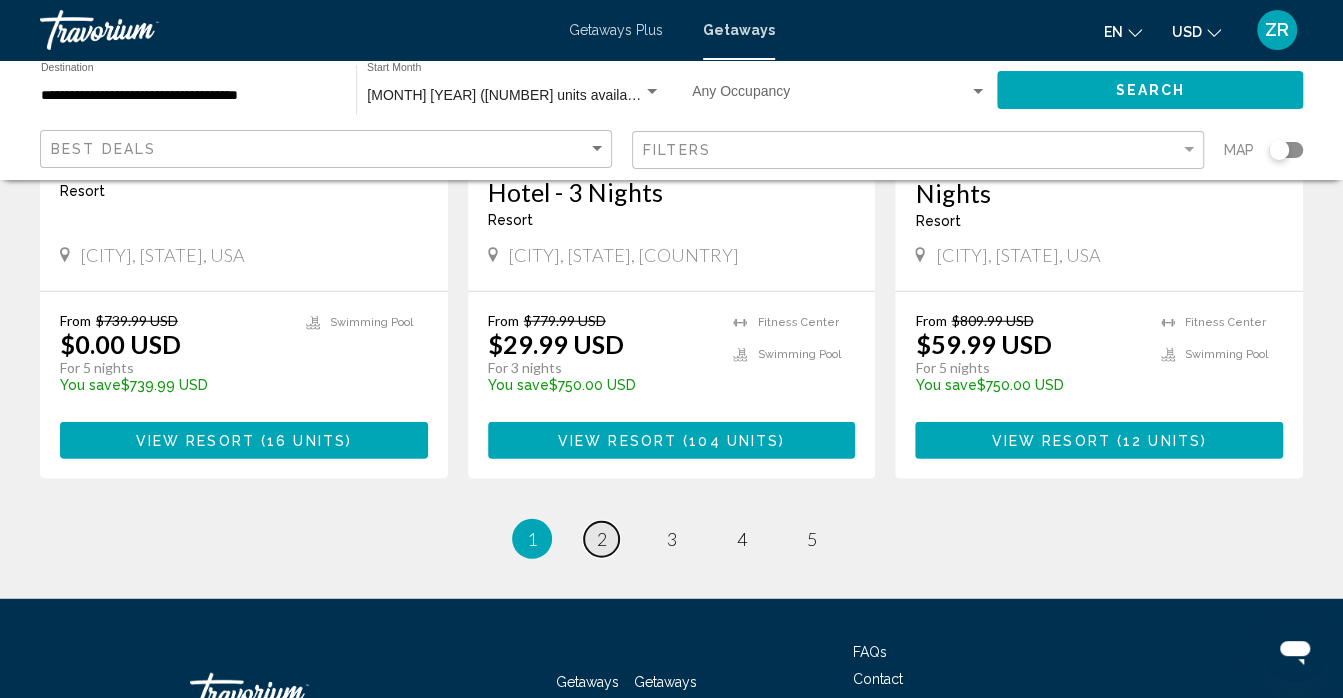 click on "2" at bounding box center (602, 539) 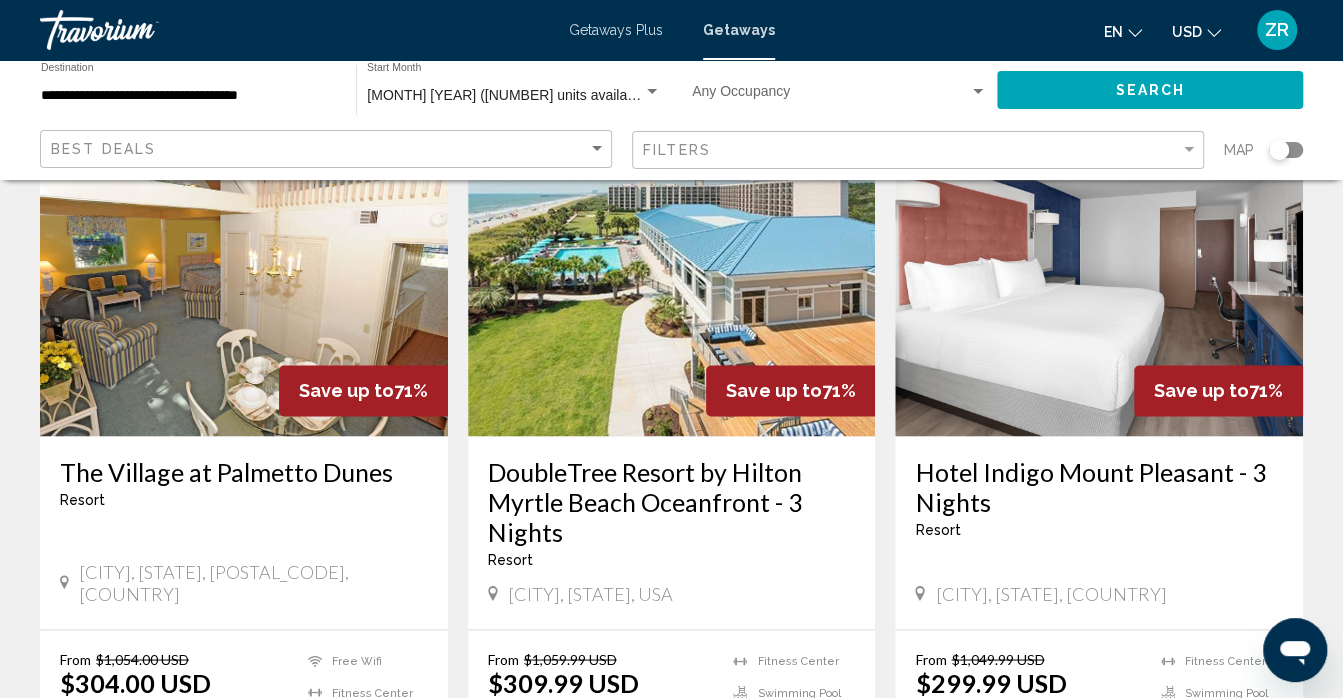 scroll, scrollTop: 1576, scrollLeft: 0, axis: vertical 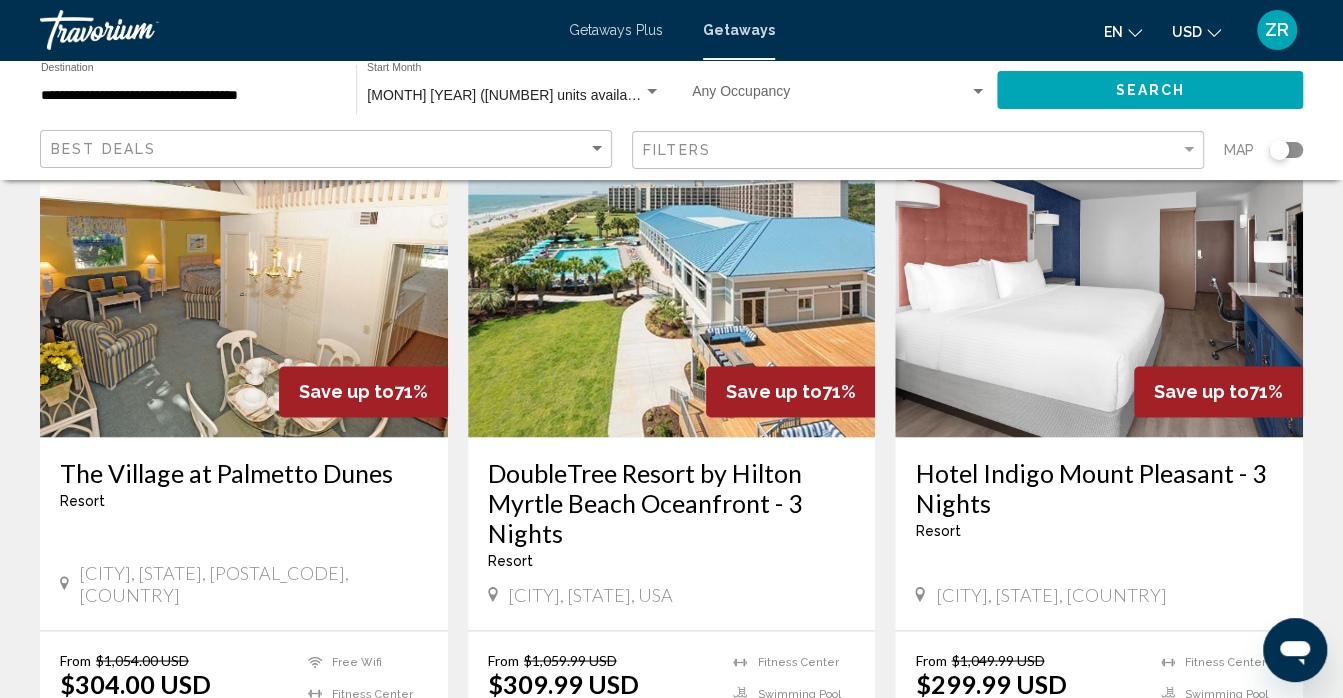 click on "DoubleTree Resort by Hilton Myrtle Beach Oceanfront - 3 Nights" at bounding box center (672, 502) 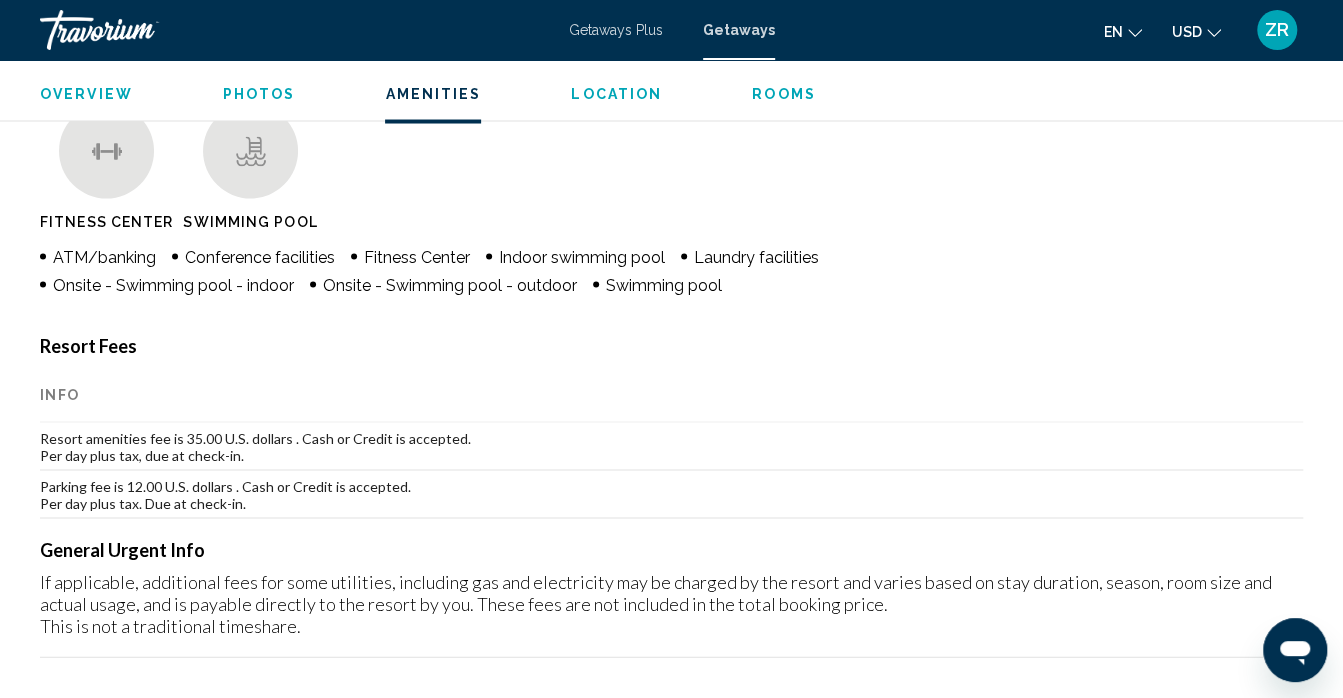 scroll, scrollTop: 1953, scrollLeft: 0, axis: vertical 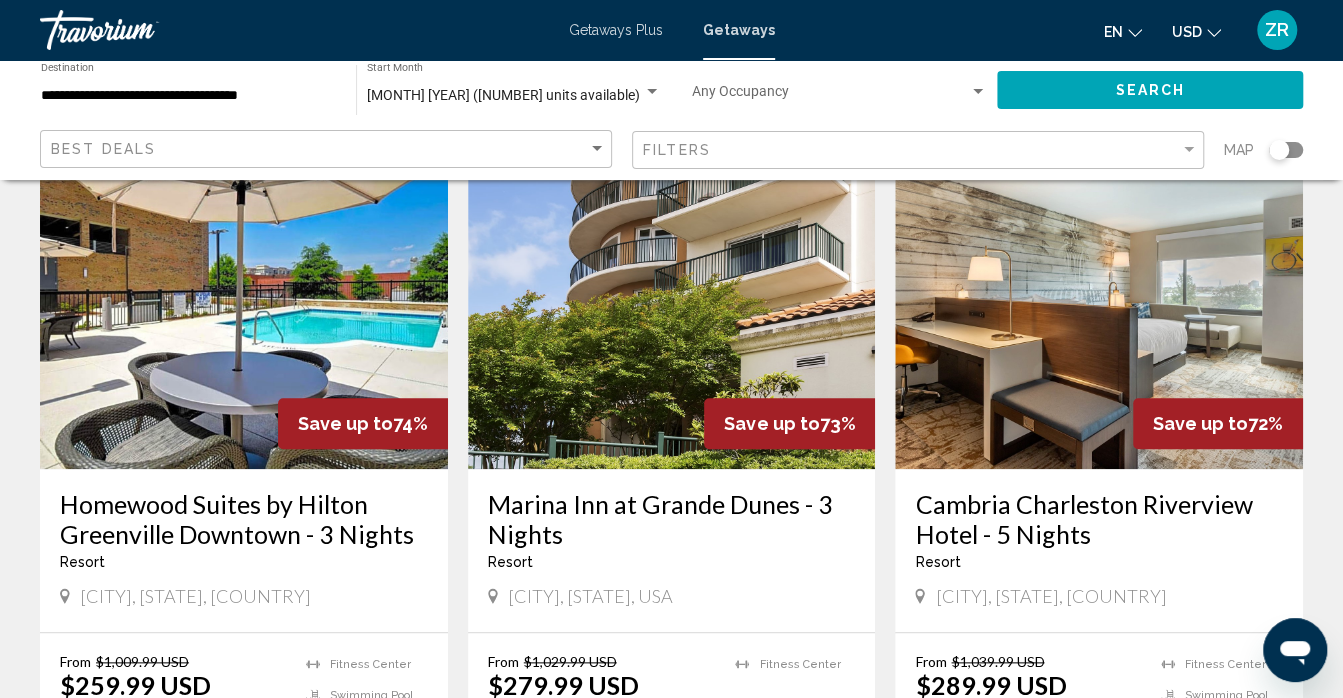 click at bounding box center [672, 309] 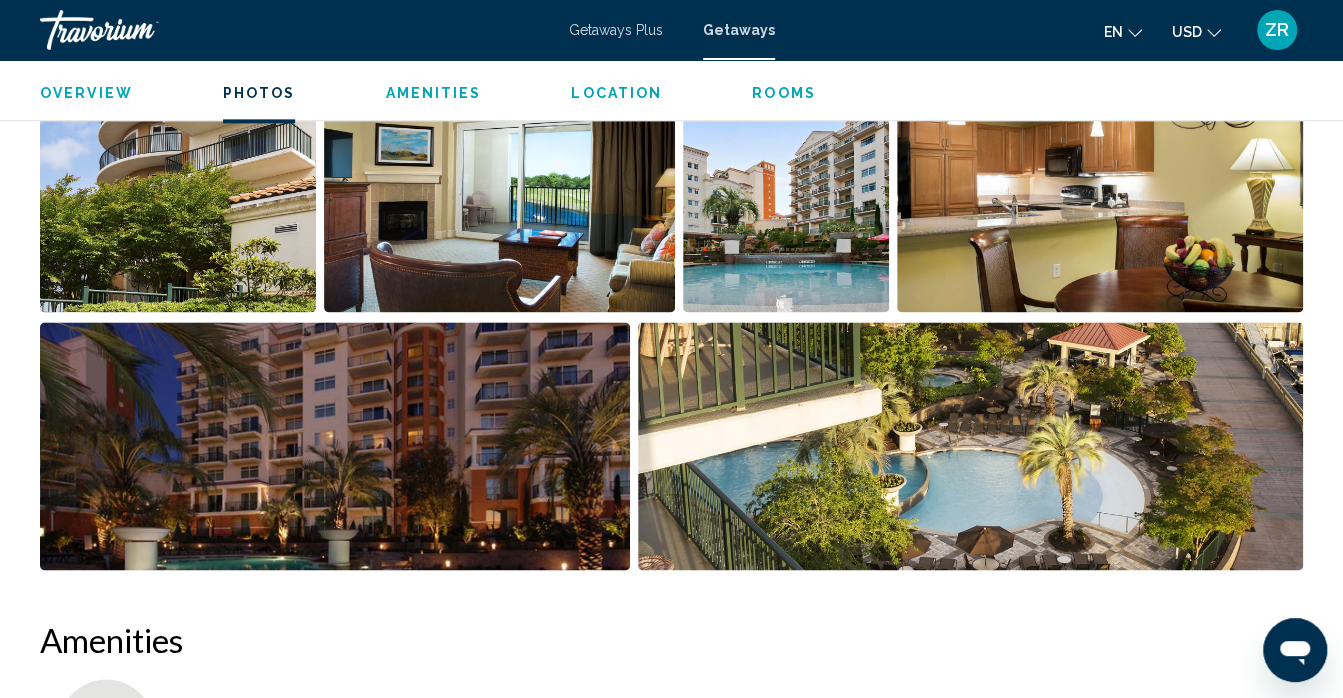 scroll, scrollTop: 1376, scrollLeft: 0, axis: vertical 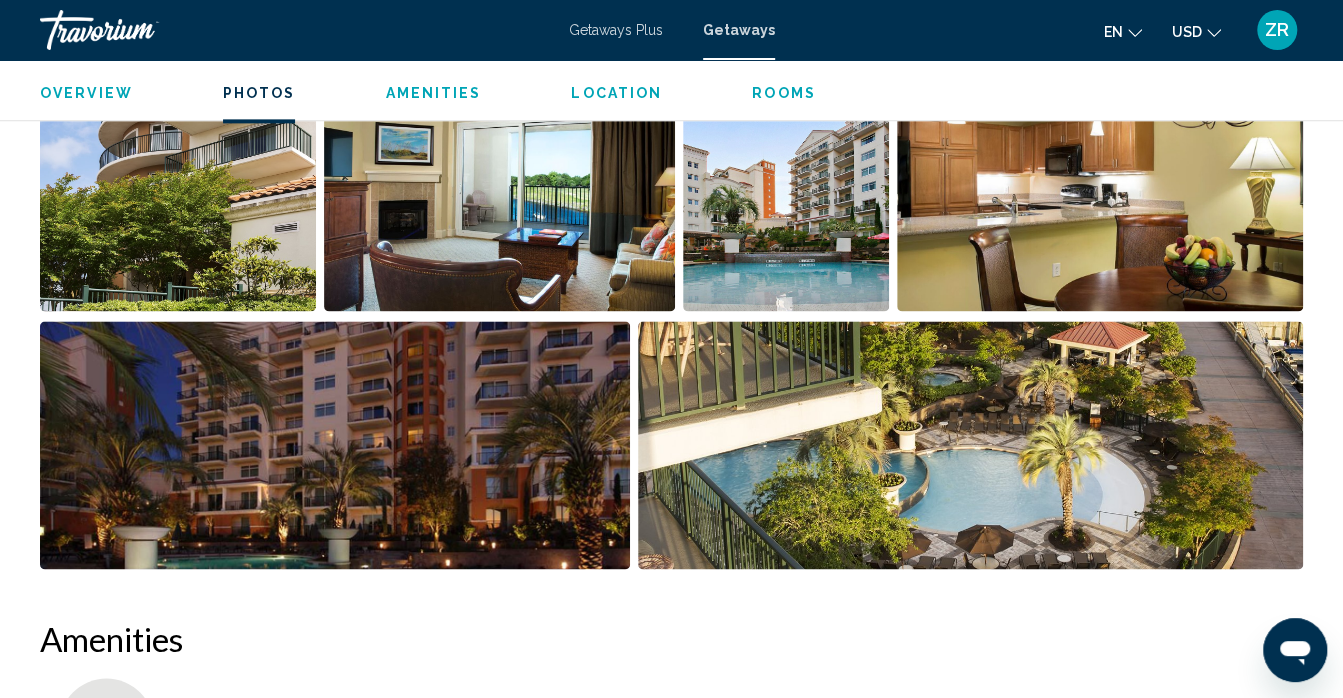 click at bounding box center [970, 445] 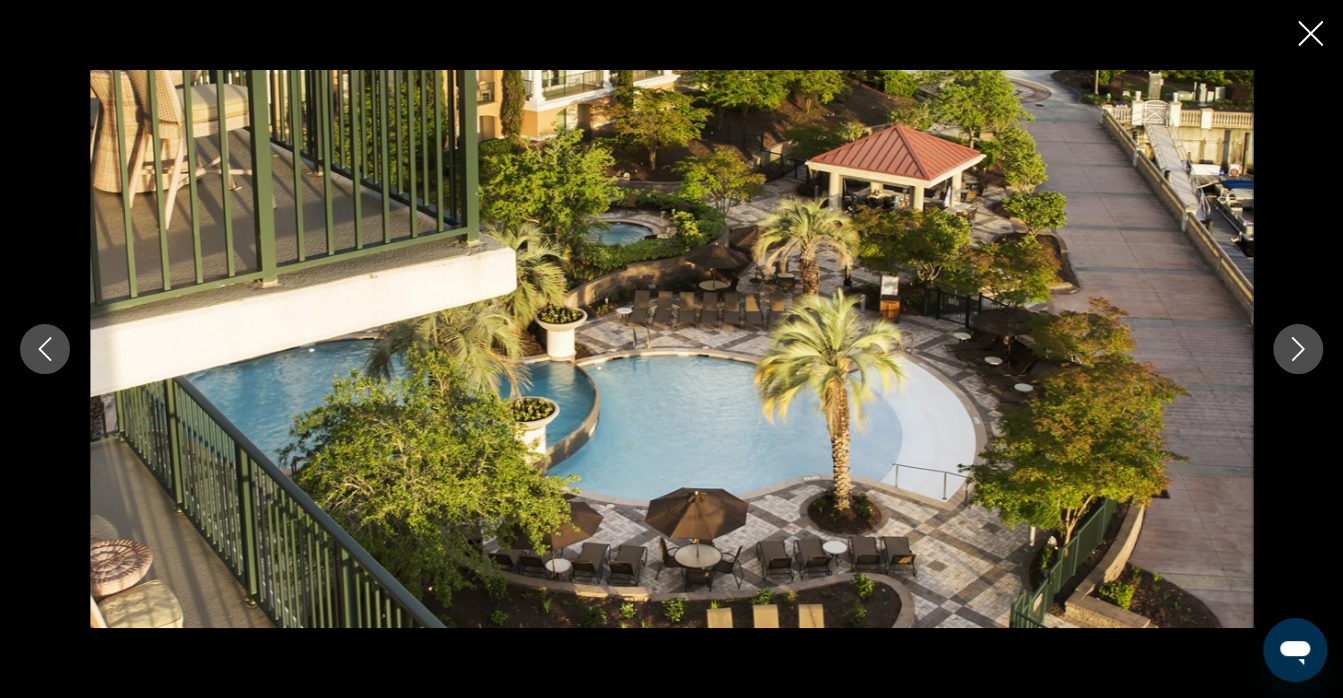 click 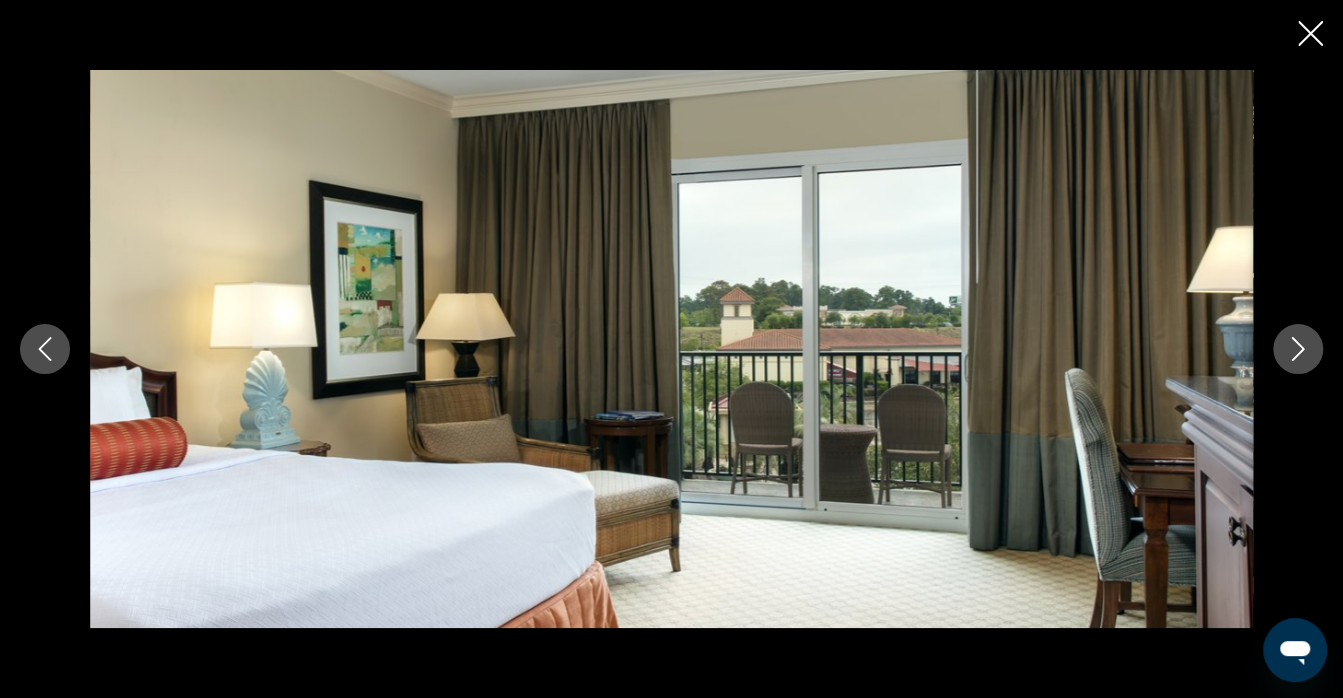 click 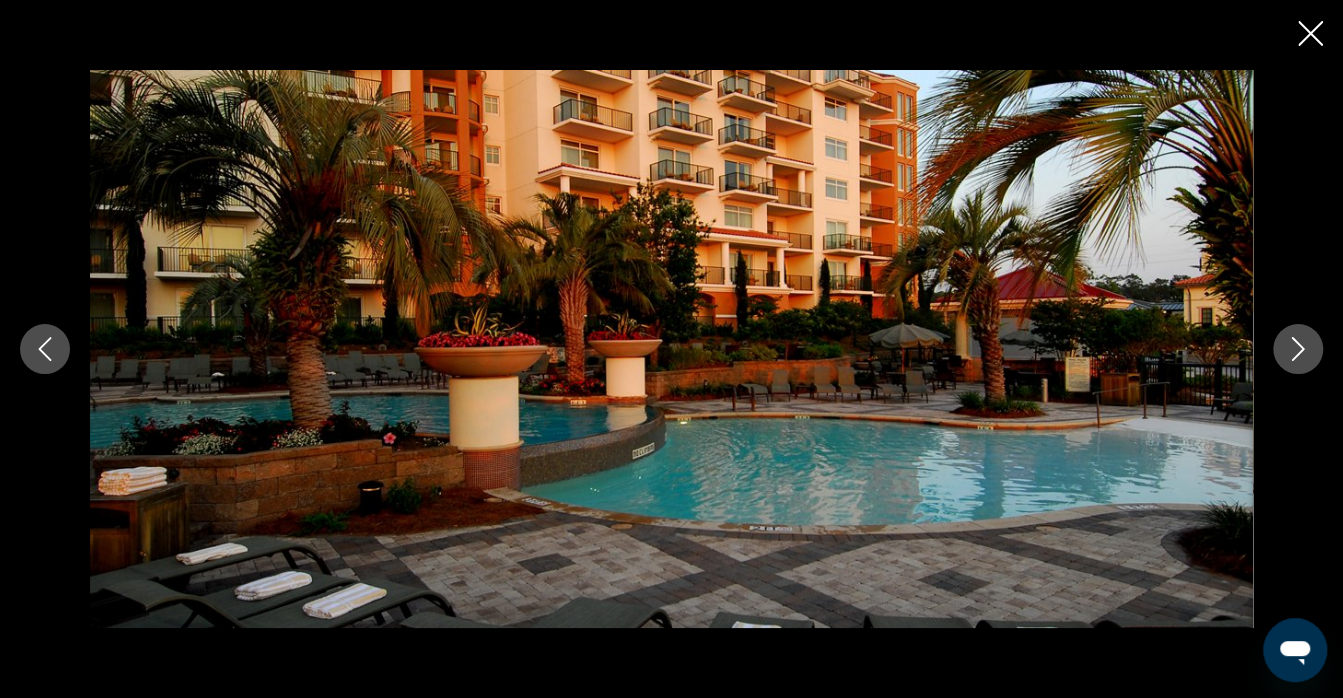 click 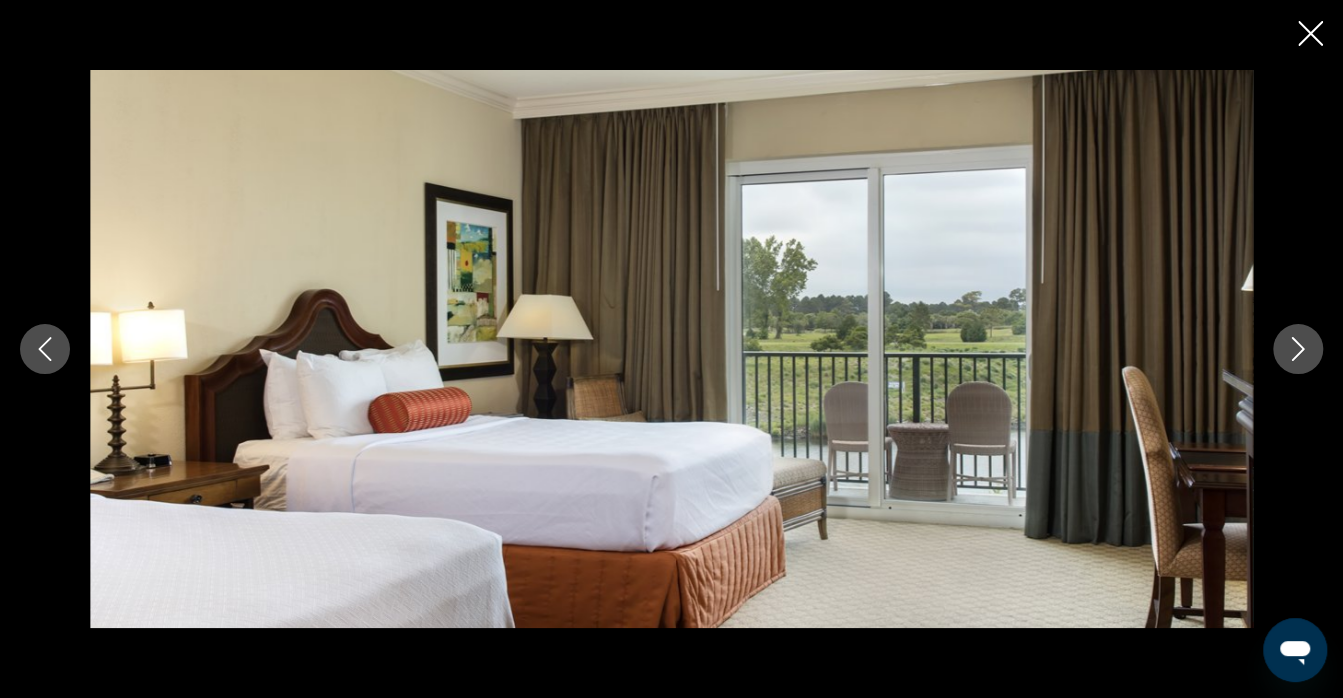 click 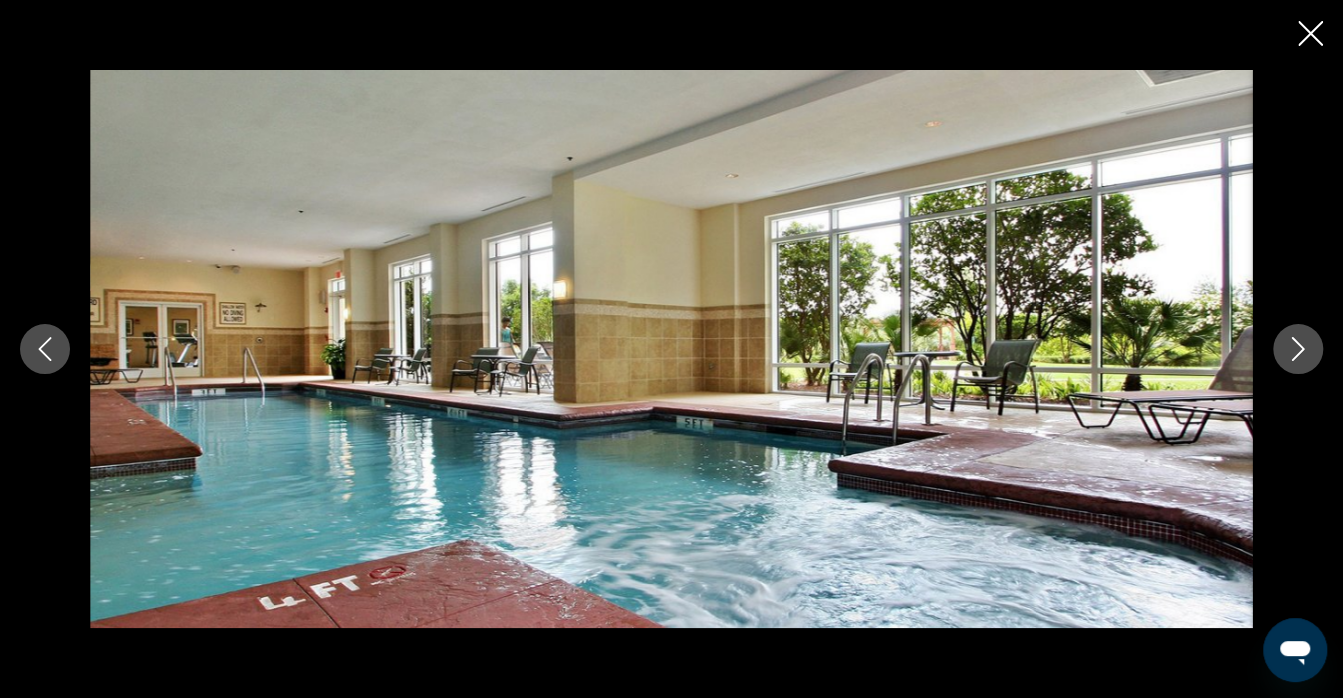 click 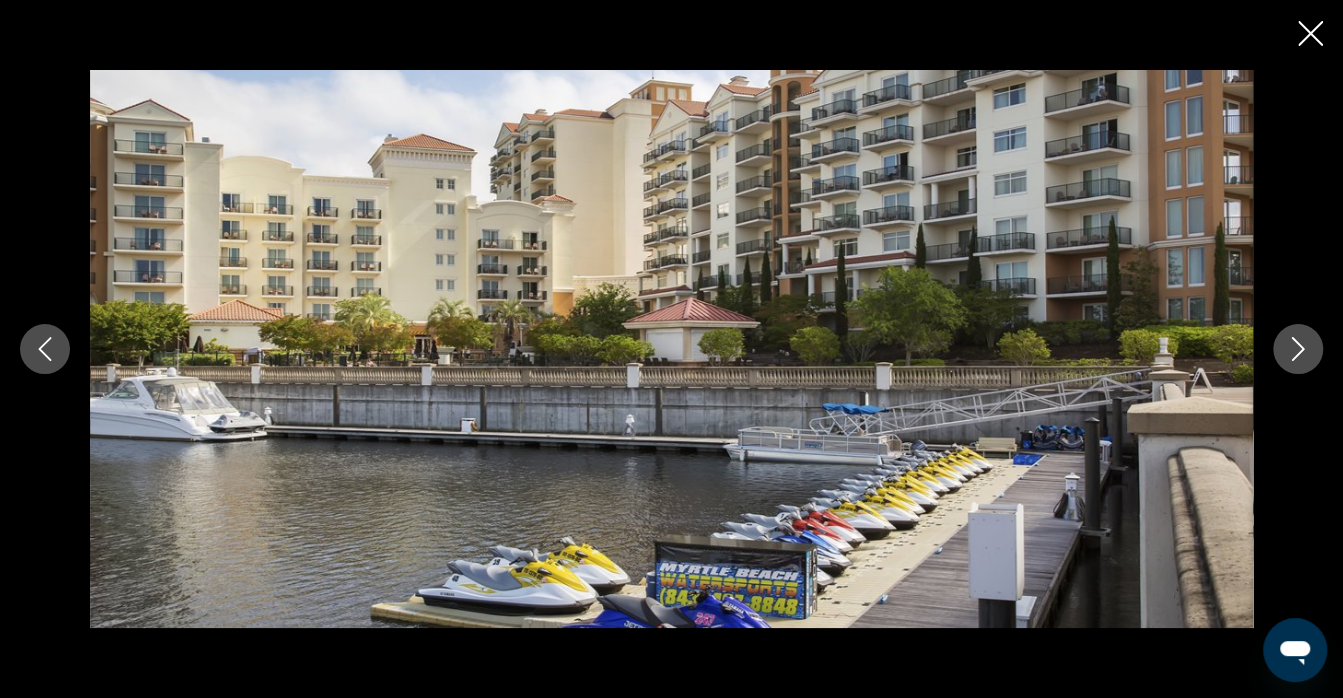 click 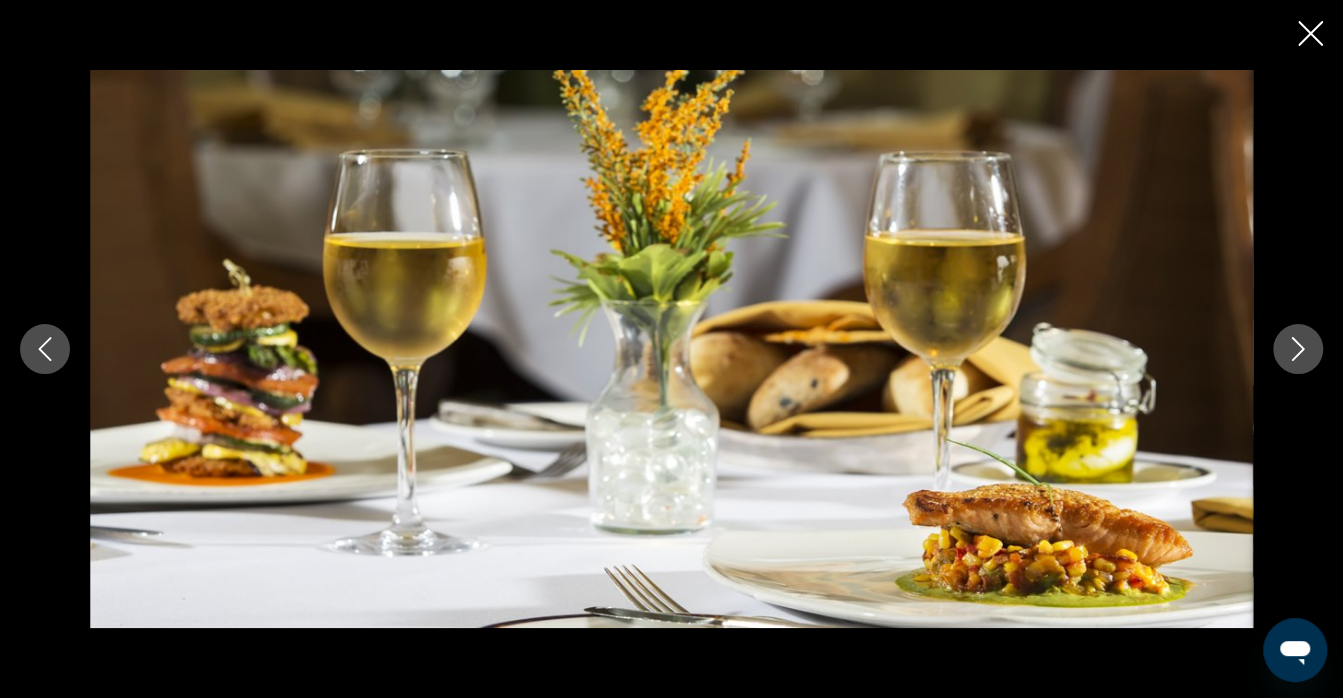 click 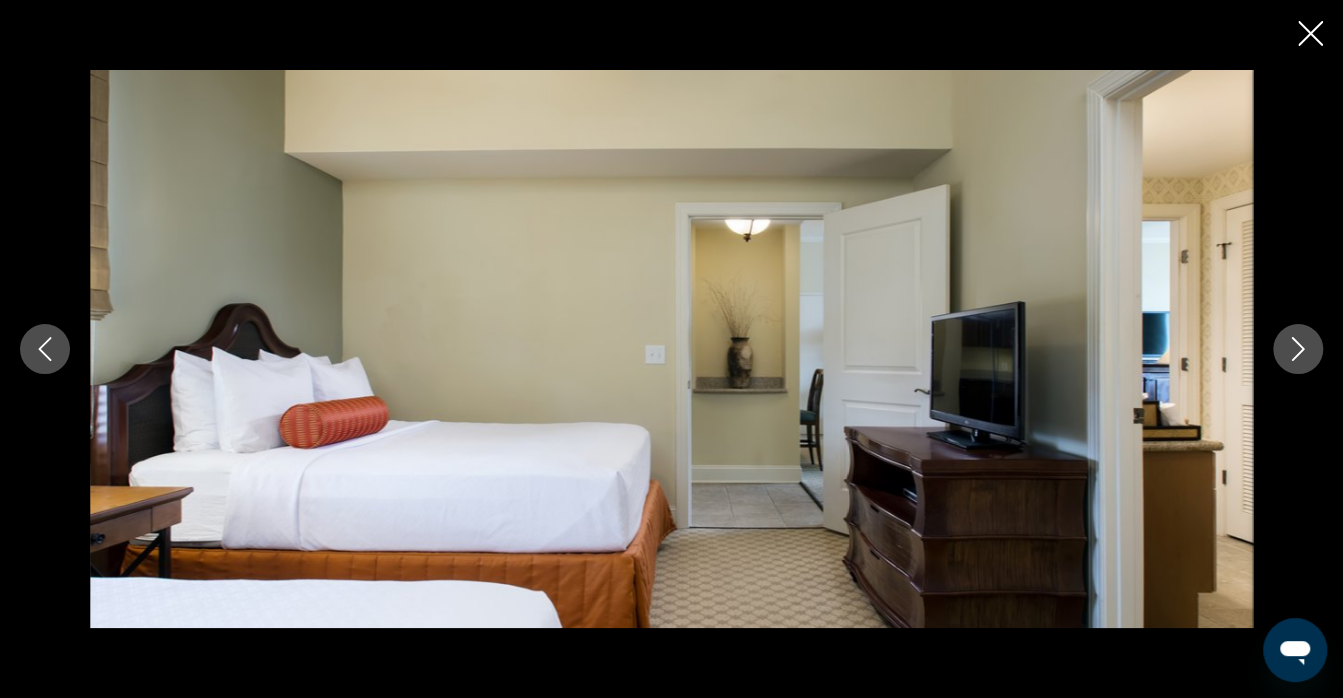 click 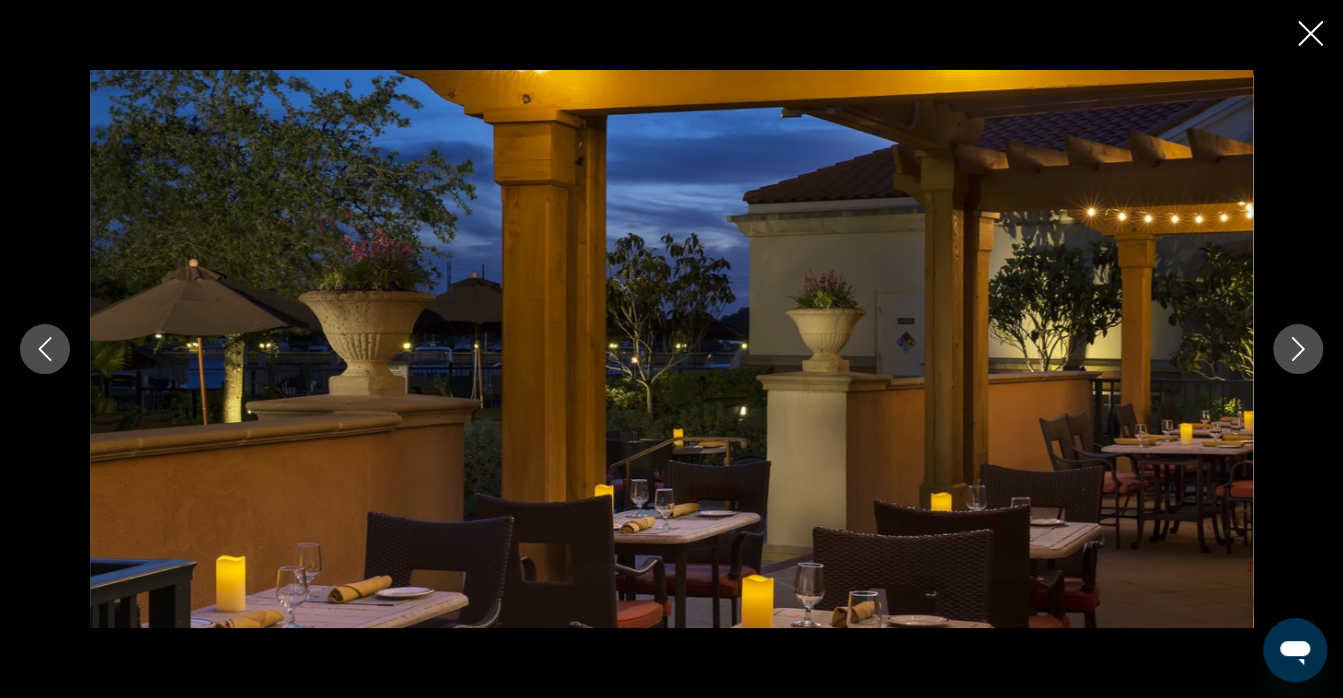 click 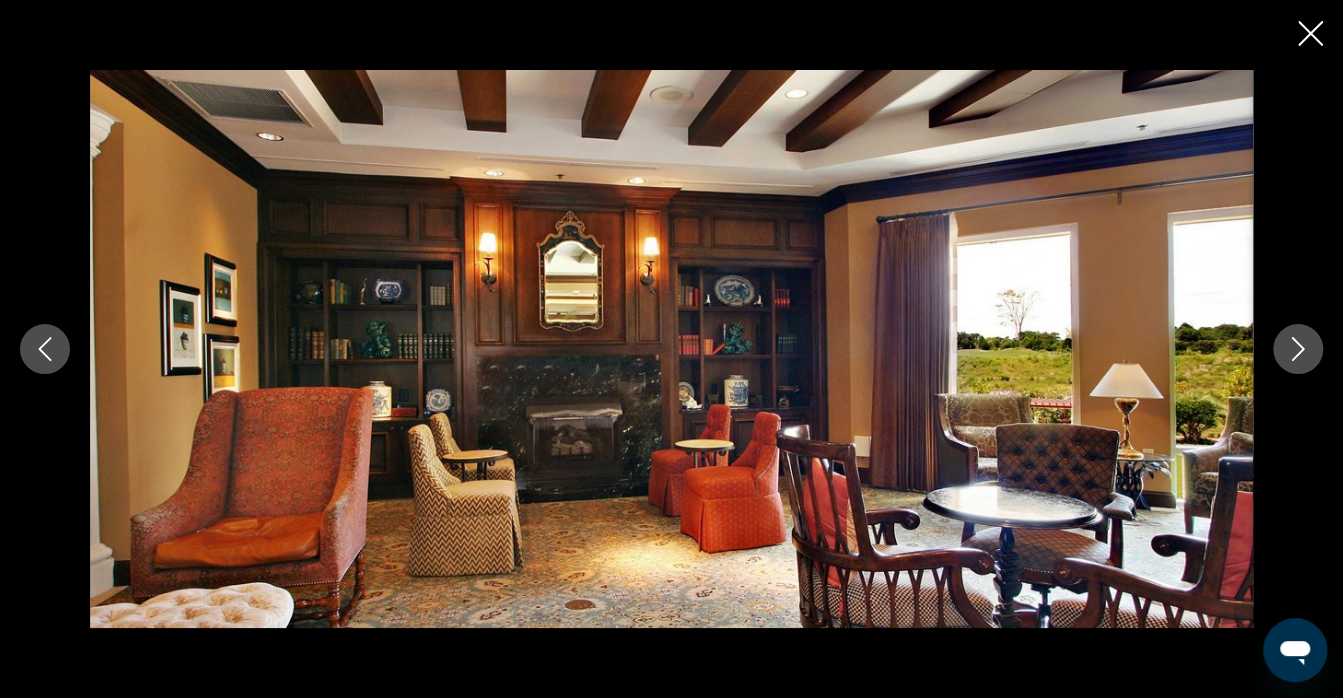 click 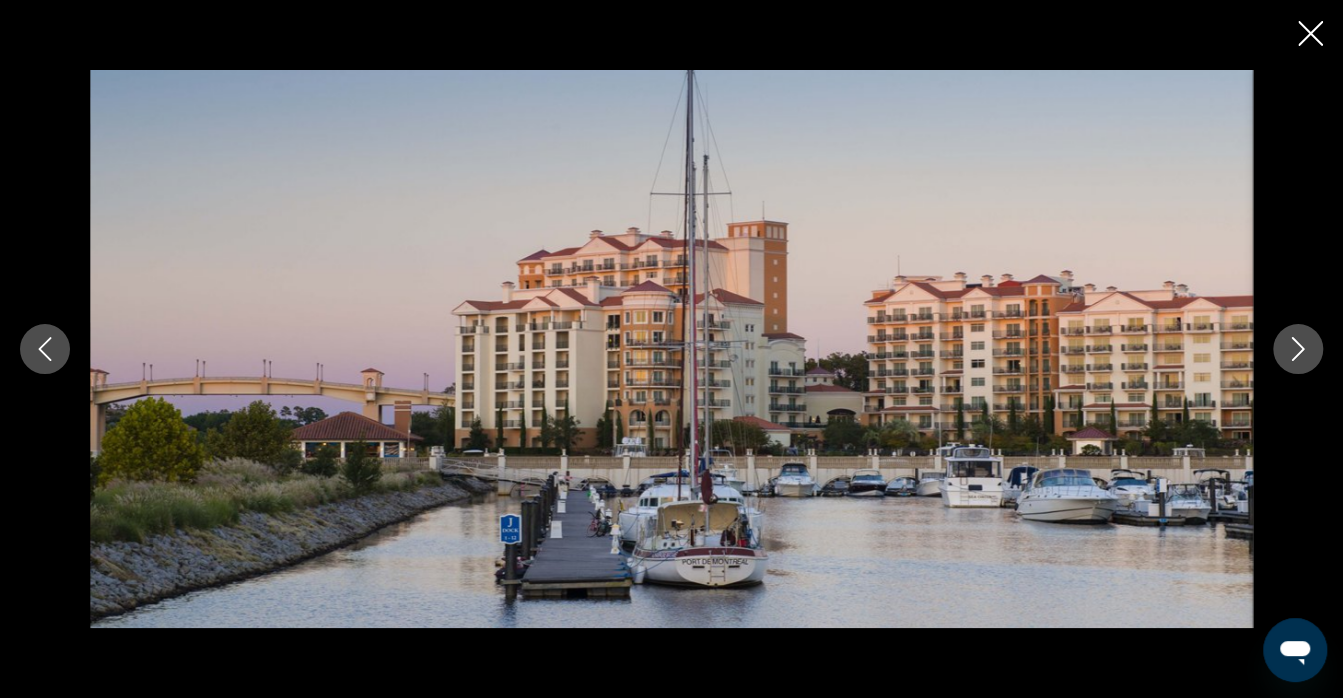 click 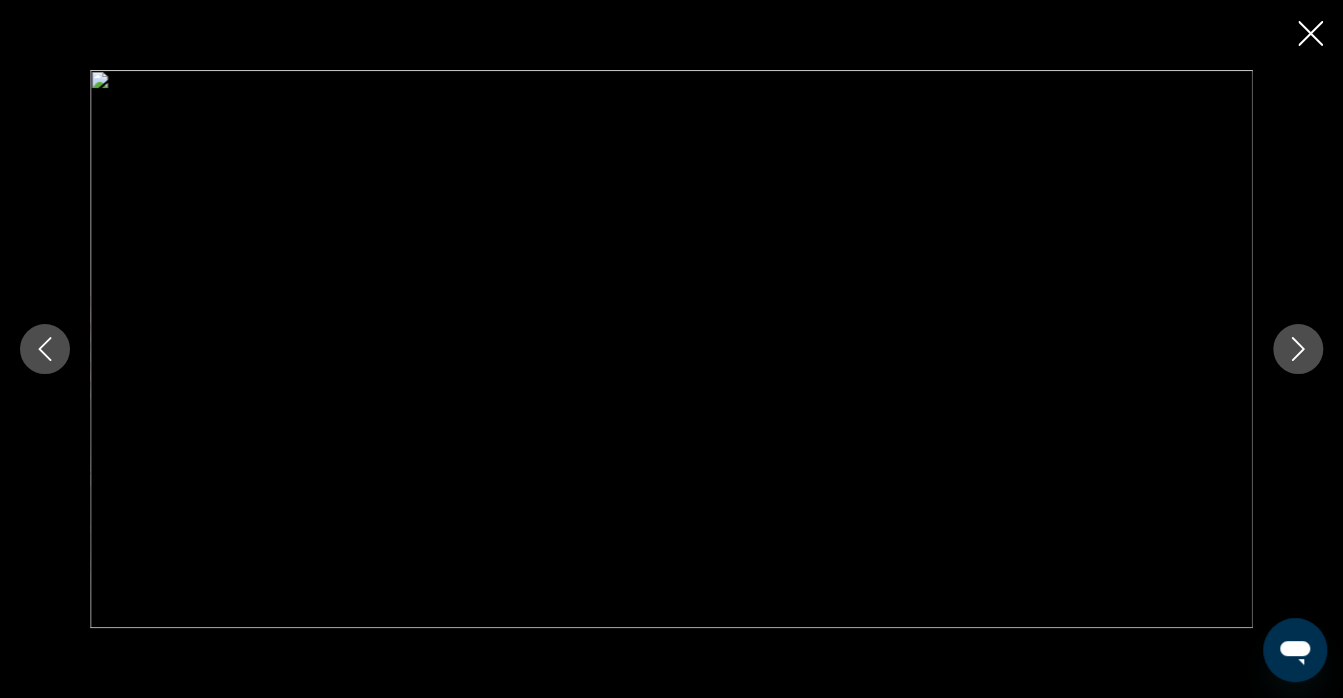 click 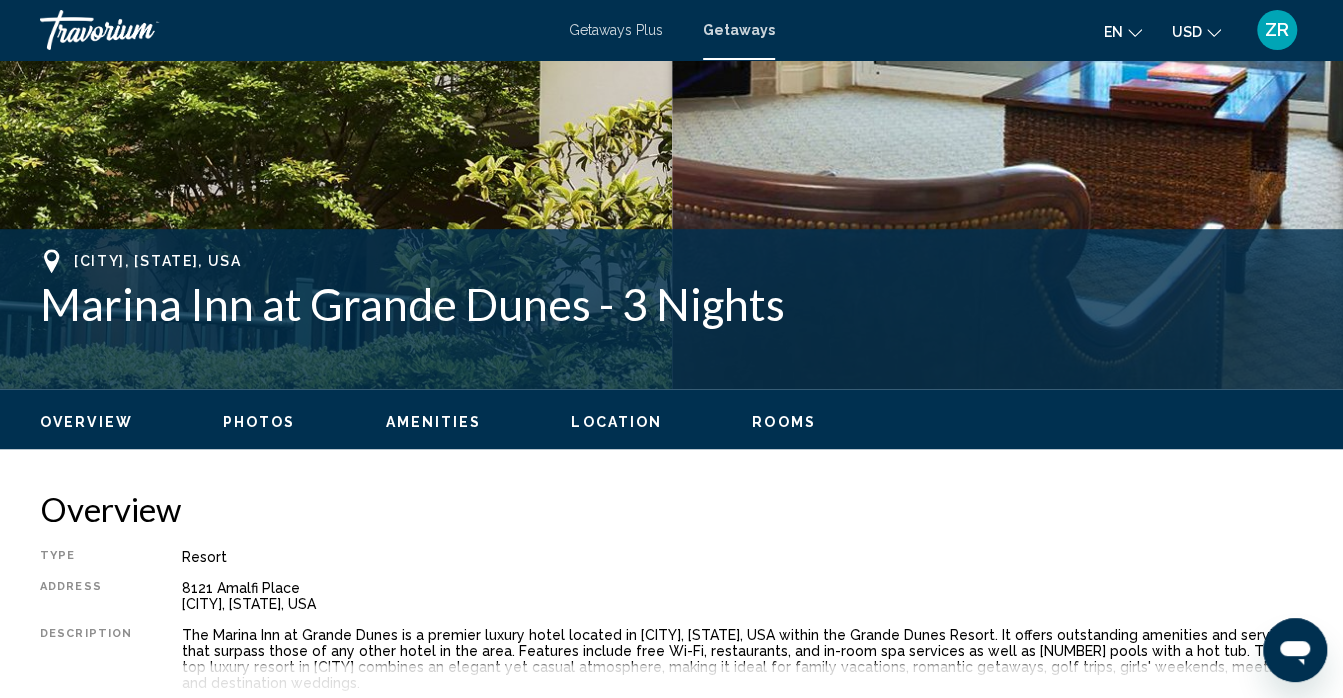 scroll, scrollTop: 0, scrollLeft: 0, axis: both 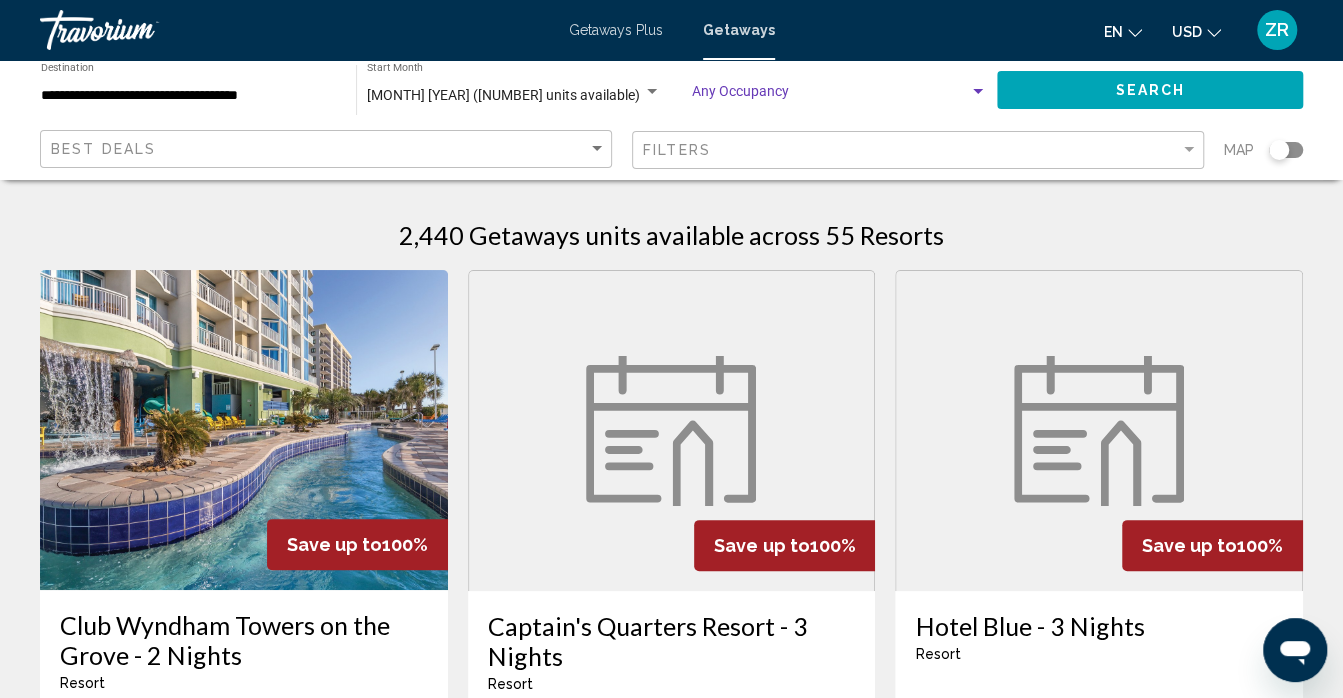 click at bounding box center [978, 92] 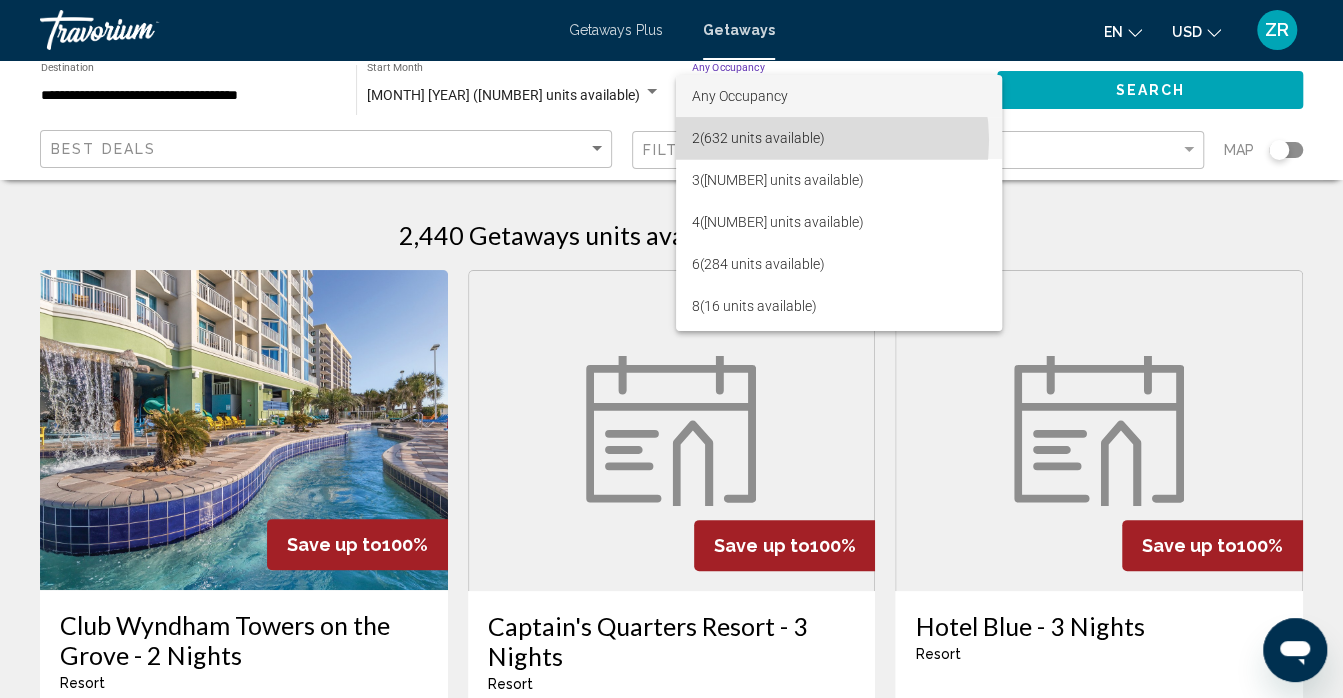 click on "2  (632 units available)" at bounding box center [839, 138] 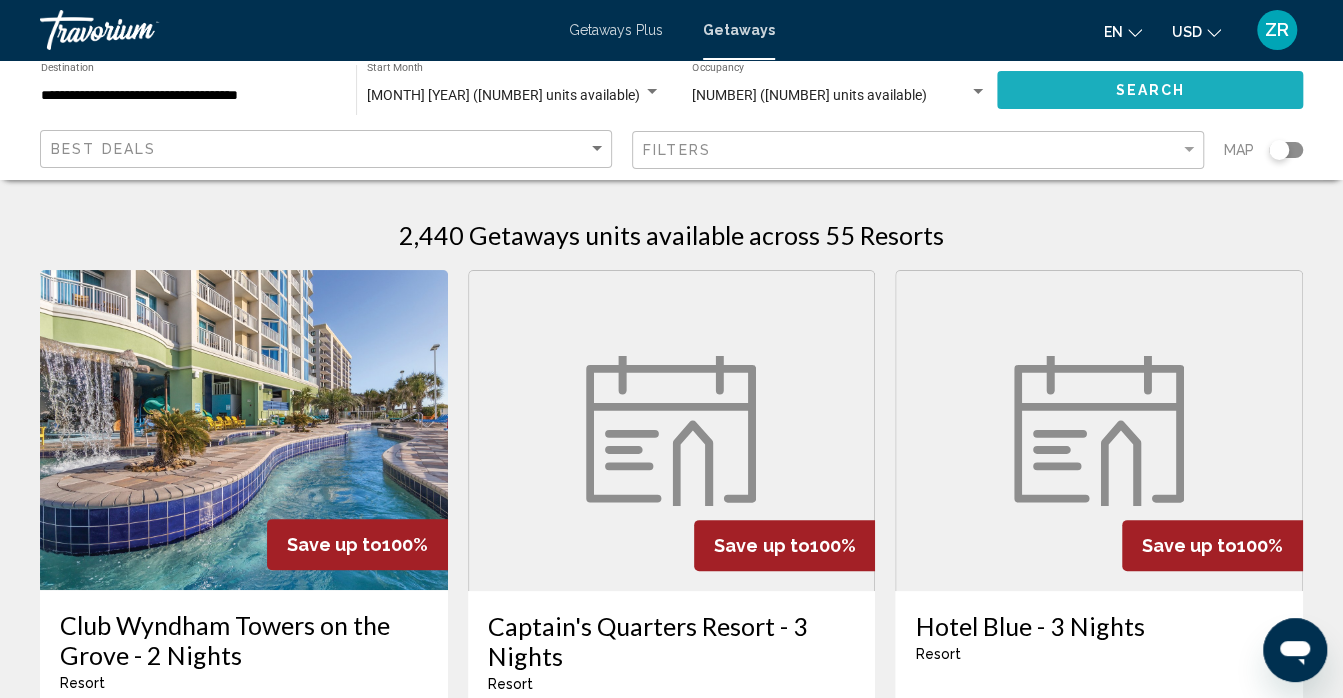 click on "Search" 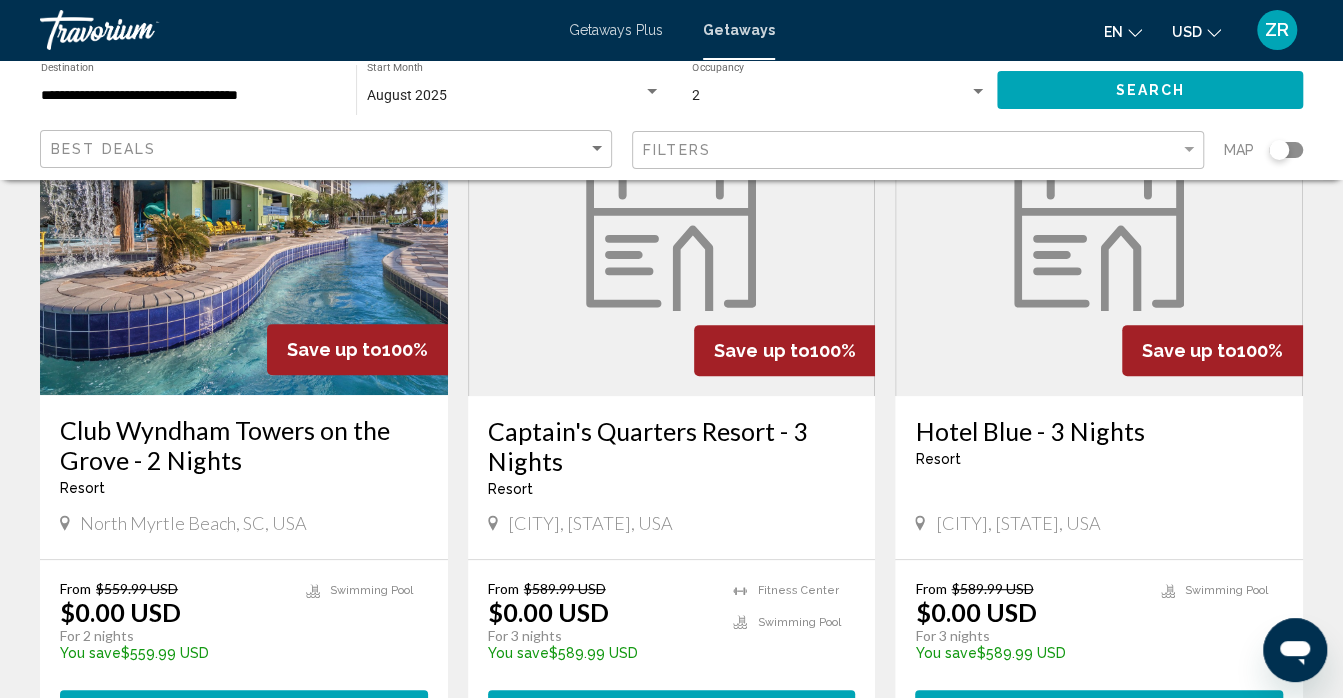 scroll, scrollTop: 161, scrollLeft: 0, axis: vertical 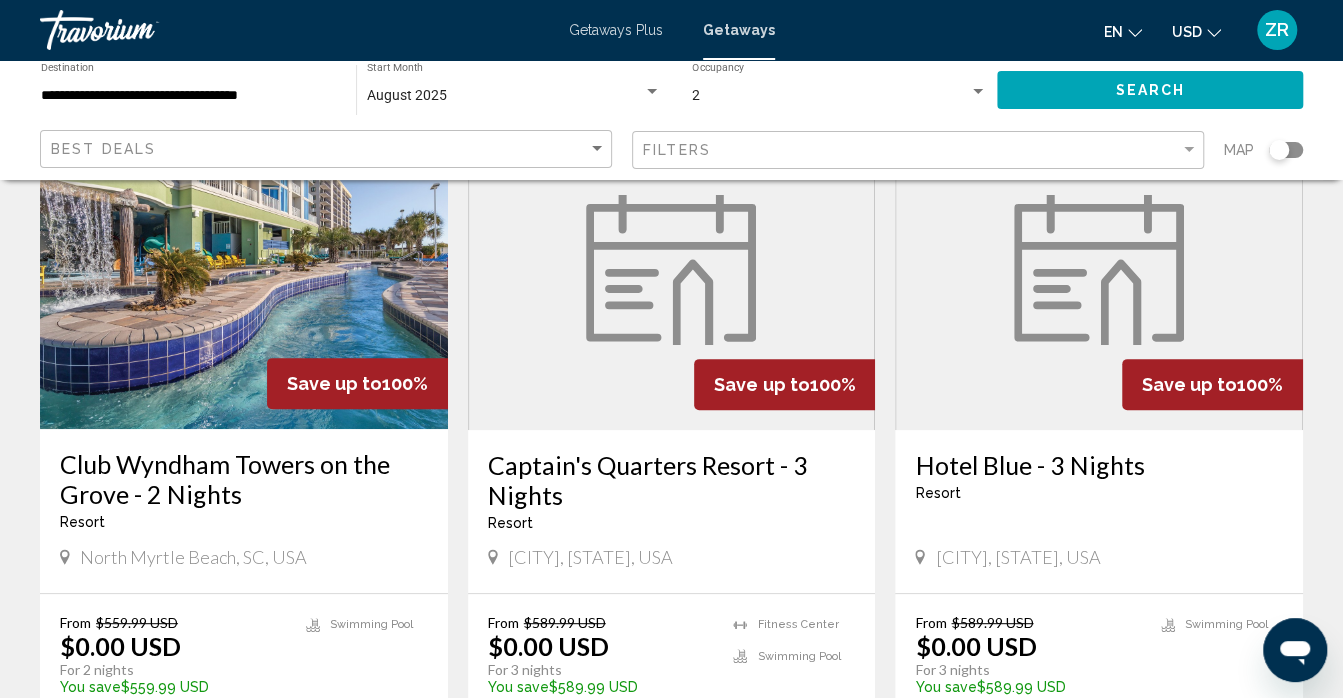 click 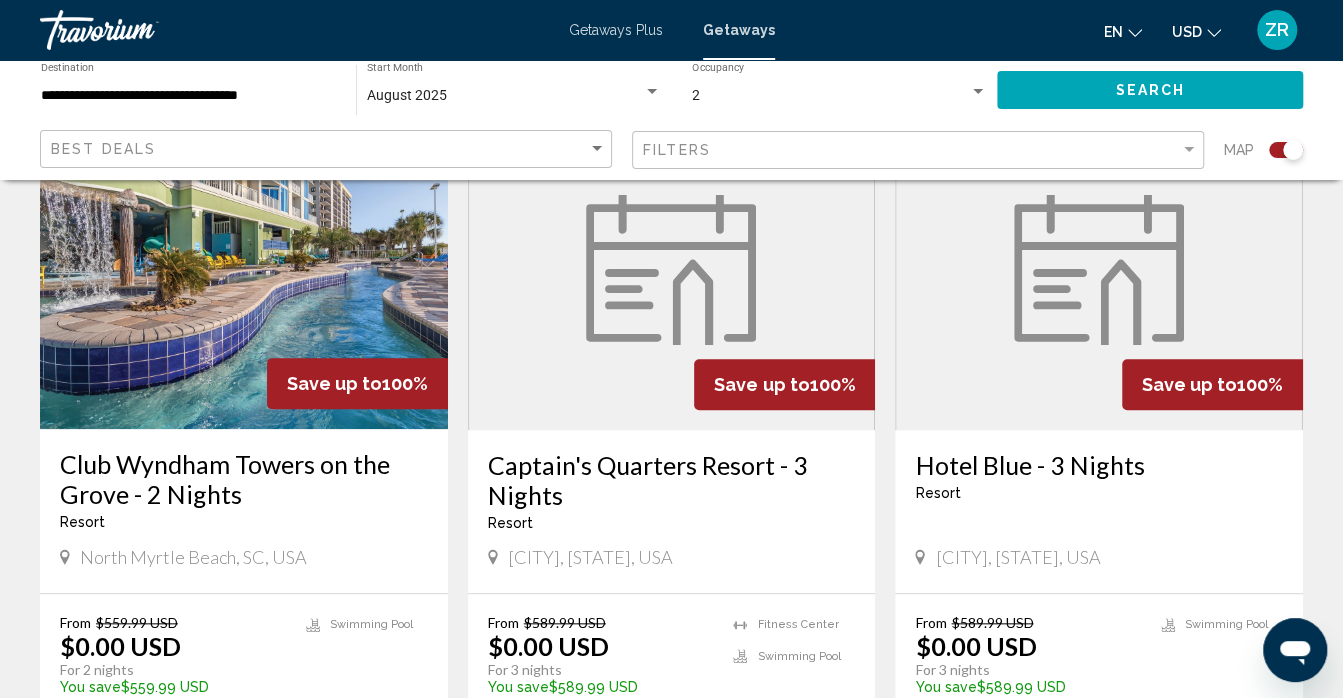 click on "Club Wyndham Towers on the Grove - 2 Nights" at bounding box center (244, 479) 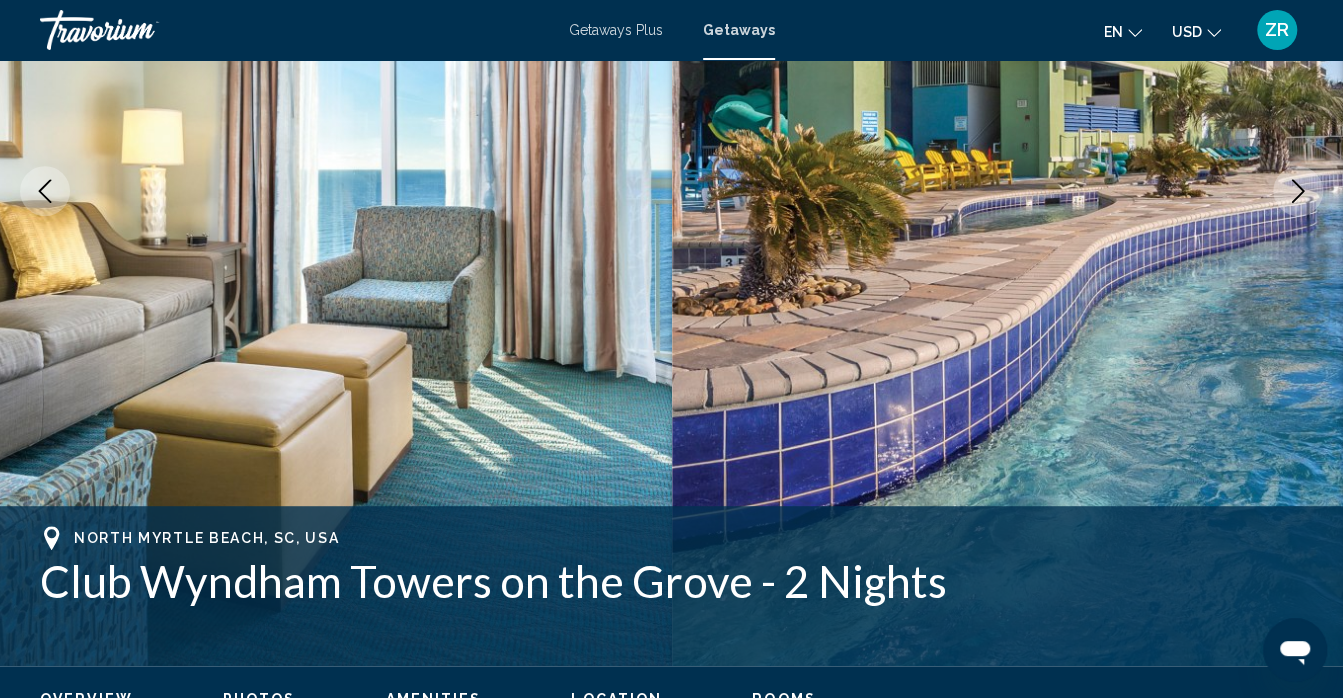 scroll, scrollTop: 345, scrollLeft: 0, axis: vertical 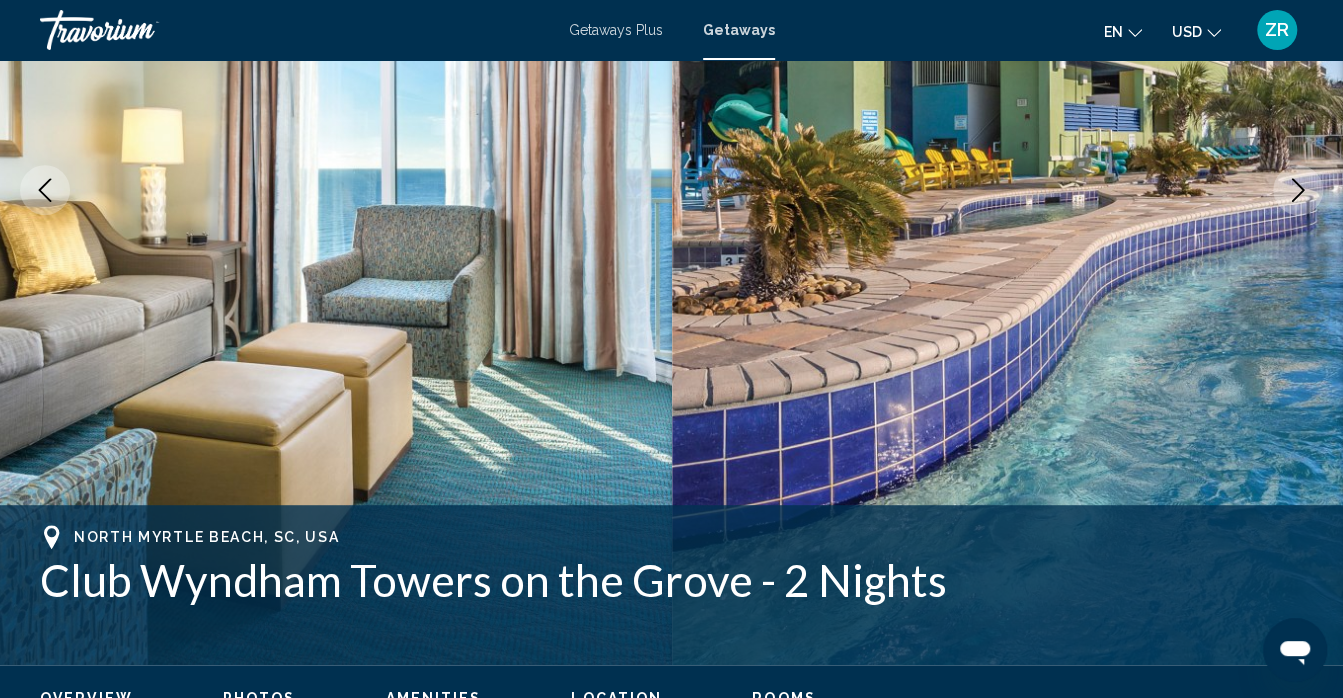 drag, startPoint x: 224, startPoint y: 472, endPoint x: 641, endPoint y: 268, distance: 464.22516 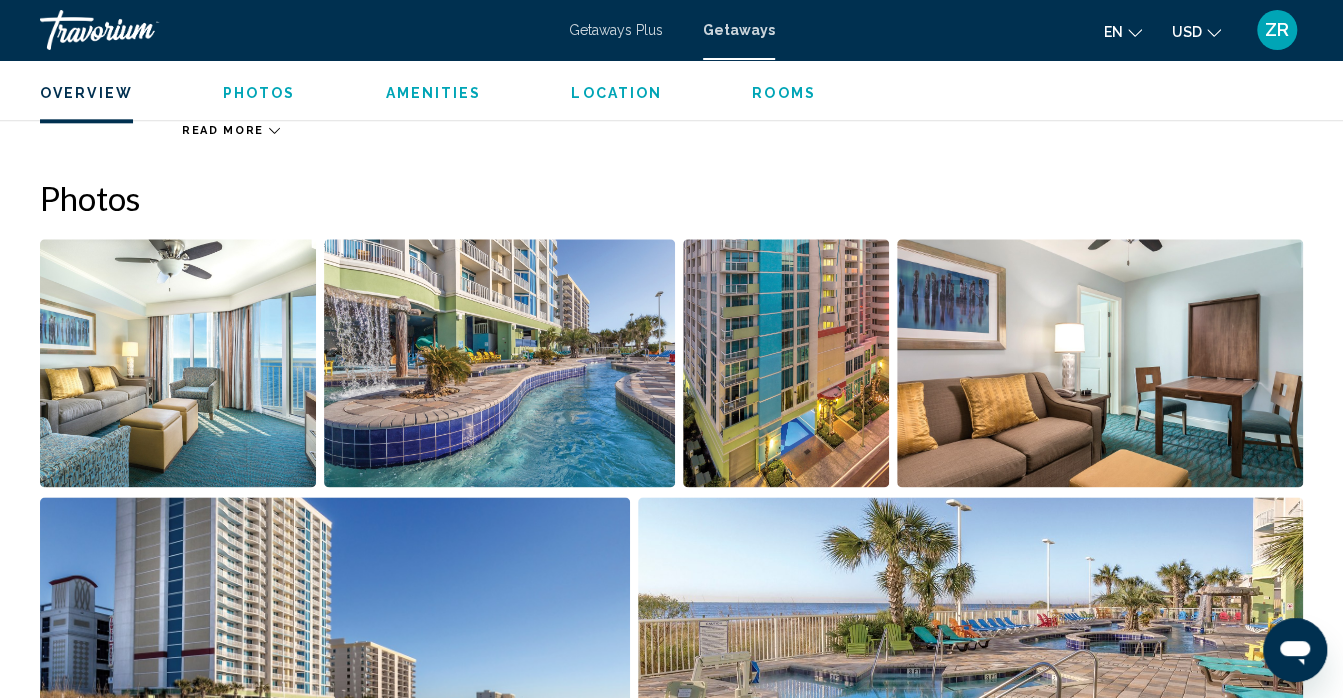 scroll, scrollTop: 1188, scrollLeft: 0, axis: vertical 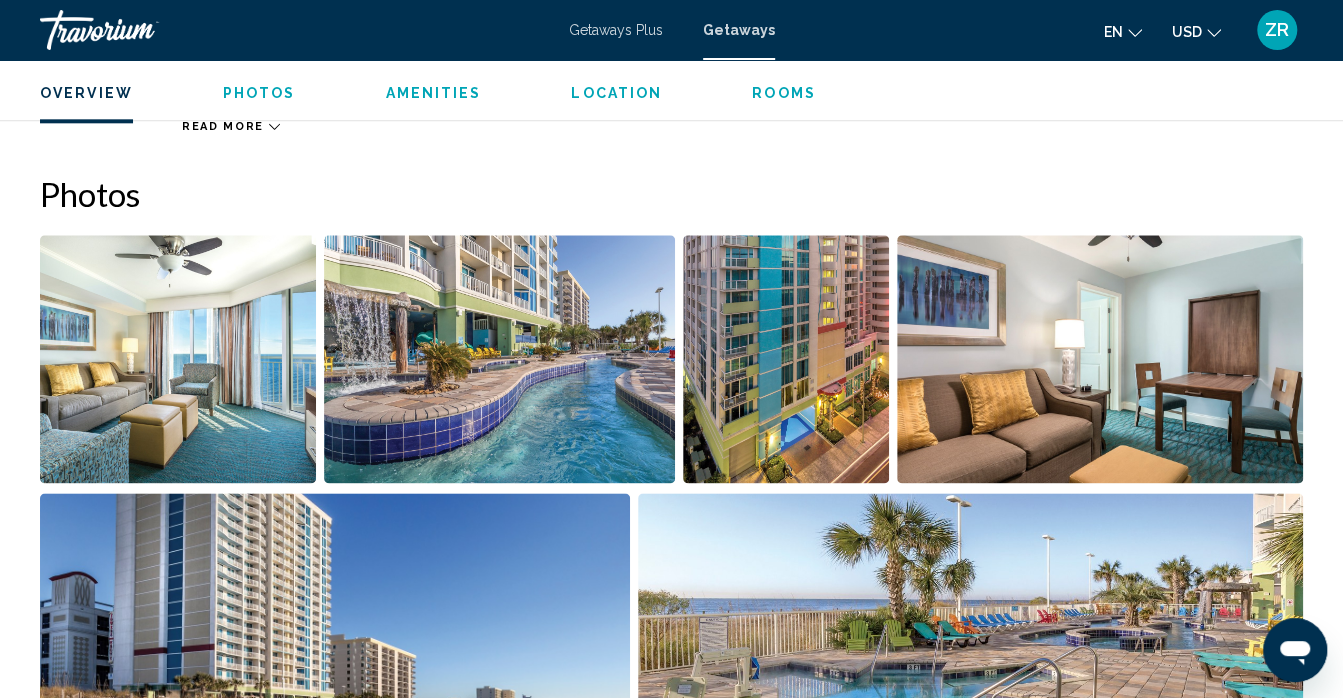 click at bounding box center (786, 359) 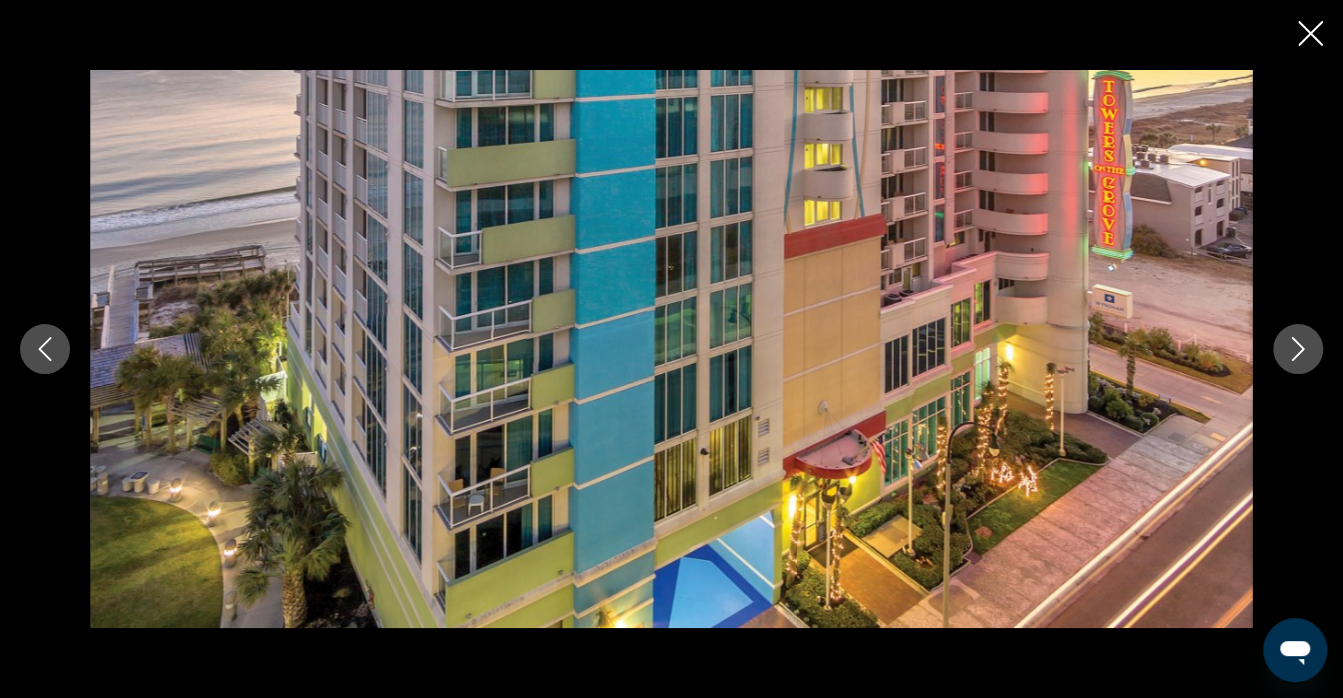 click at bounding box center (1298, 349) 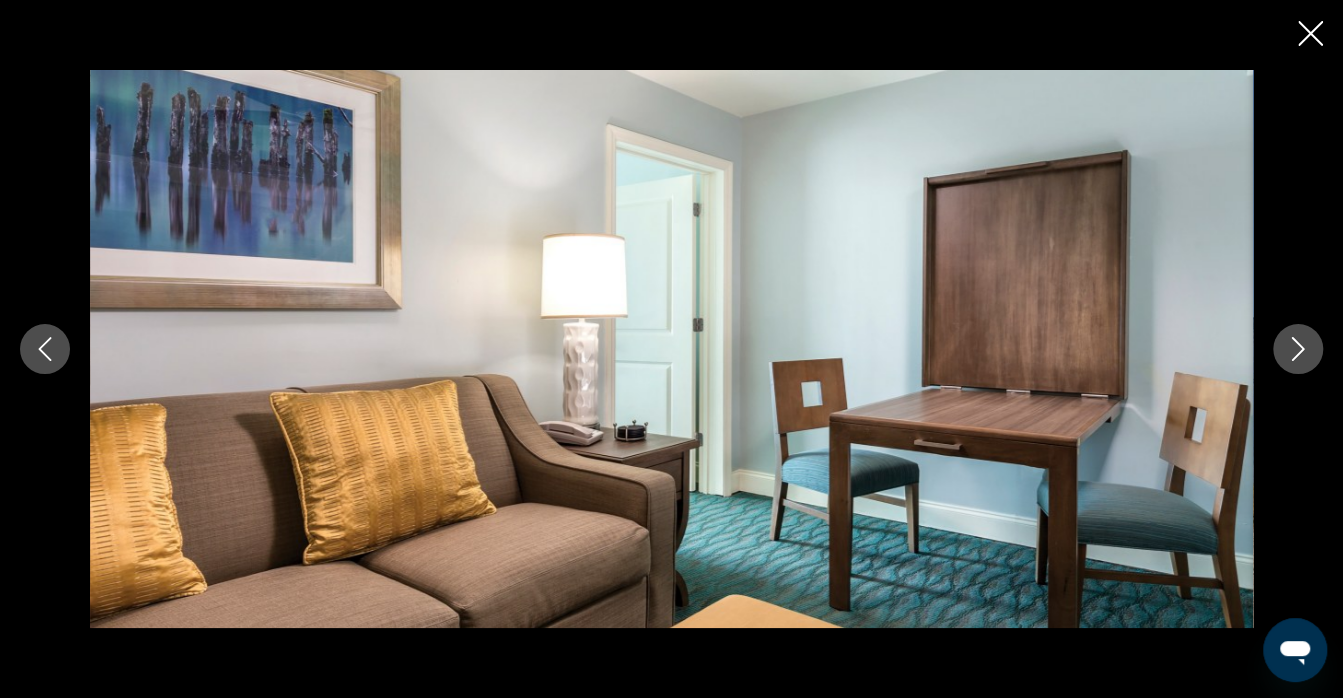 click at bounding box center (1298, 349) 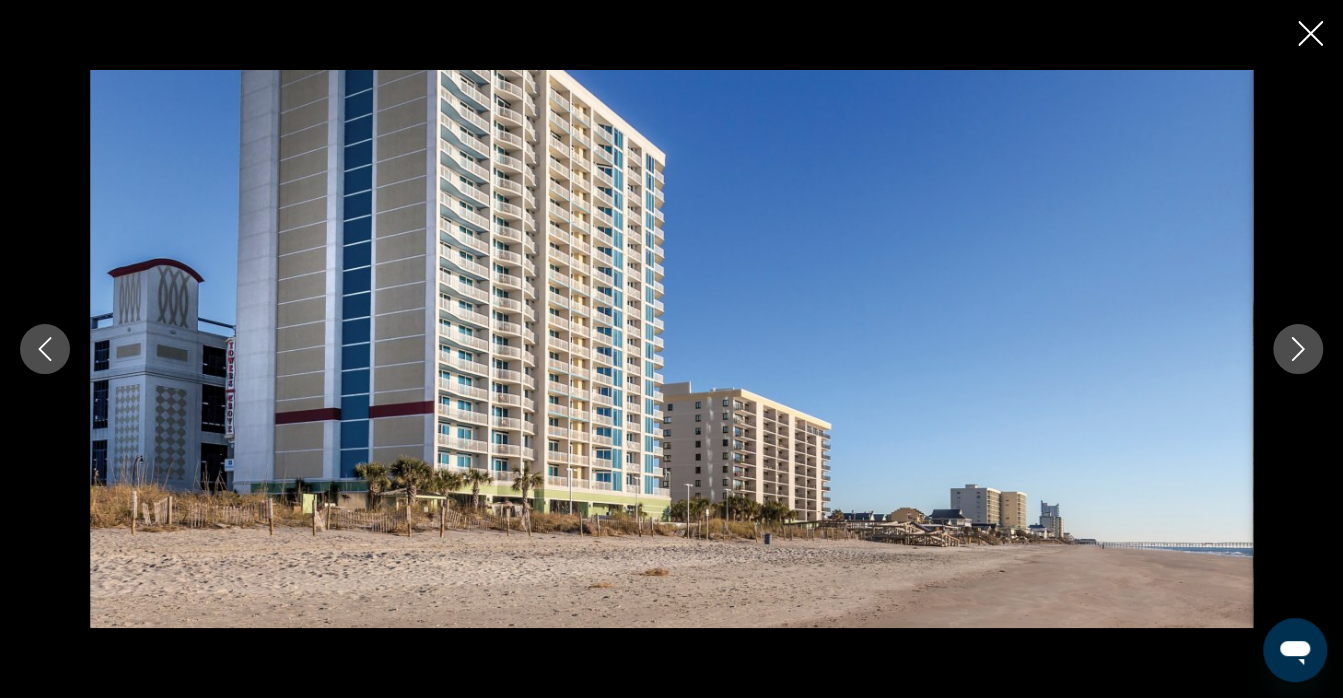 click 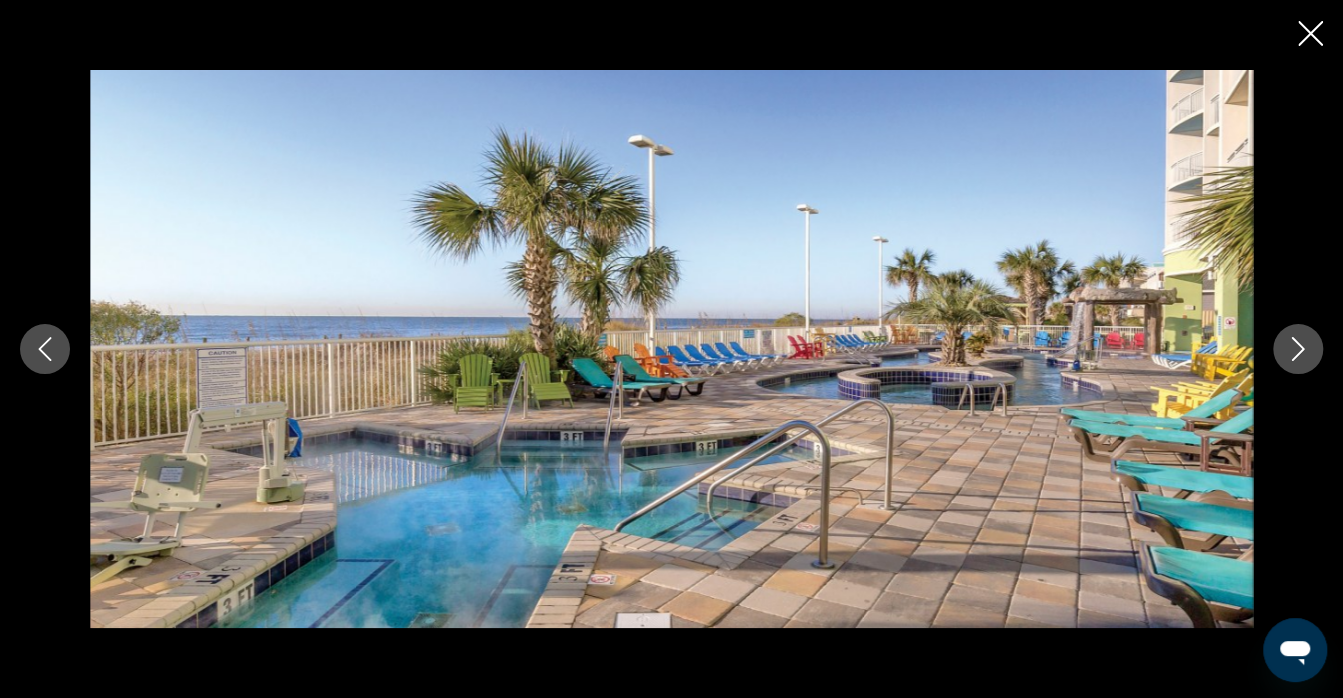 click 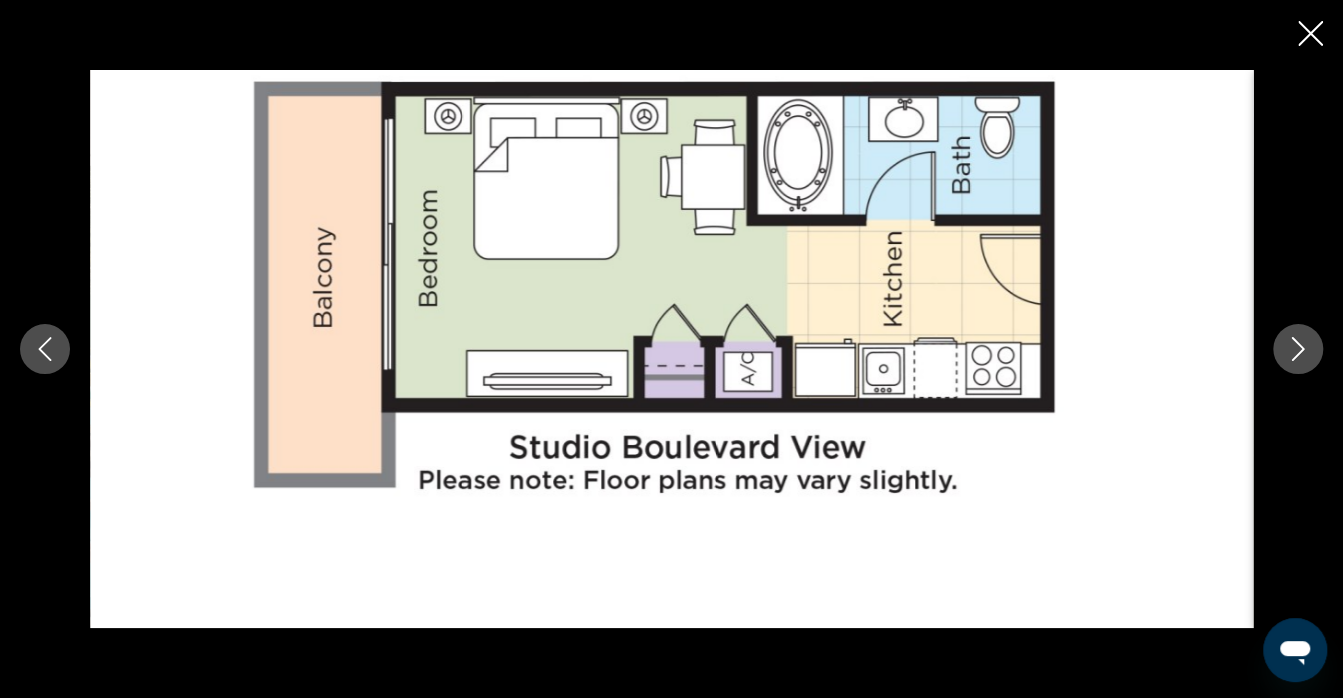 click 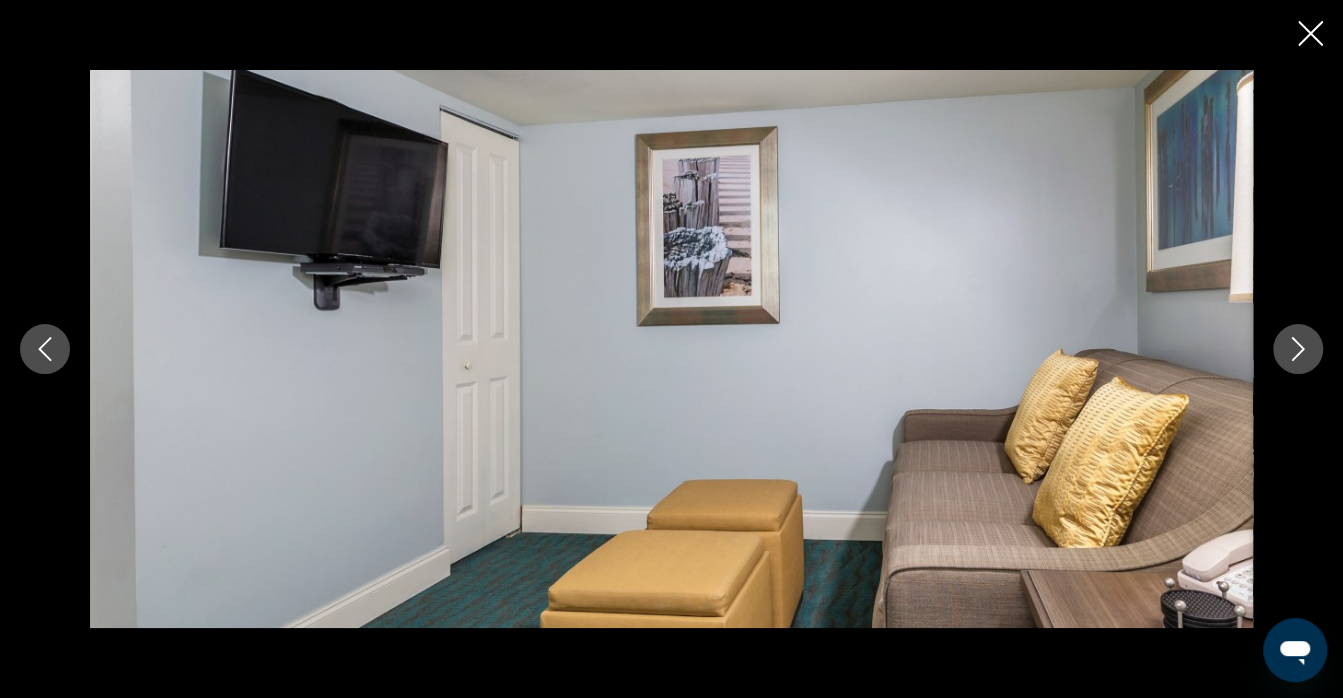 click 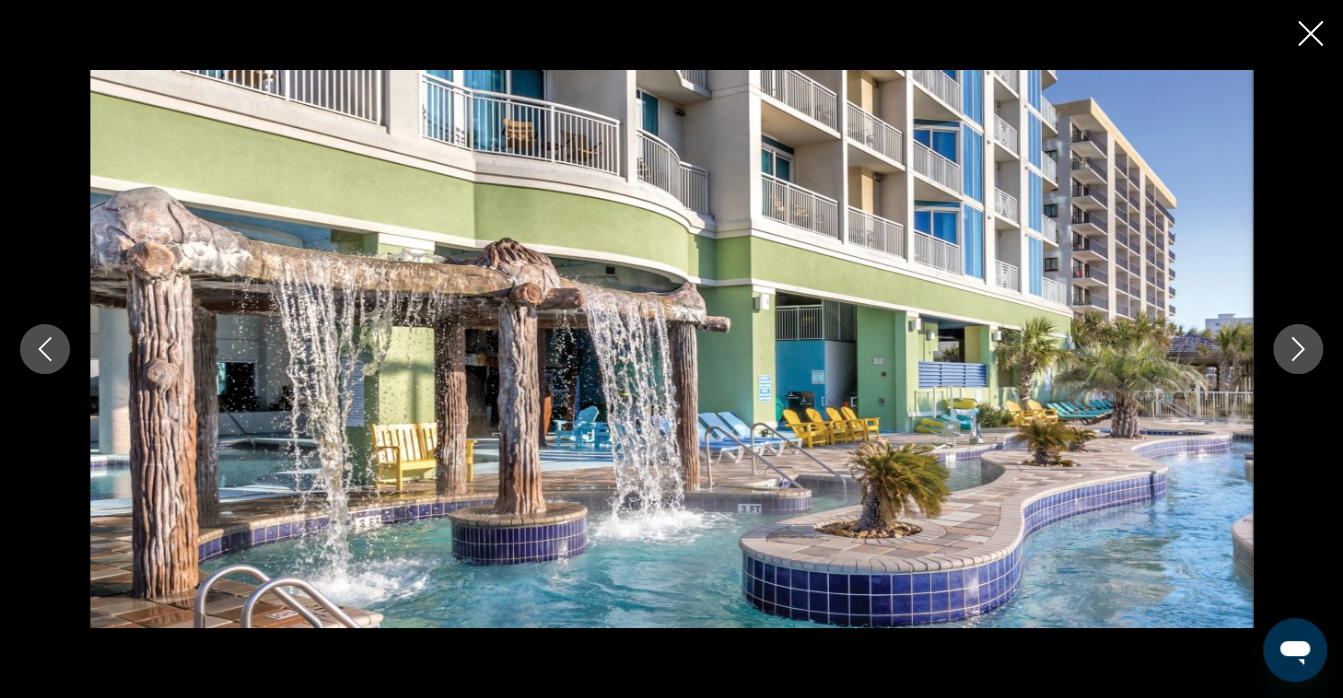 click 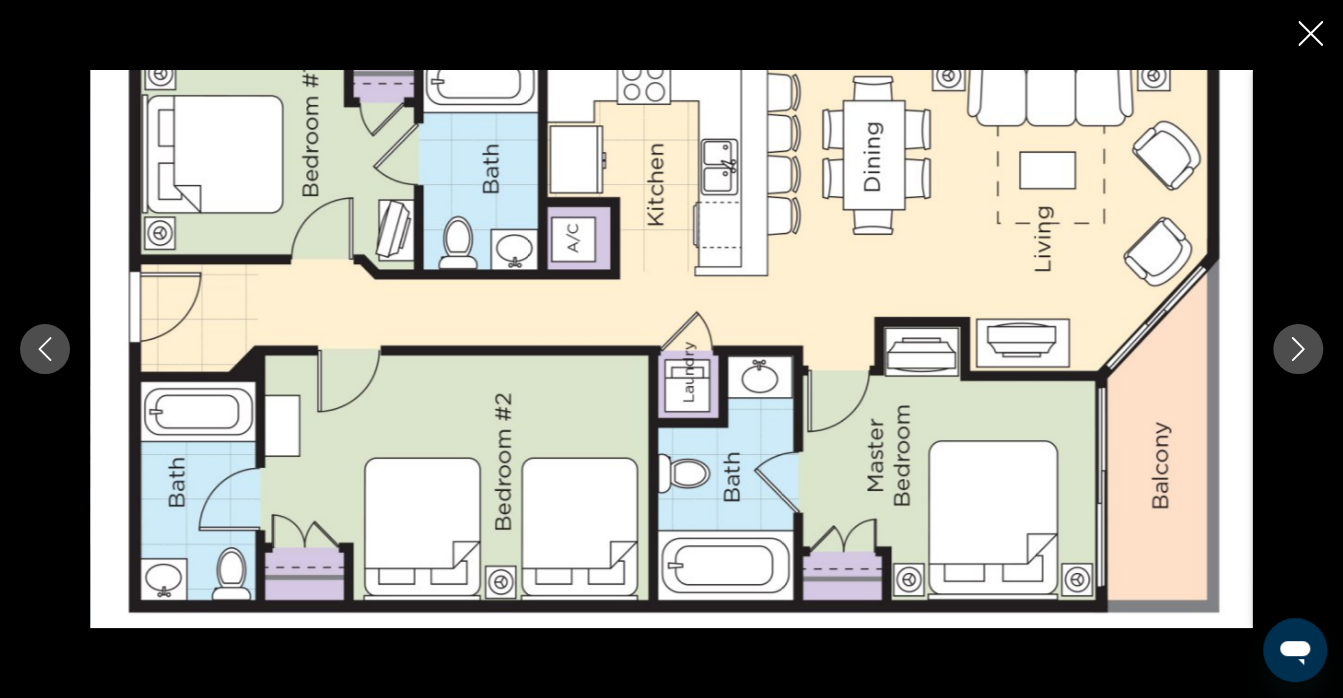click 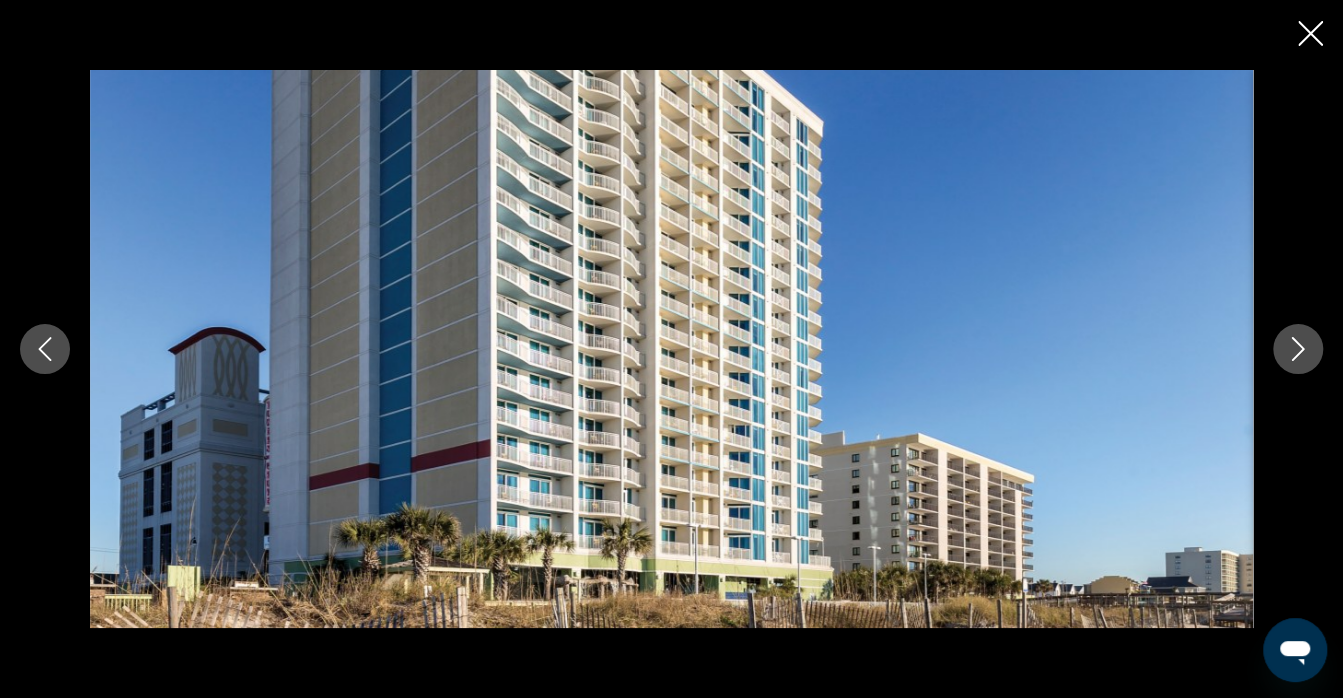 click 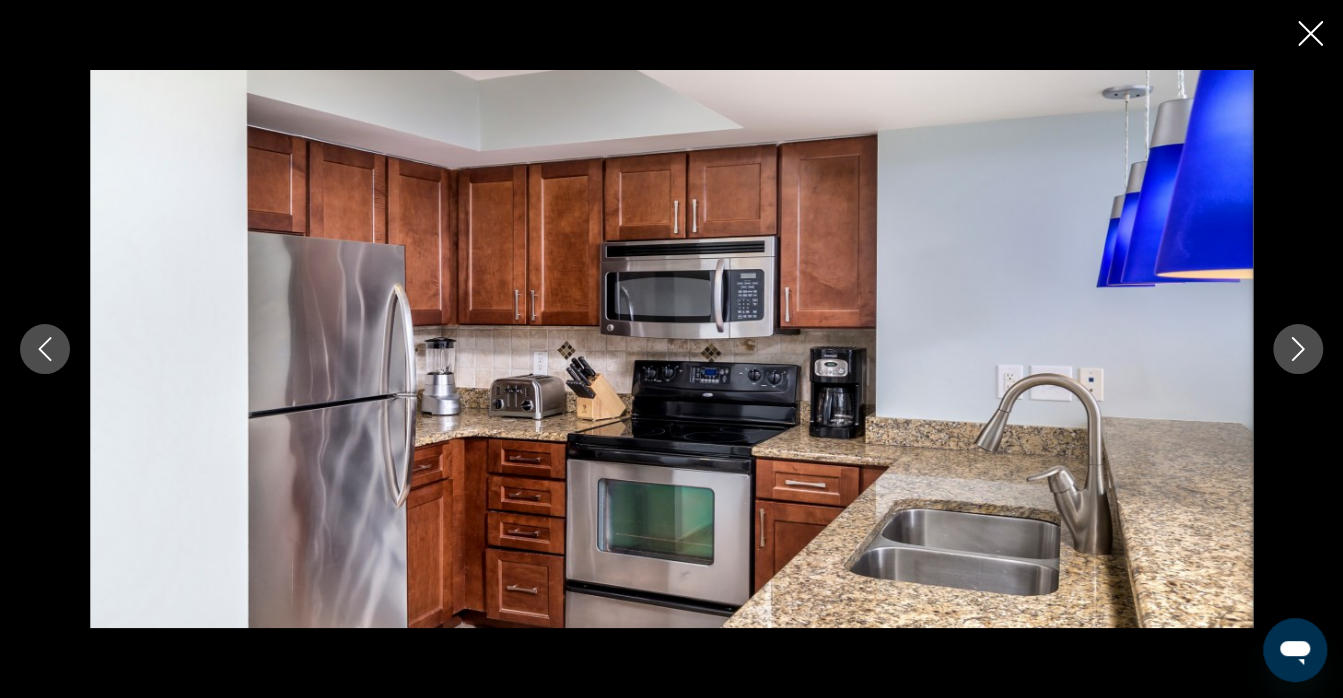 click 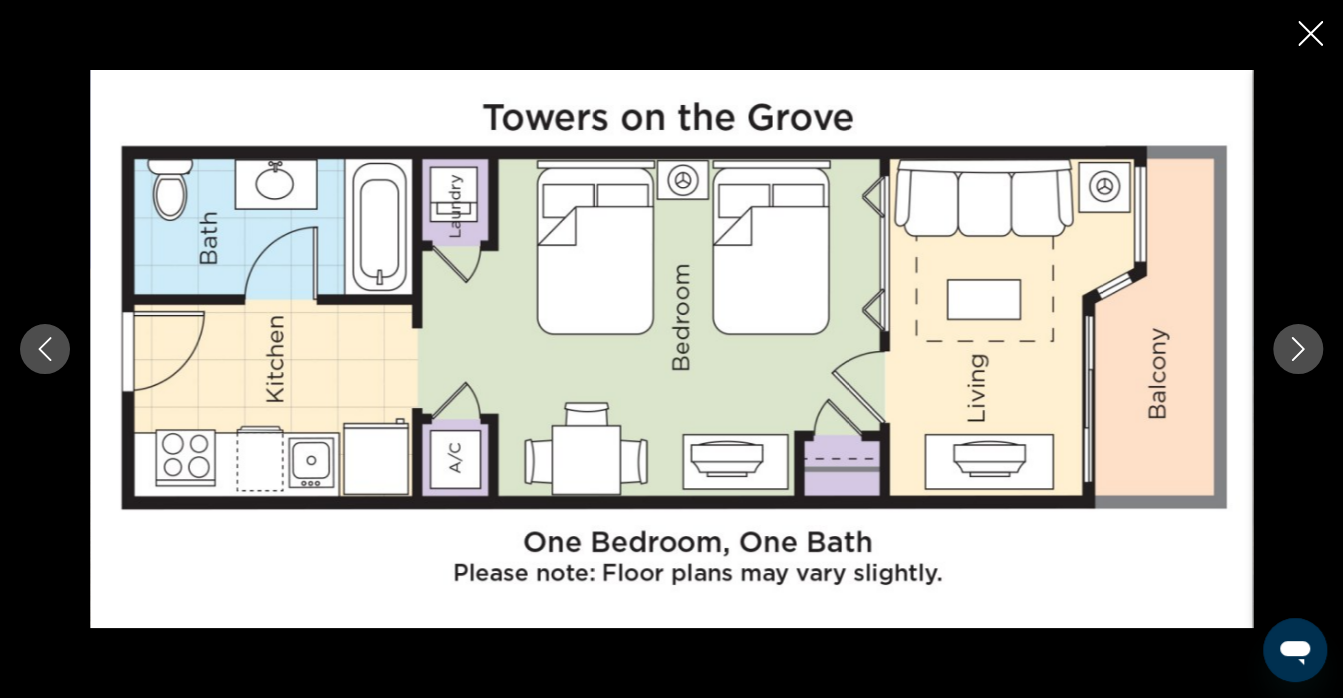click 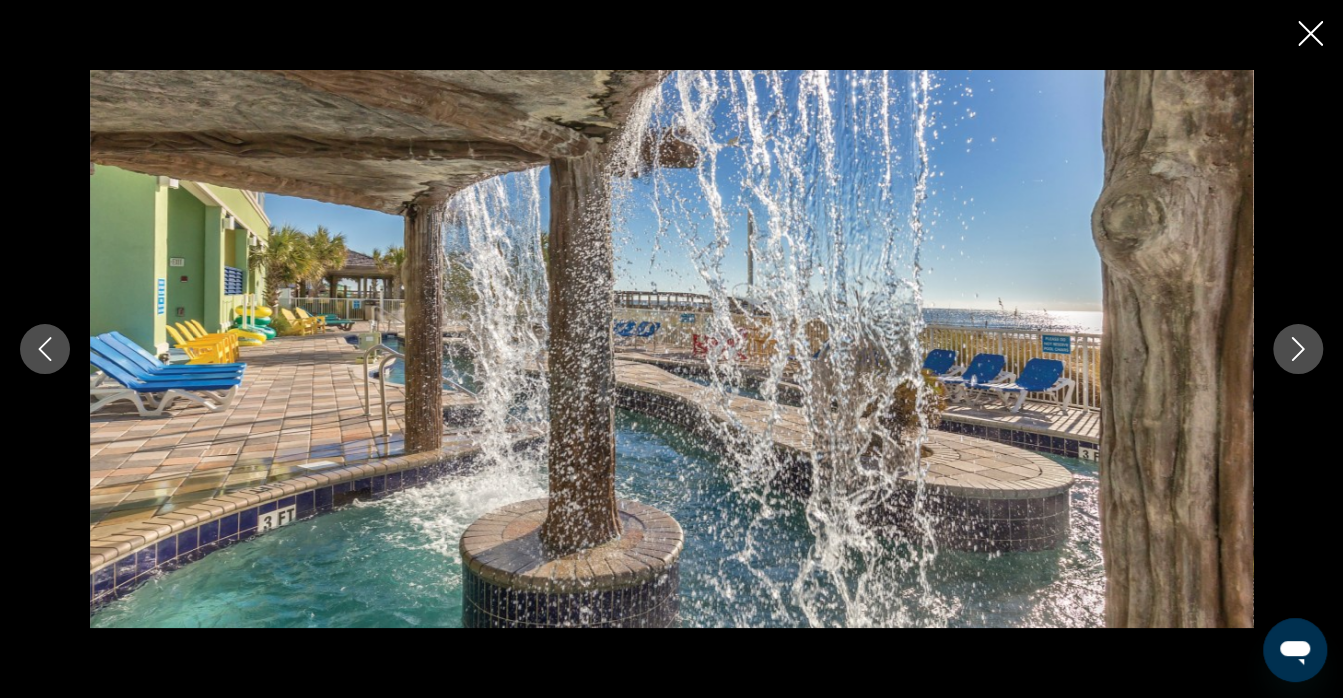 click 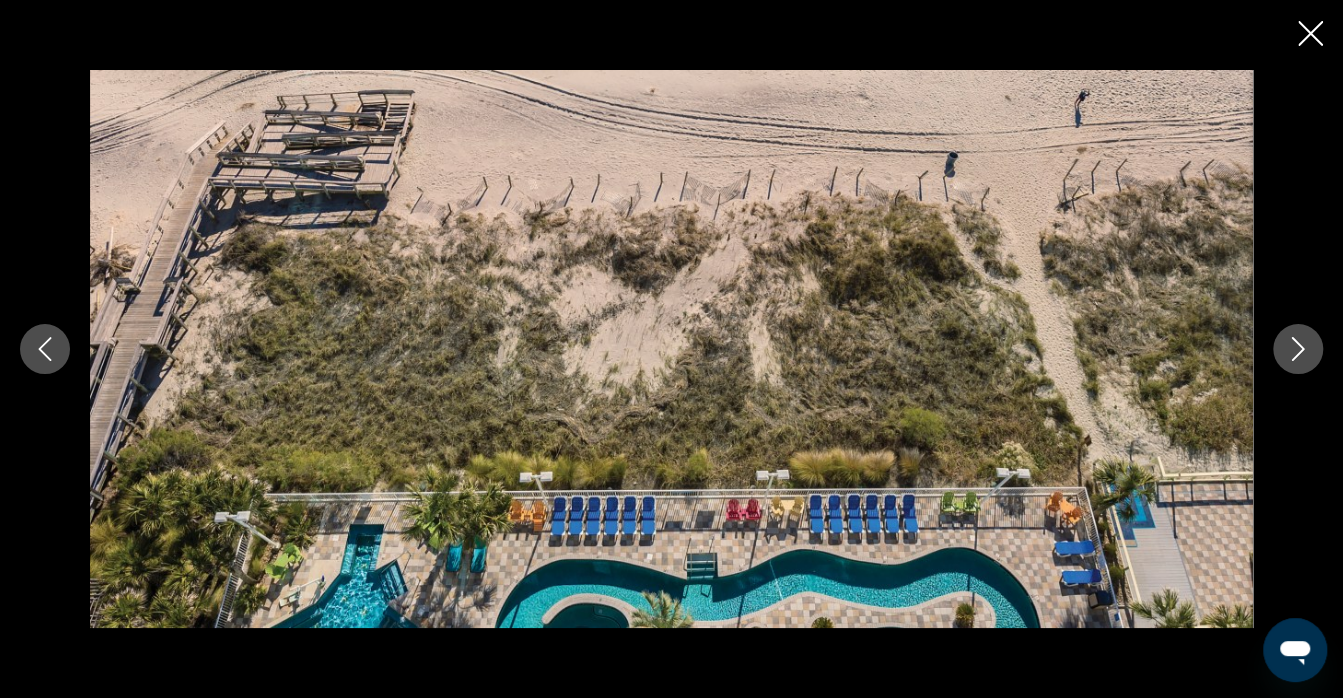 scroll, scrollTop: 1110, scrollLeft: 0, axis: vertical 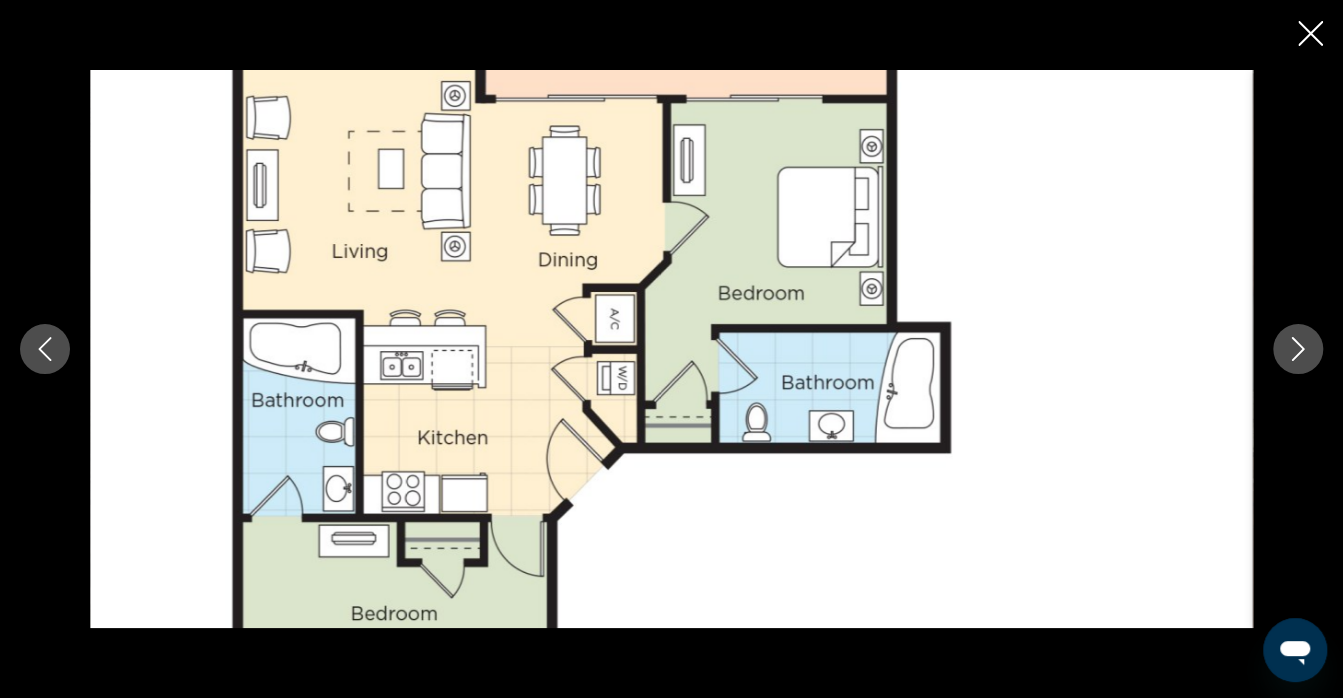 click 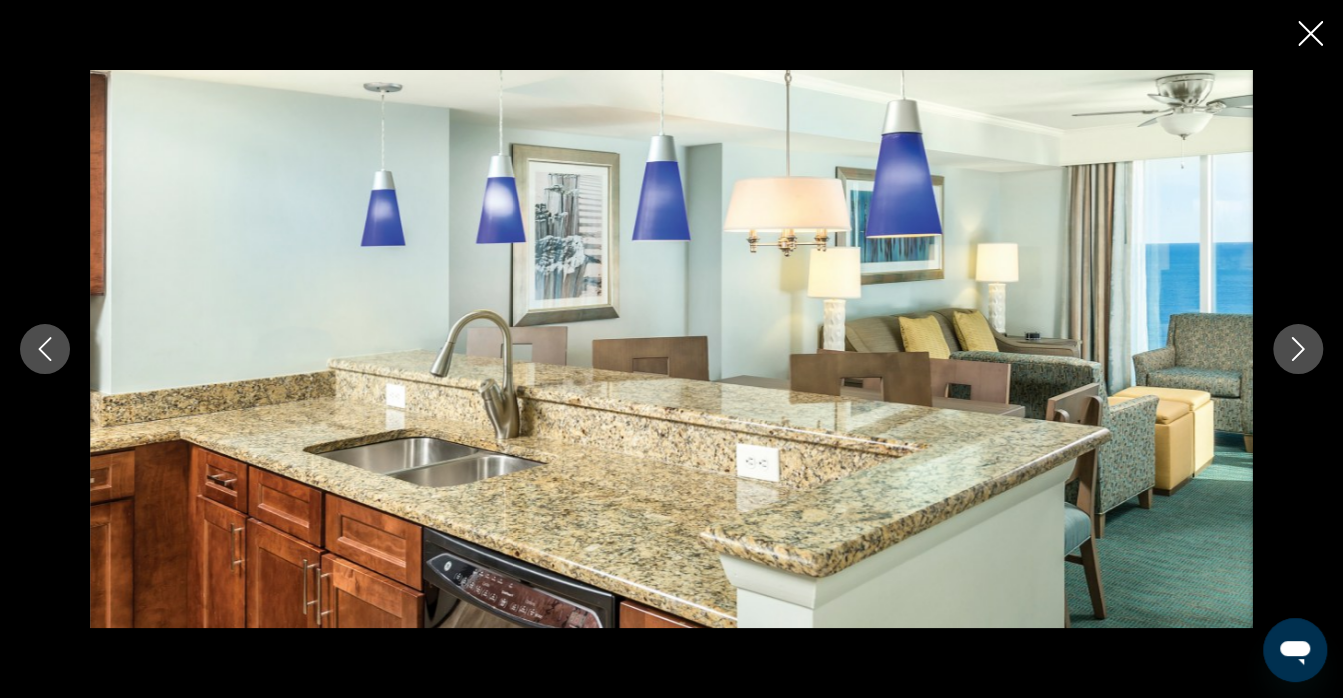 click 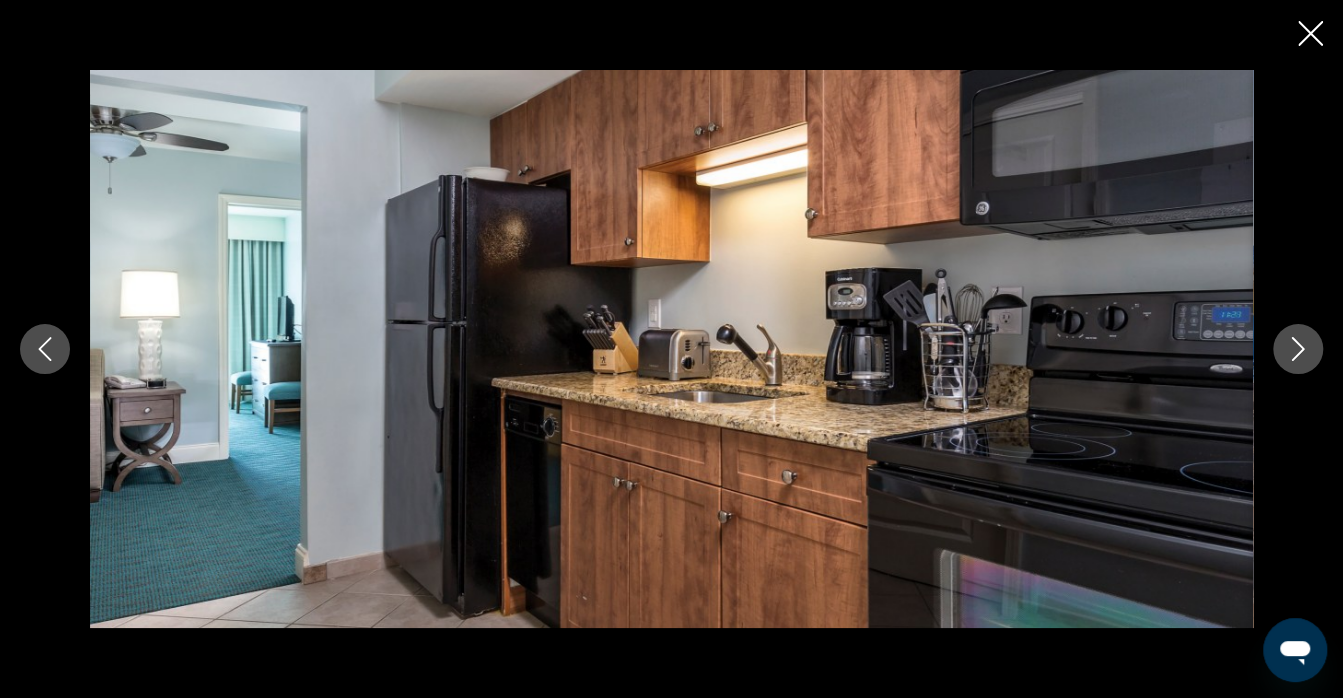 click 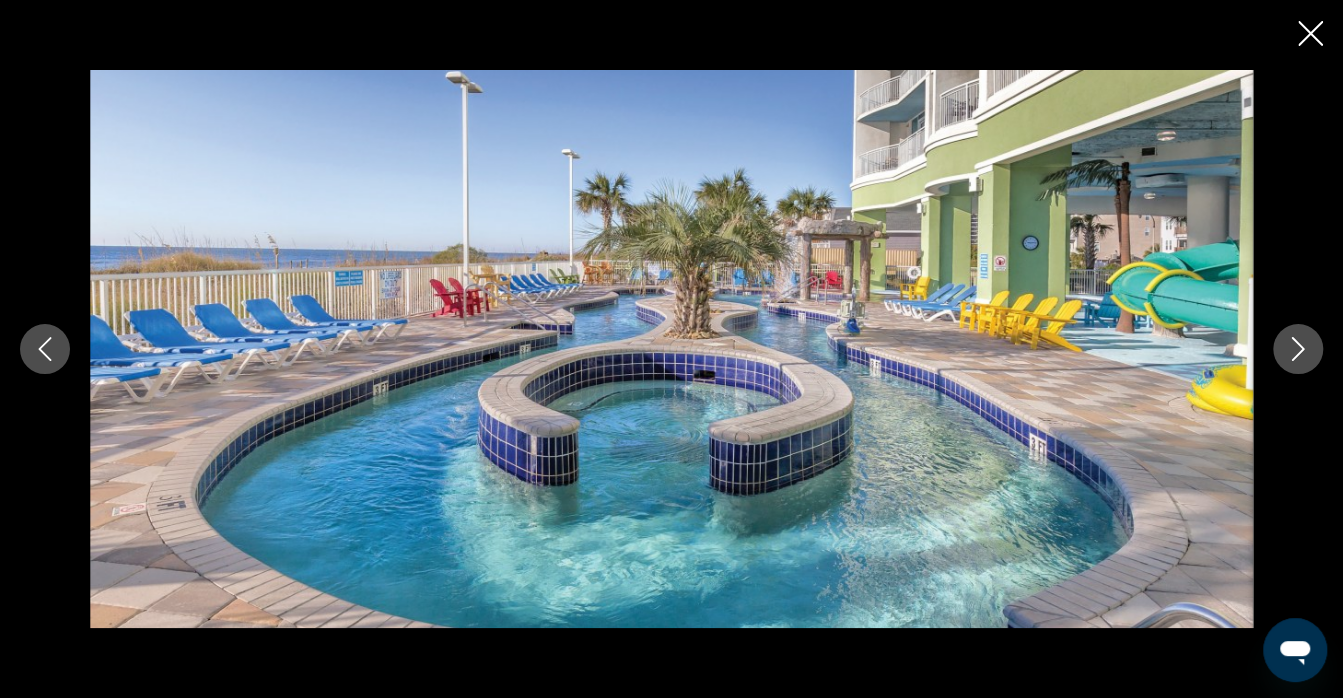 click 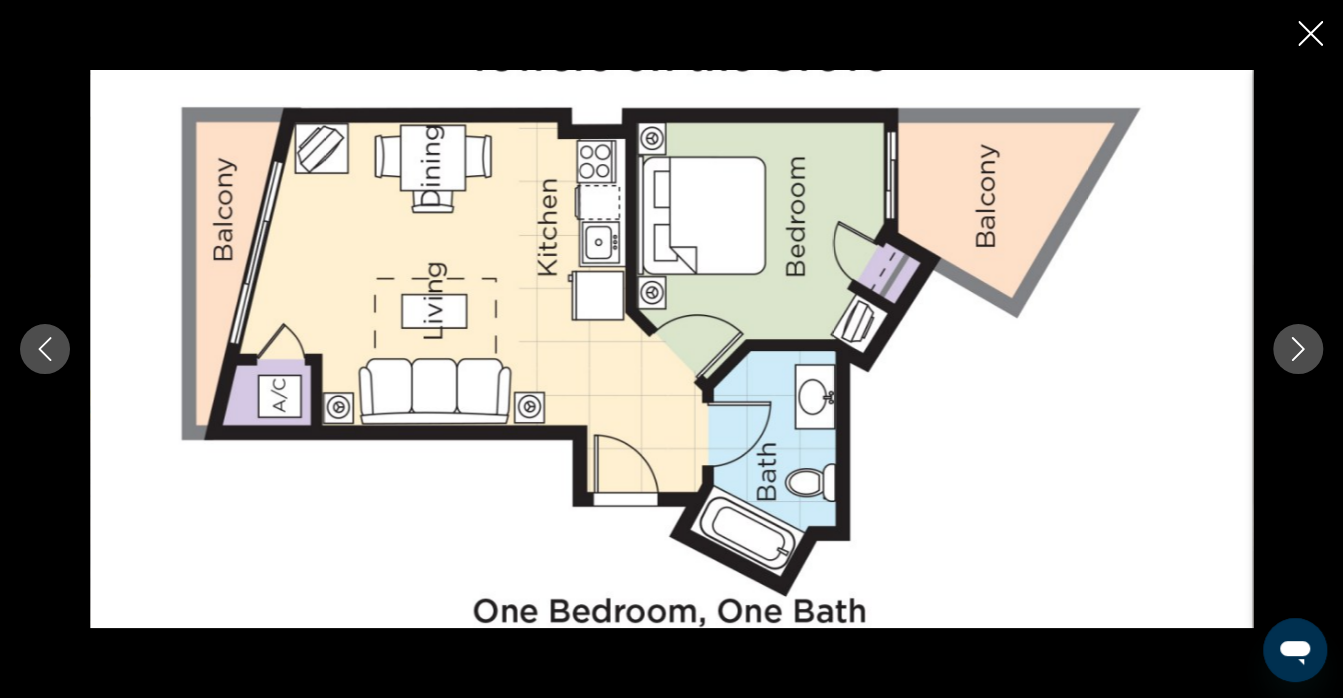 click 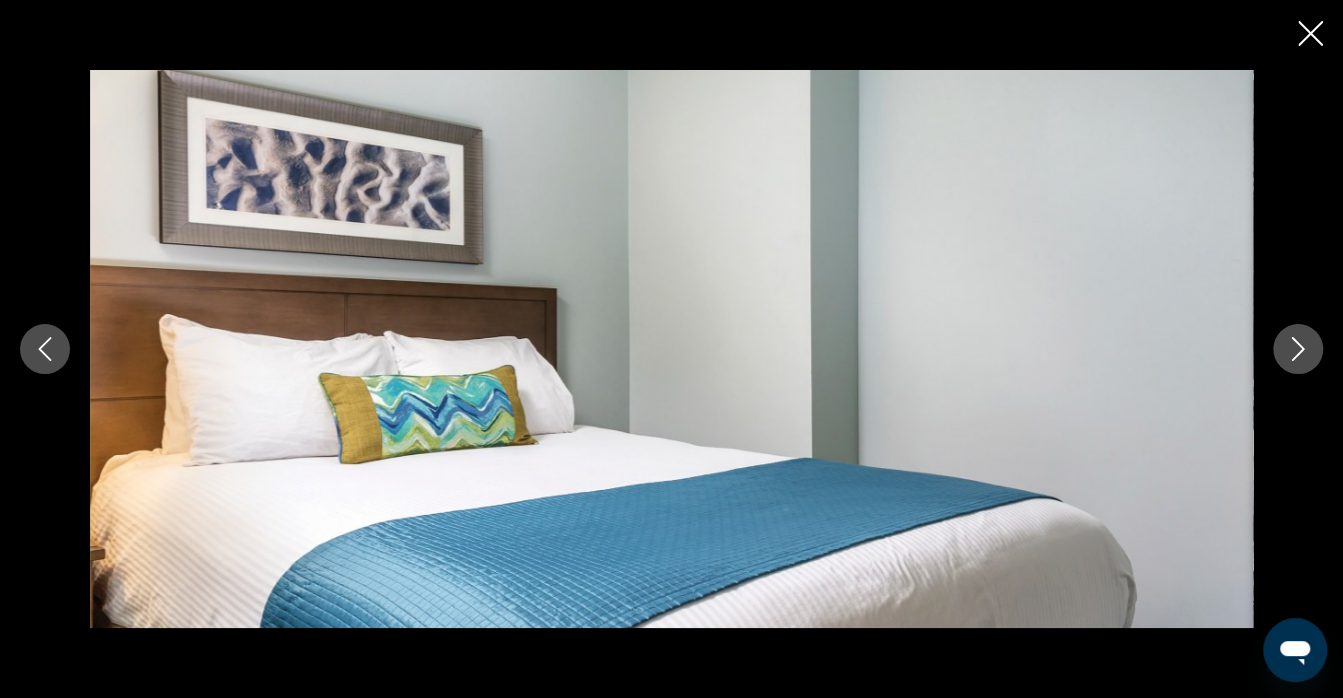 click 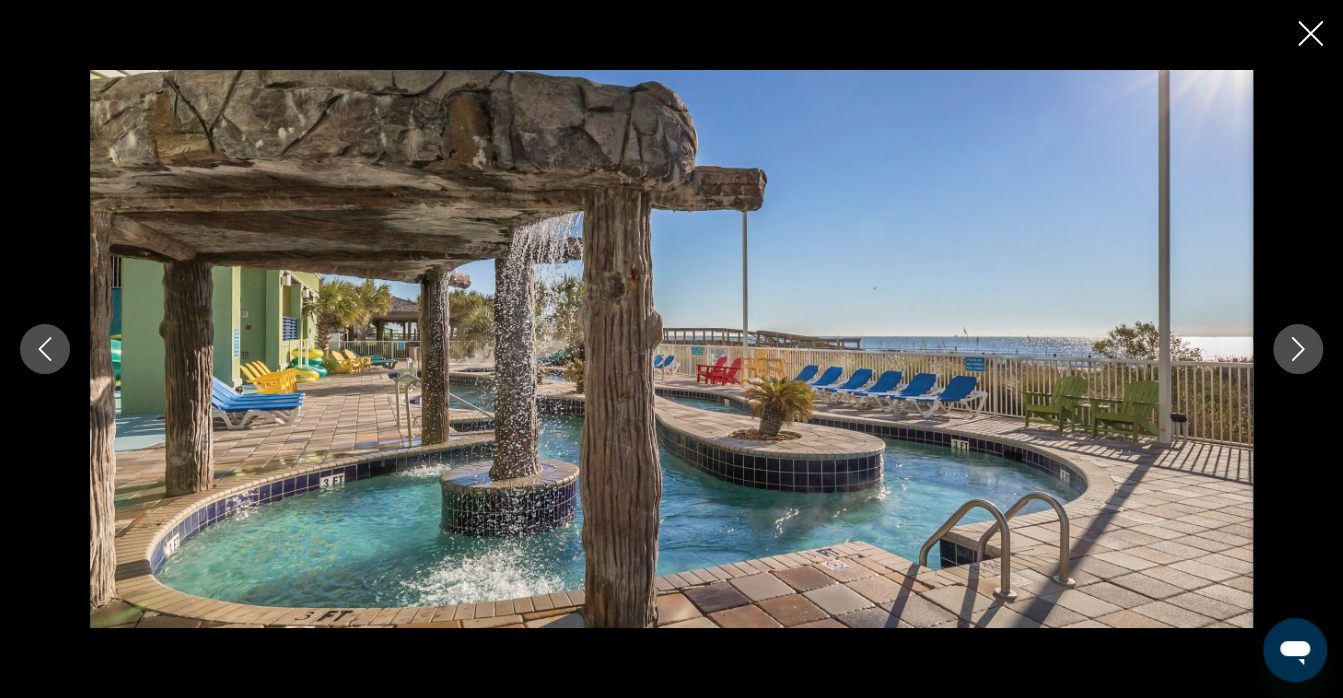 scroll, scrollTop: 1539, scrollLeft: 0, axis: vertical 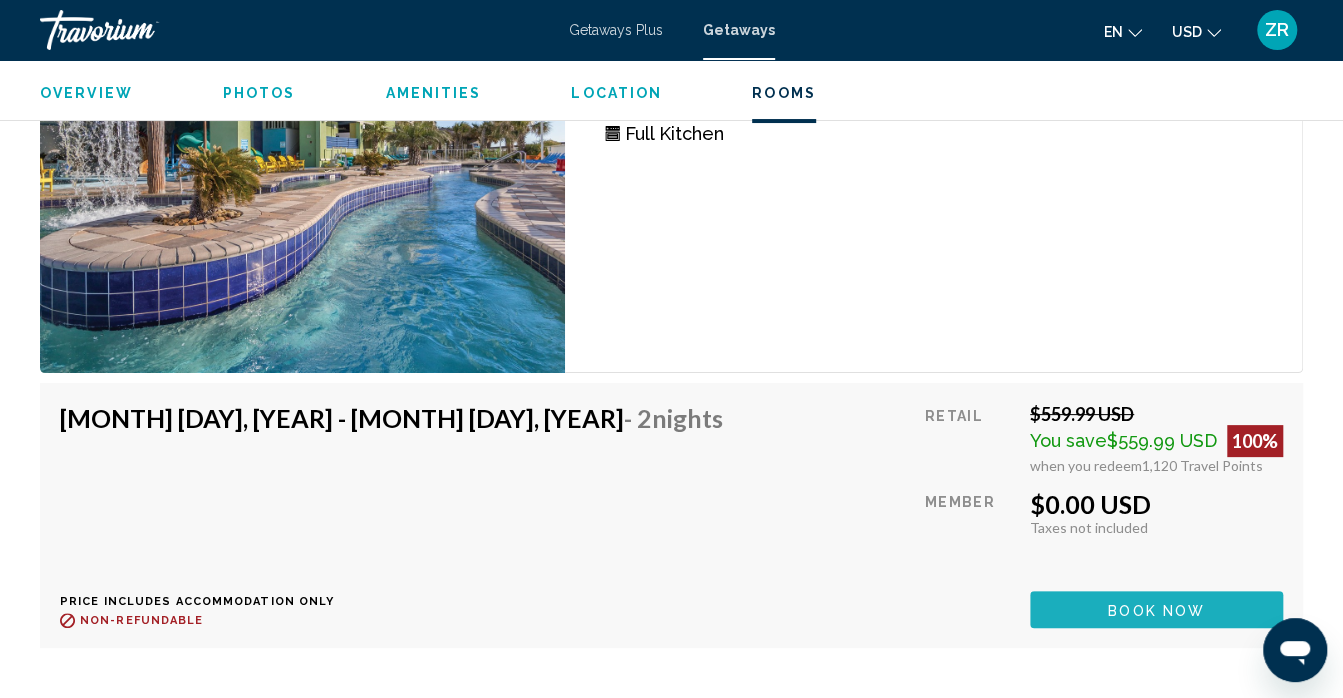 click on "Book now" at bounding box center (1156, 610) 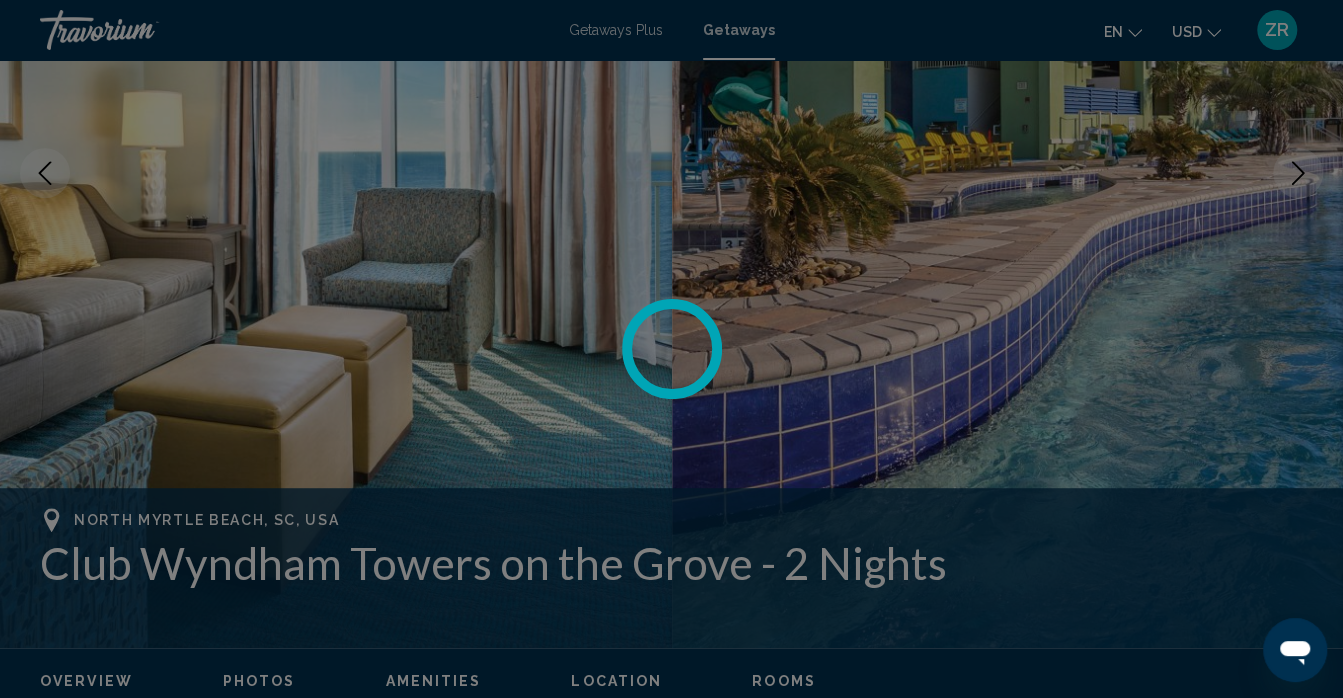 scroll, scrollTop: 360, scrollLeft: 0, axis: vertical 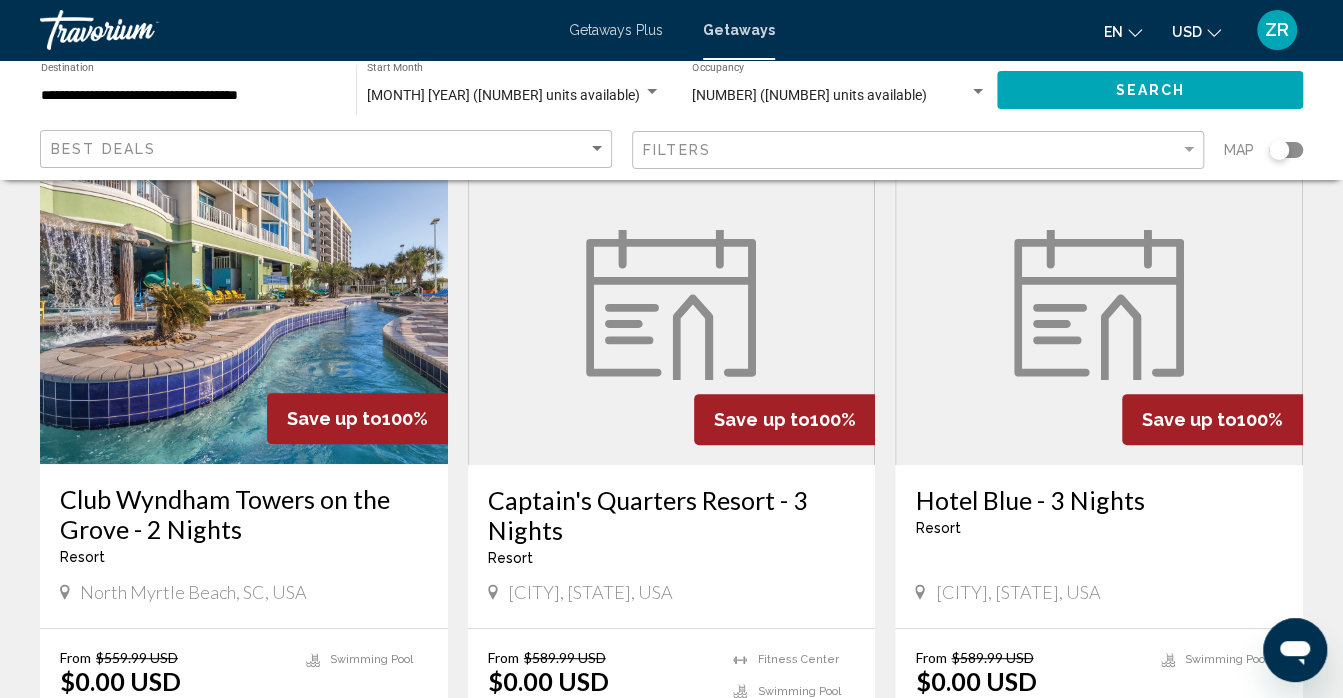 click on "Captain's Quarters Resort - 3 Nights" at bounding box center (672, 515) 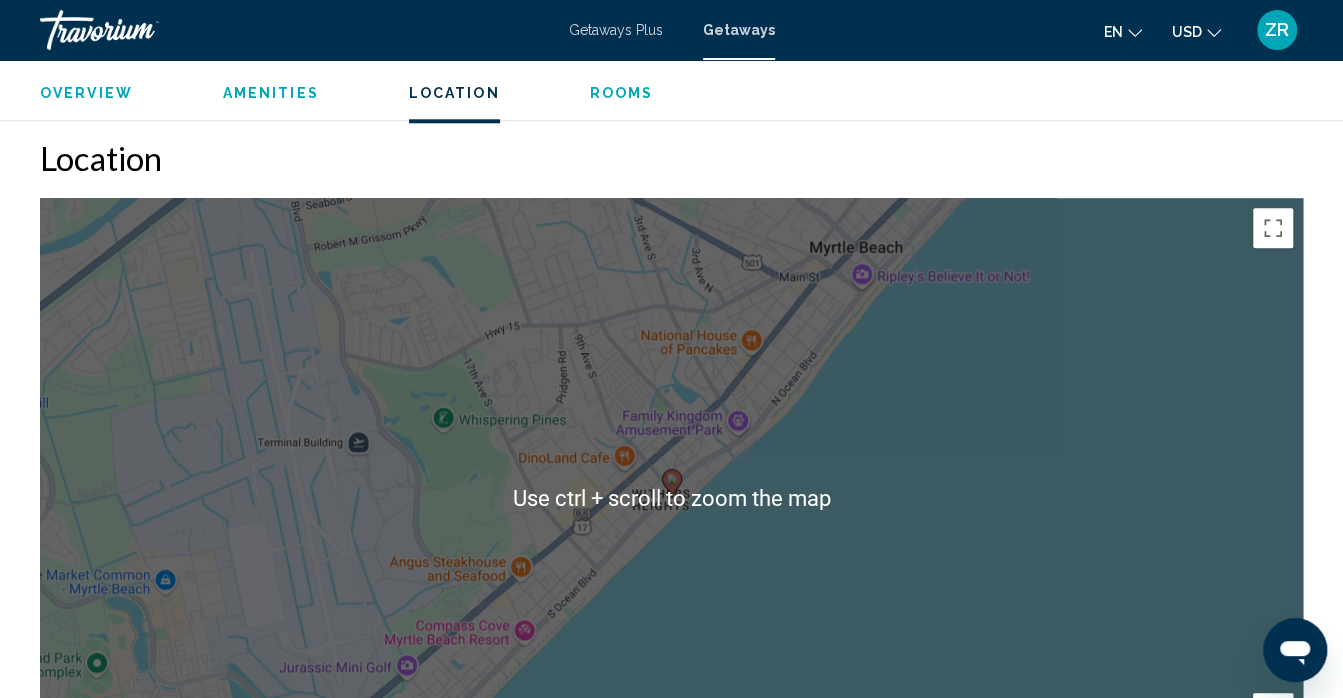scroll, scrollTop: 1102, scrollLeft: 0, axis: vertical 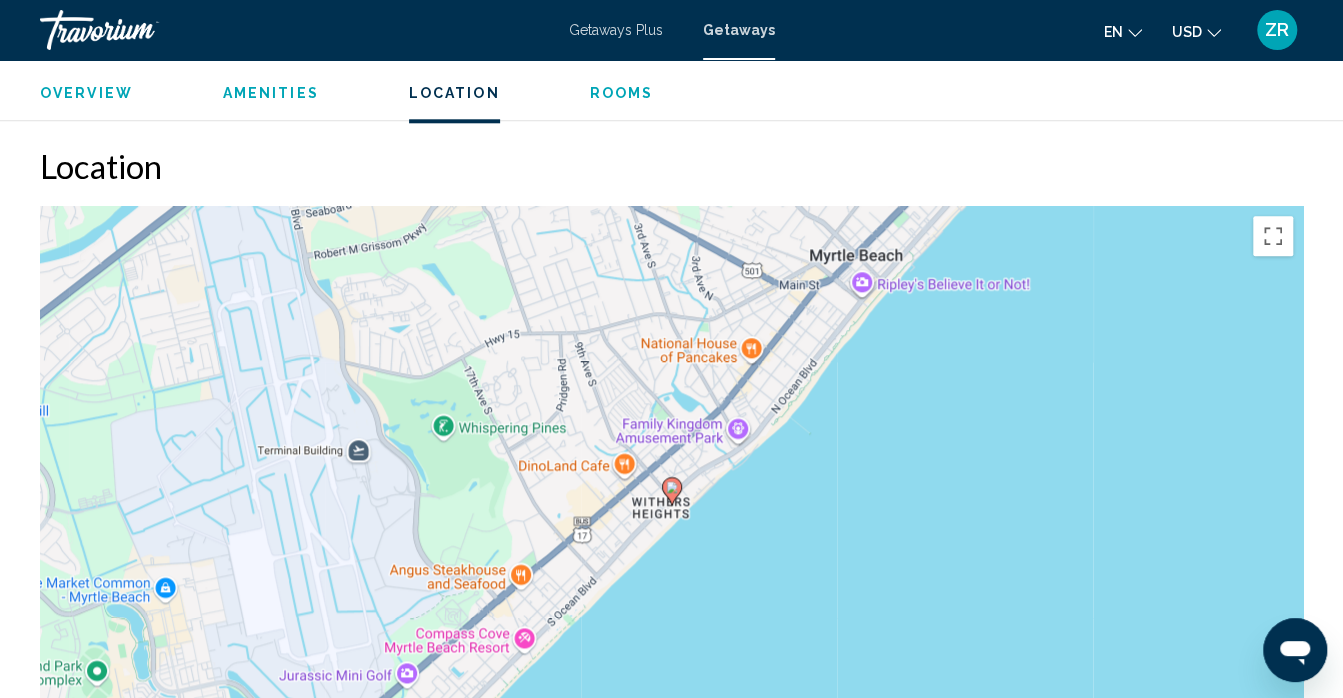 click on "To activate drag with keyboard, press Alt + Enter. Once in keyboard drag state, use the arrow keys to move the marker. To complete the drag, press the Enter key. To cancel, press Escape." at bounding box center (671, 506) 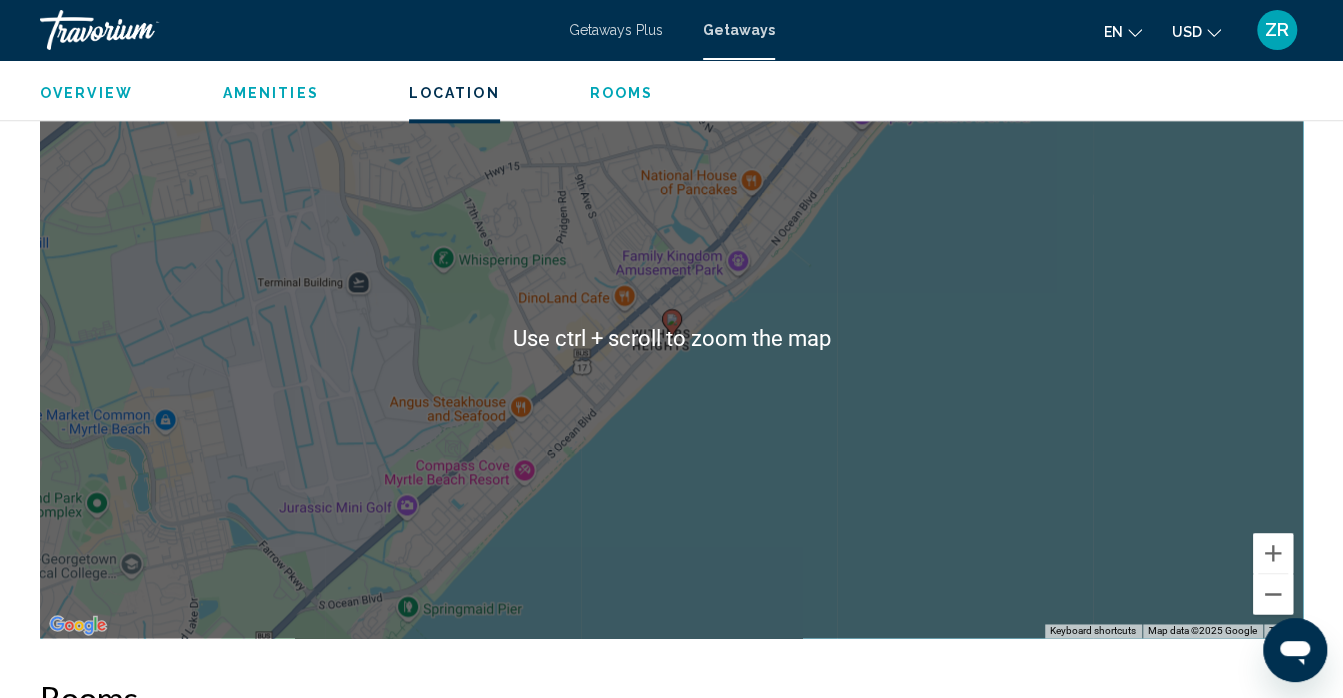 scroll, scrollTop: 1272, scrollLeft: 0, axis: vertical 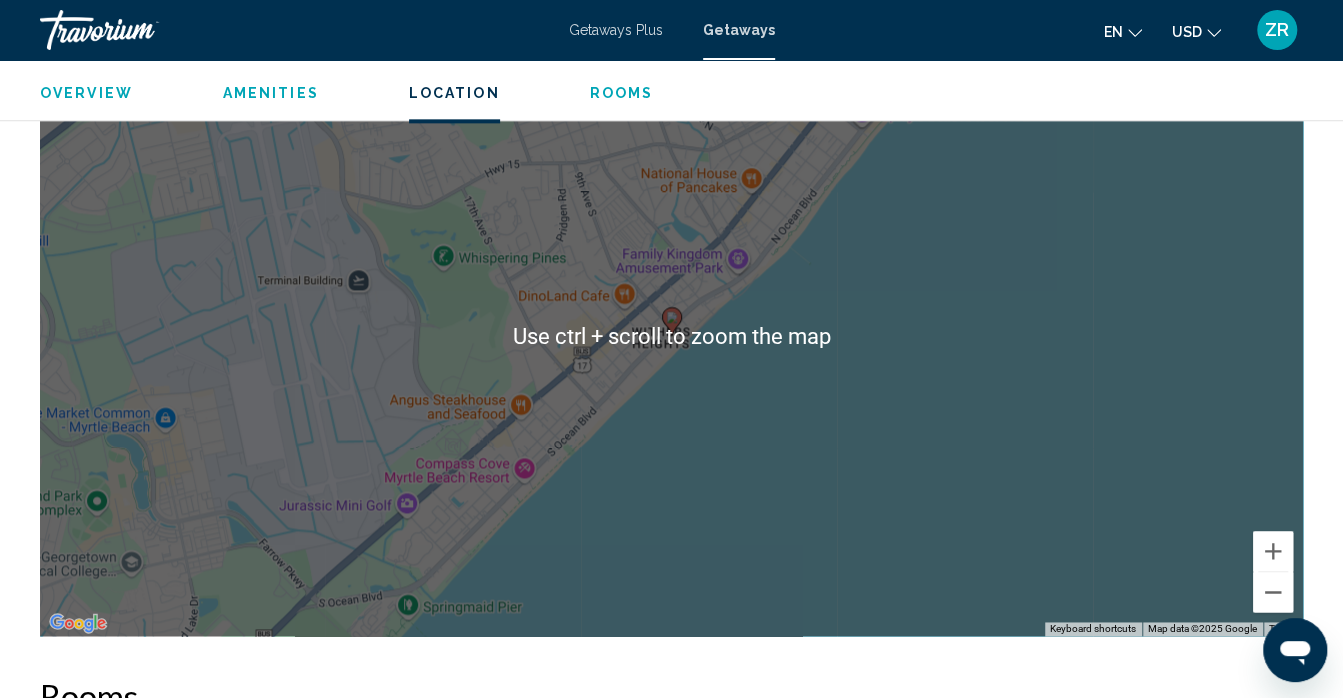 click on "Overview Type Resort All-Inclusive No All-Inclusive Address 901 S Ocean Blvd Myrtle Beach, SC, USA Description Read more
Amenities
Fitness Center
Swimming Pool ATM/banking Bar/lounge Fitness Center Game room Hot tub Laundry facilities Onsite - Swimming pool - children's Onsite - Swimming pool - indoor Onsite - Swimming pool - outdoor Poolside bar Swimming pool No Amenities available. Resort Fees  Info  Resort amenities fee is 40.00 U.S. dollars . Only Credit Cards accepted. Resort amenities fee is per day. For rental reservations only. General Urgent Info If applicable, additional fees for some utilities, including gas and electricity may be charged by the resort and varies based on stay duration, season, room size and actual usage, and is payable directly to the resort by you. These fees are not included in the total booking price. Location ← Move left →" at bounding box center (671, 531) 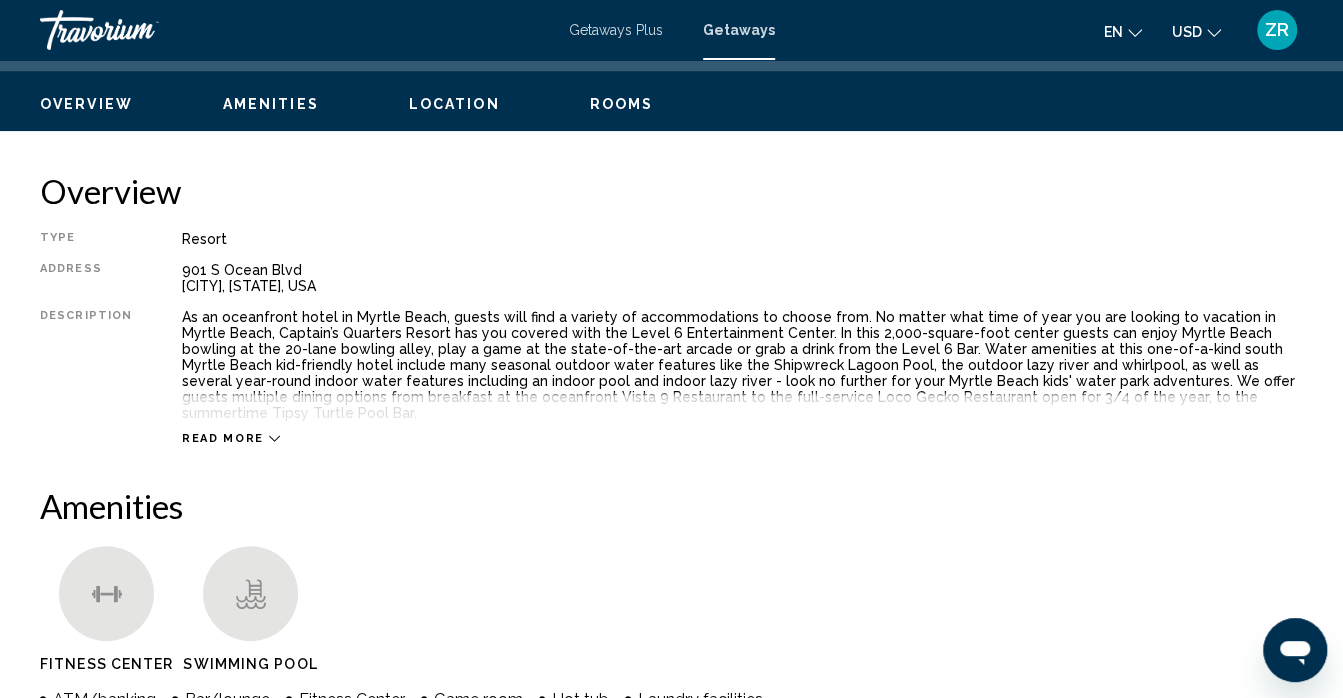 scroll, scrollTop: 0, scrollLeft: 0, axis: both 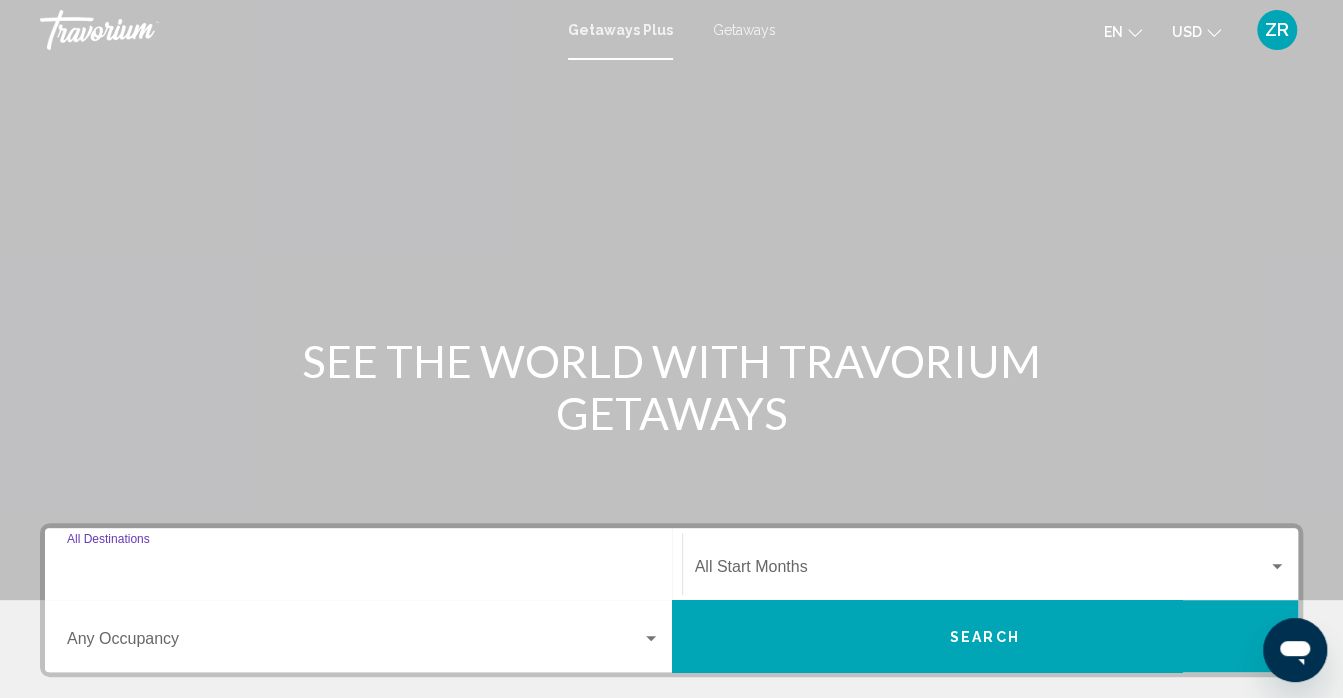 click on "Destination All Destinations" at bounding box center [363, 571] 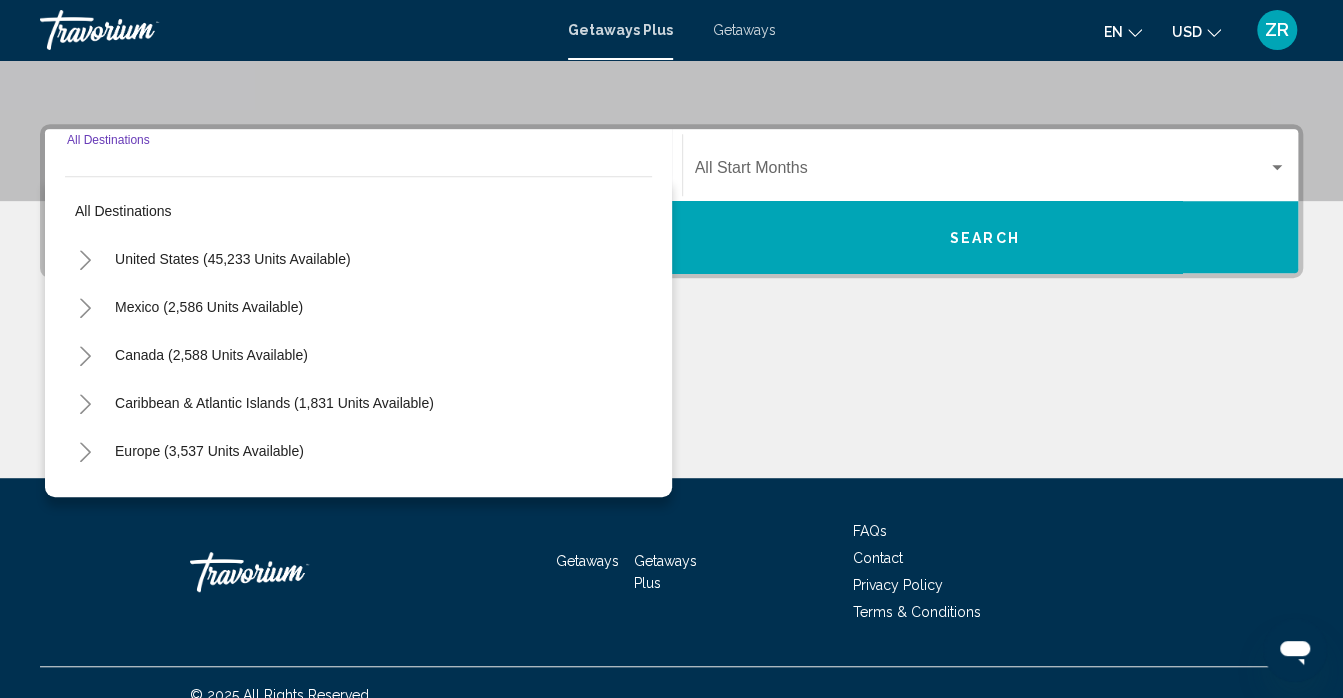 scroll, scrollTop: 423, scrollLeft: 0, axis: vertical 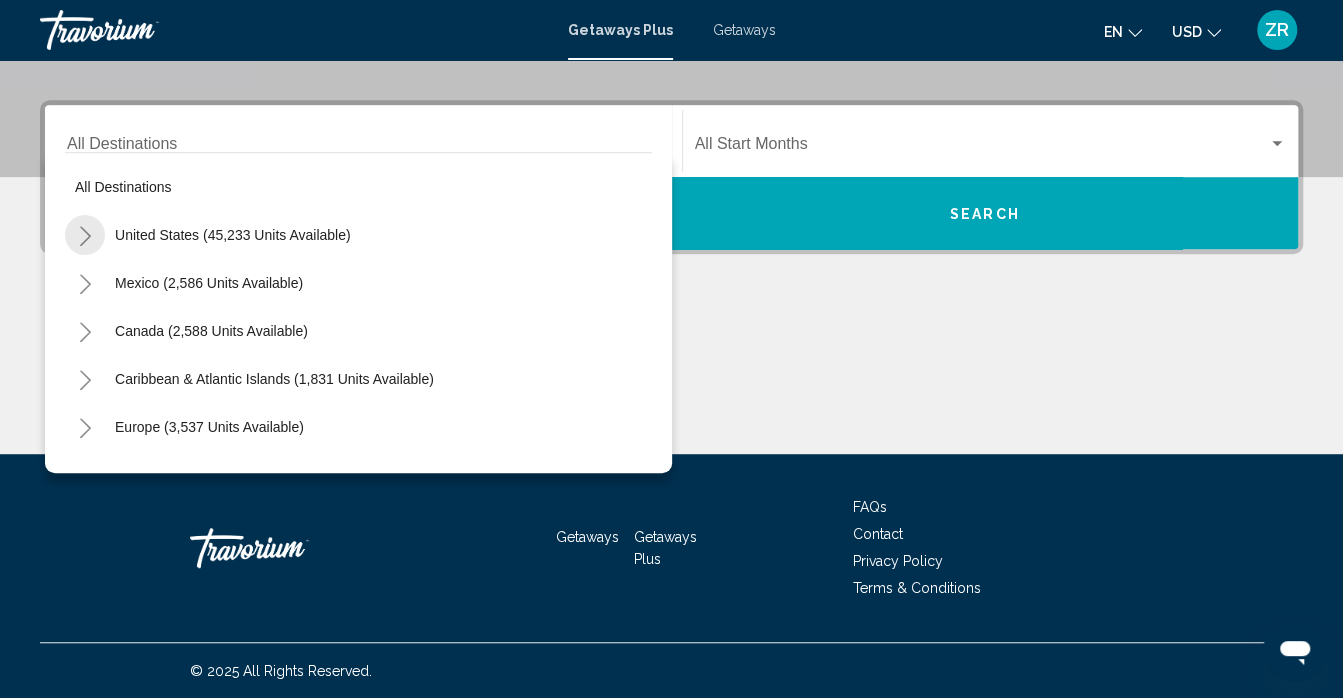 click 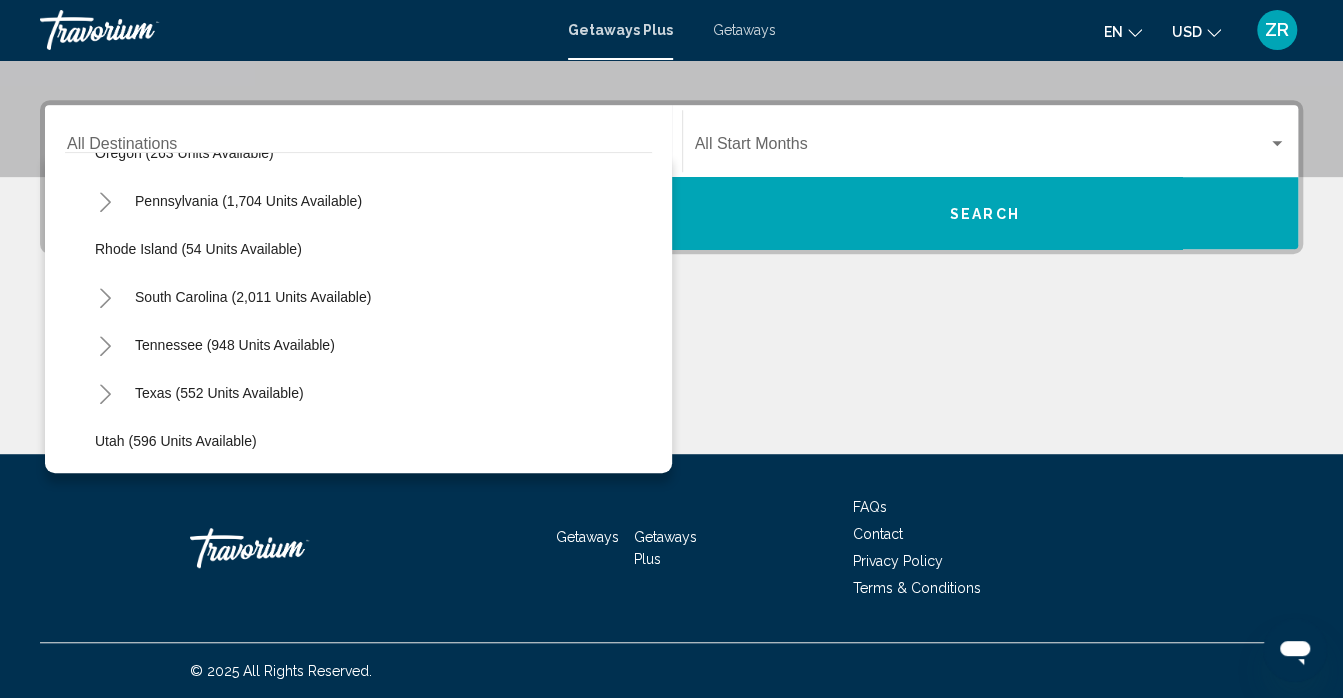 scroll, scrollTop: 1475, scrollLeft: 0, axis: vertical 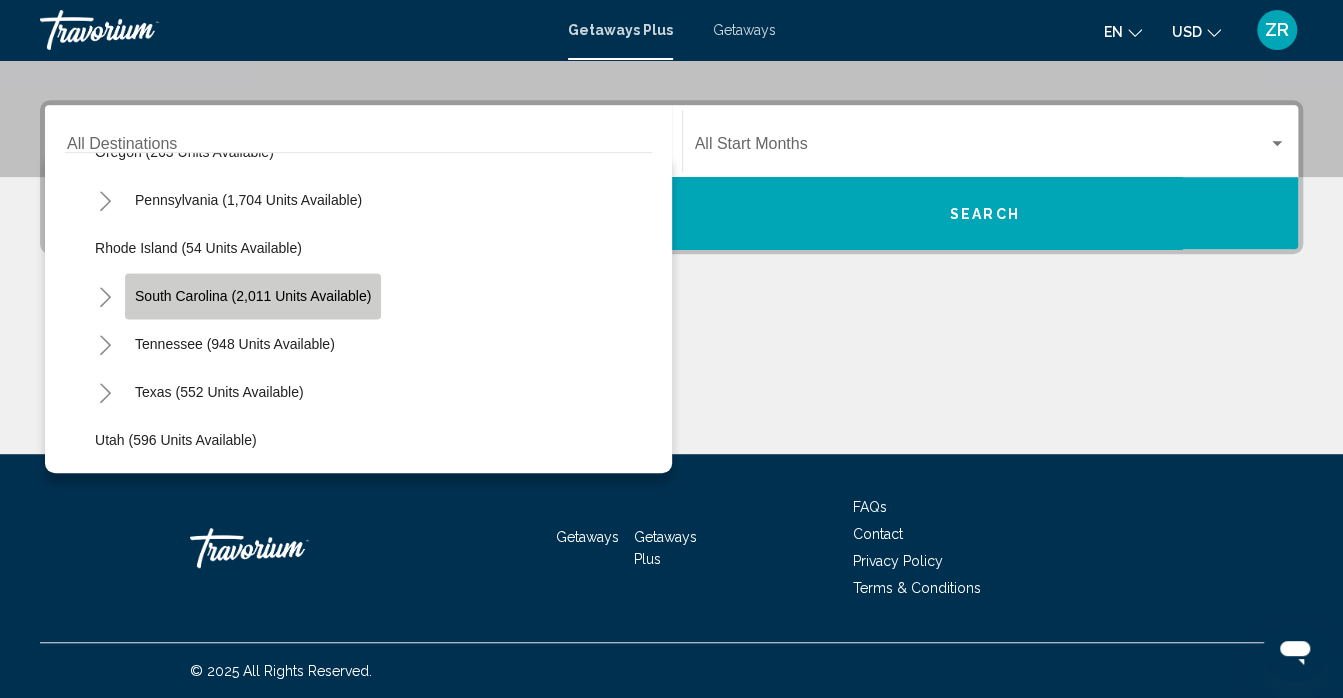 click on "South Carolina (2,011 units available)" 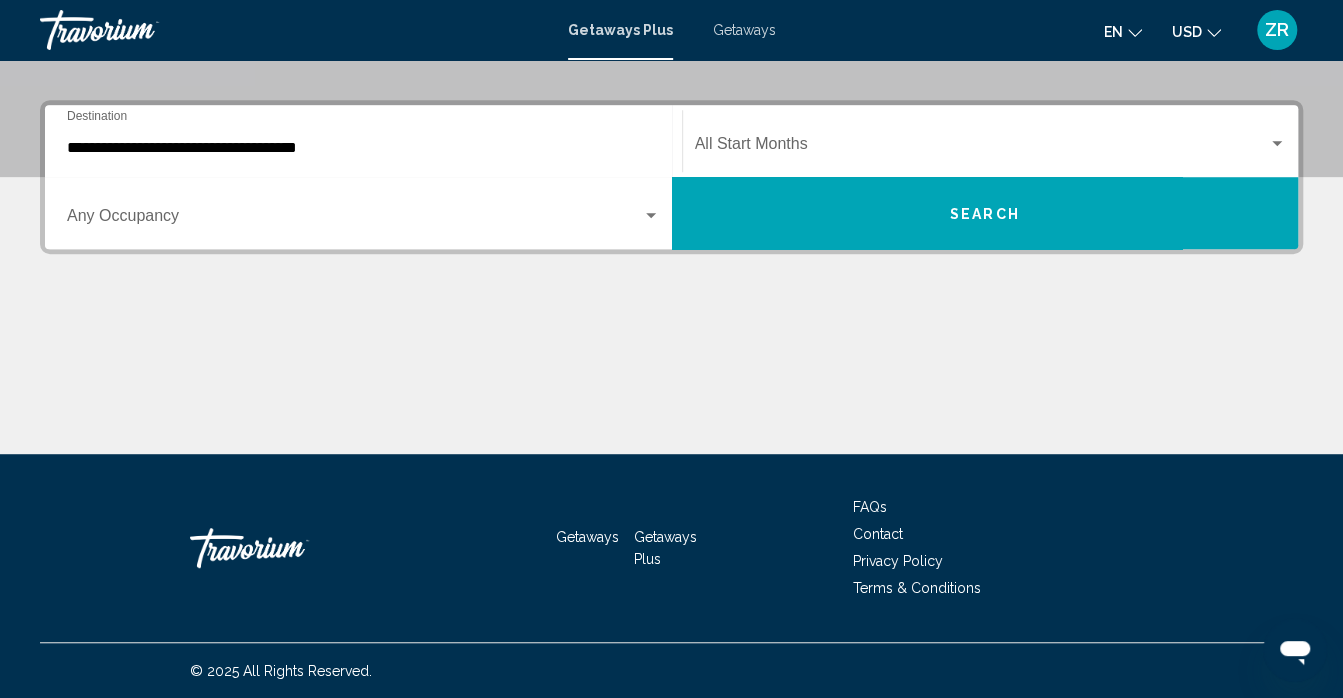 click on "Start Month All Start Months" 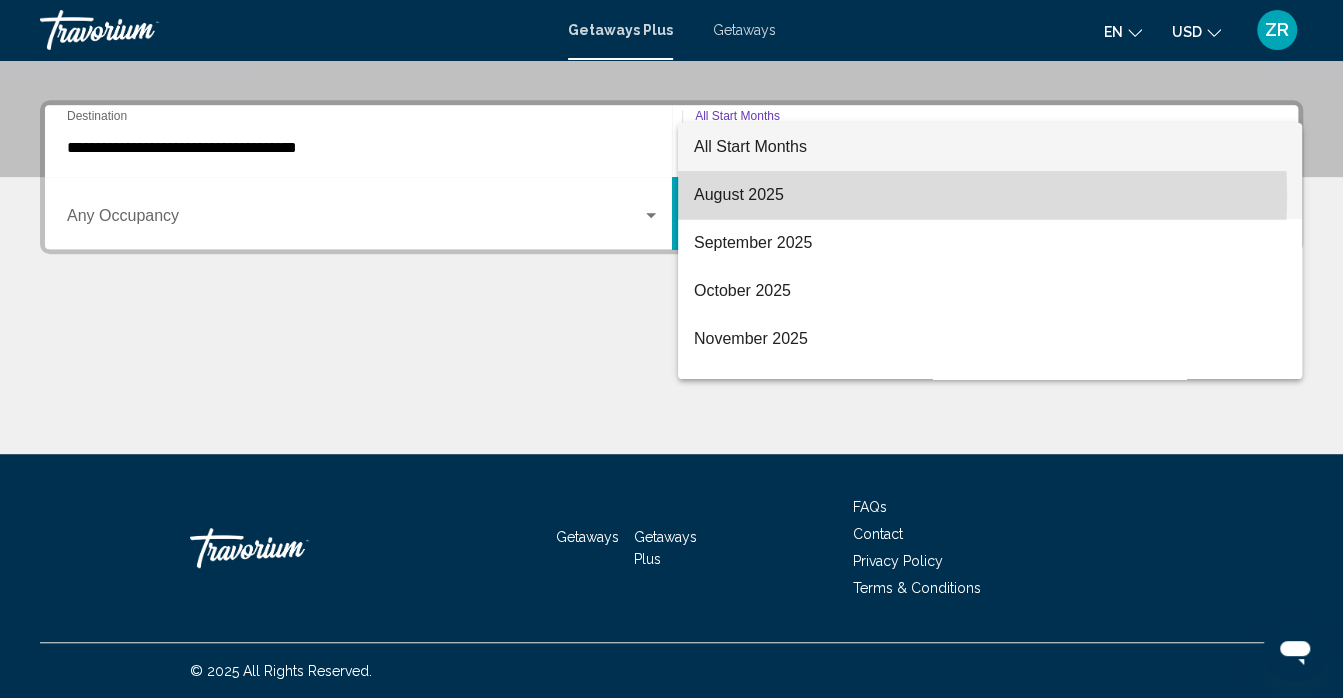 click on "August 2025" at bounding box center [990, 195] 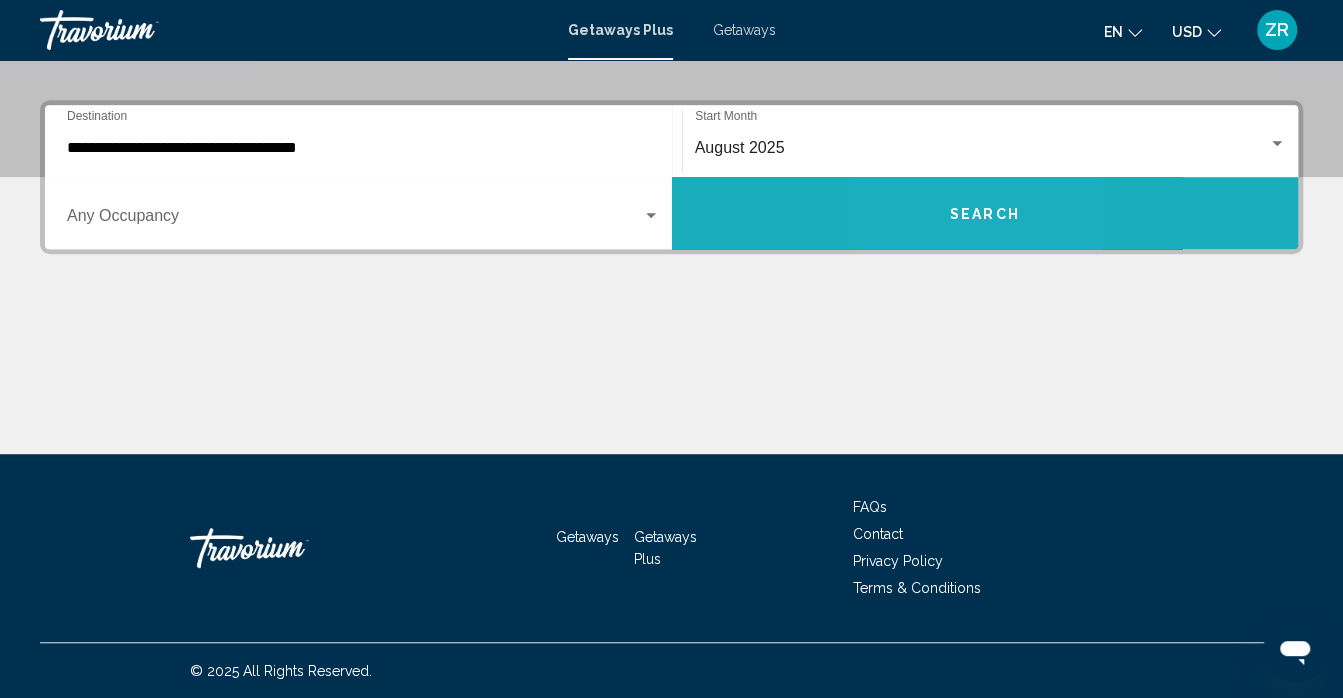 click on "Search" at bounding box center [985, 213] 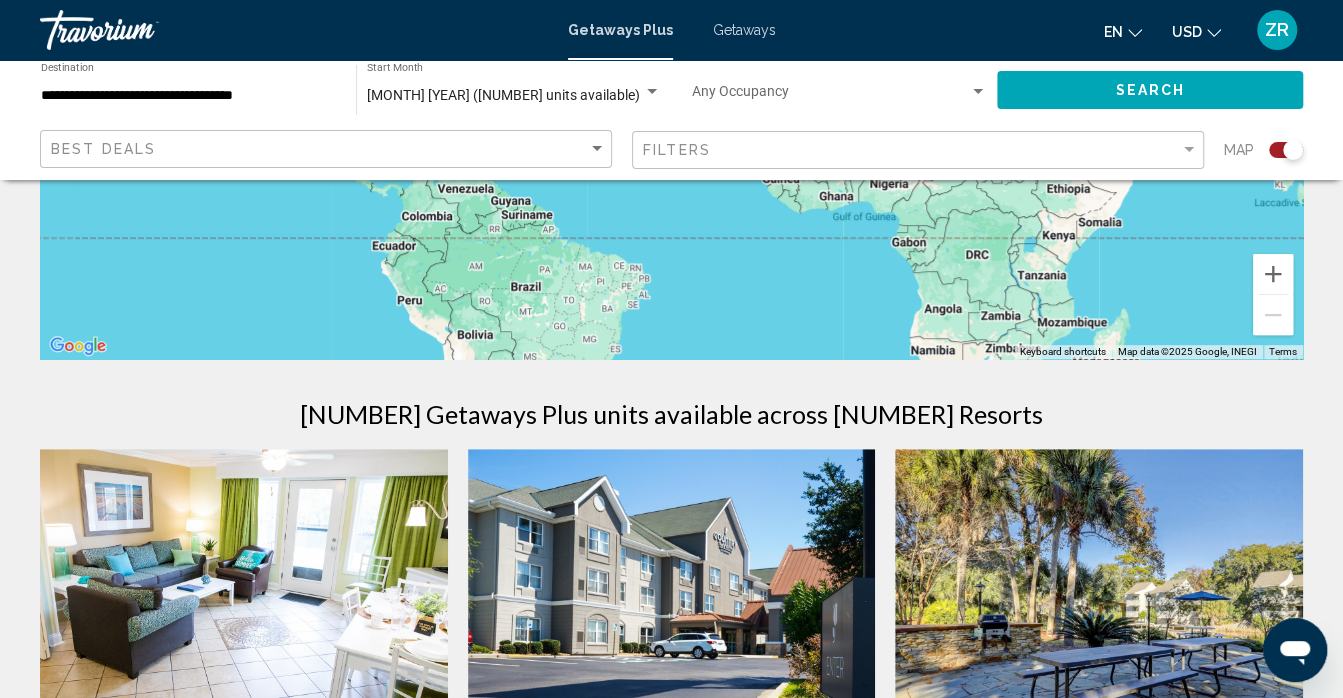 scroll, scrollTop: 435, scrollLeft: 0, axis: vertical 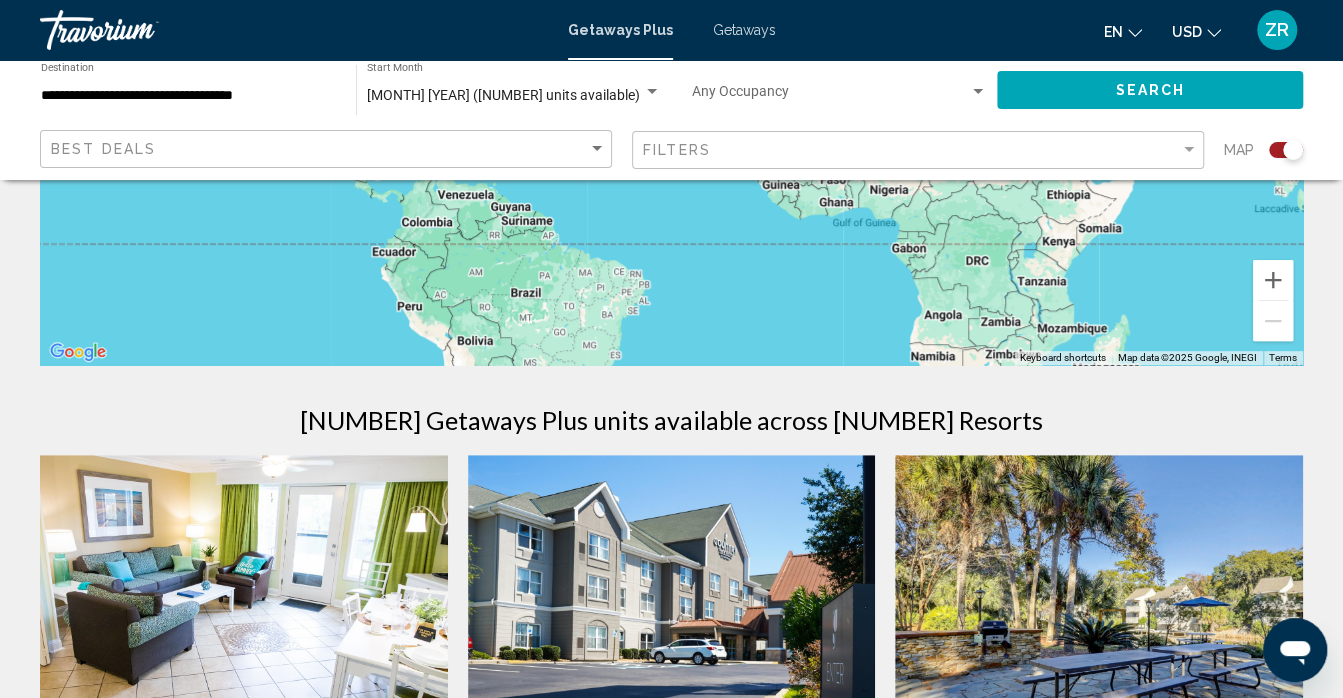 click on "Getaways" at bounding box center [744, 30] 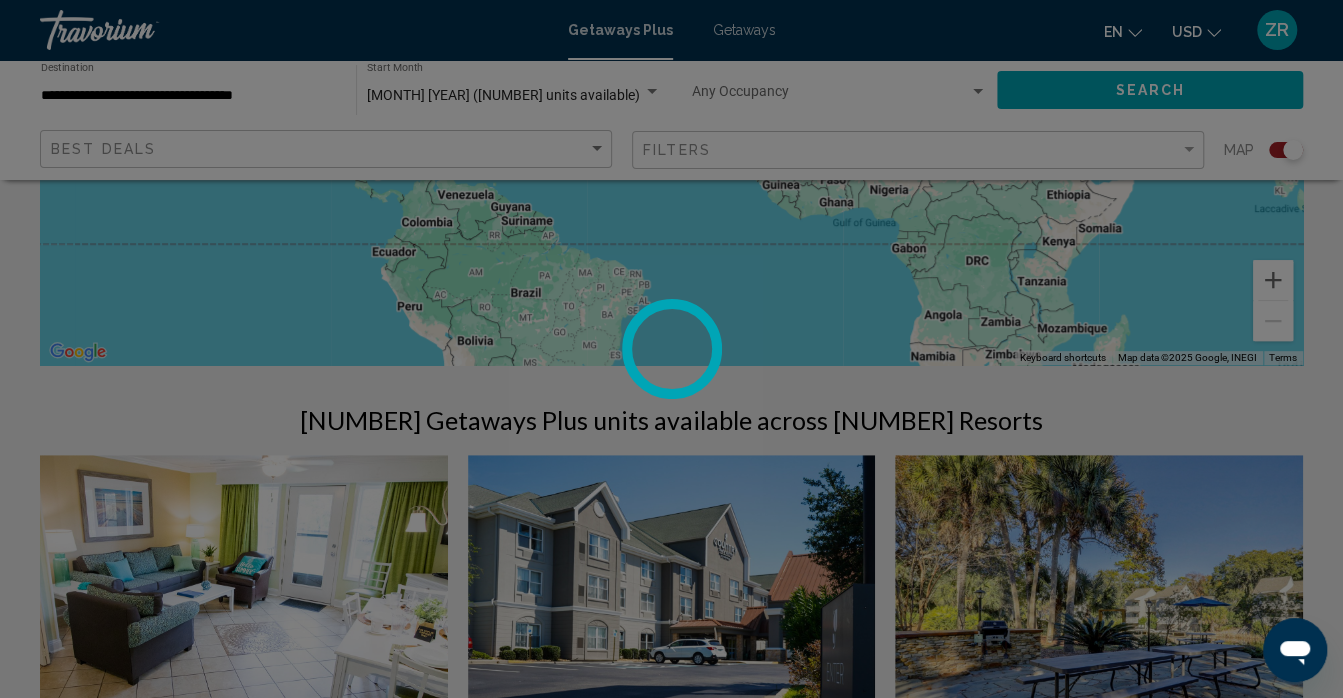 scroll, scrollTop: 0, scrollLeft: 0, axis: both 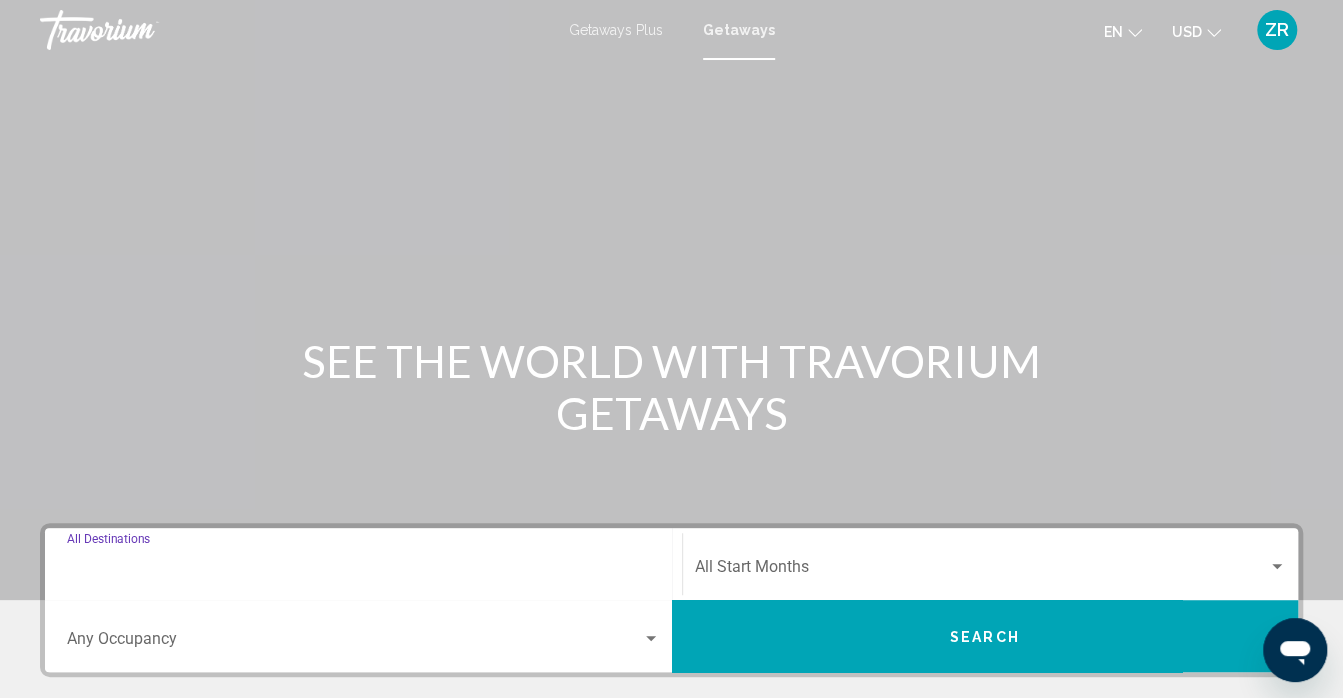 click on "Destination All Destinations" at bounding box center [363, 571] 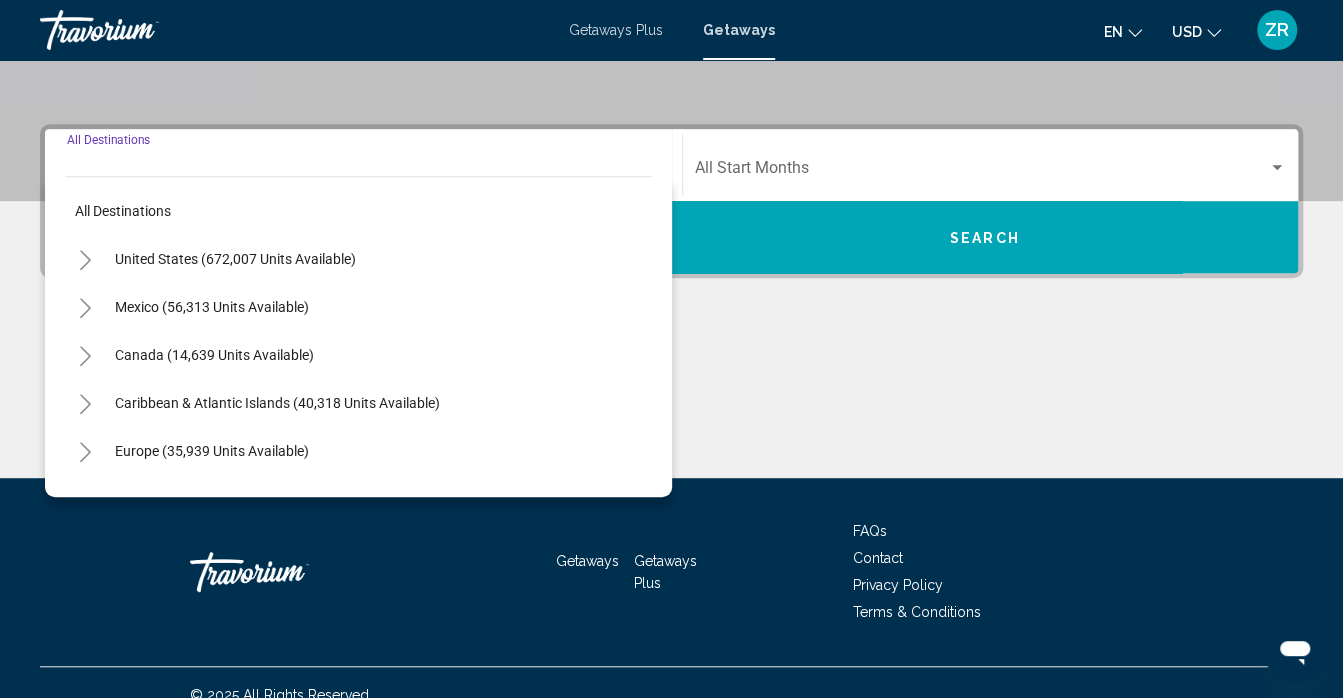 scroll, scrollTop: 423, scrollLeft: 0, axis: vertical 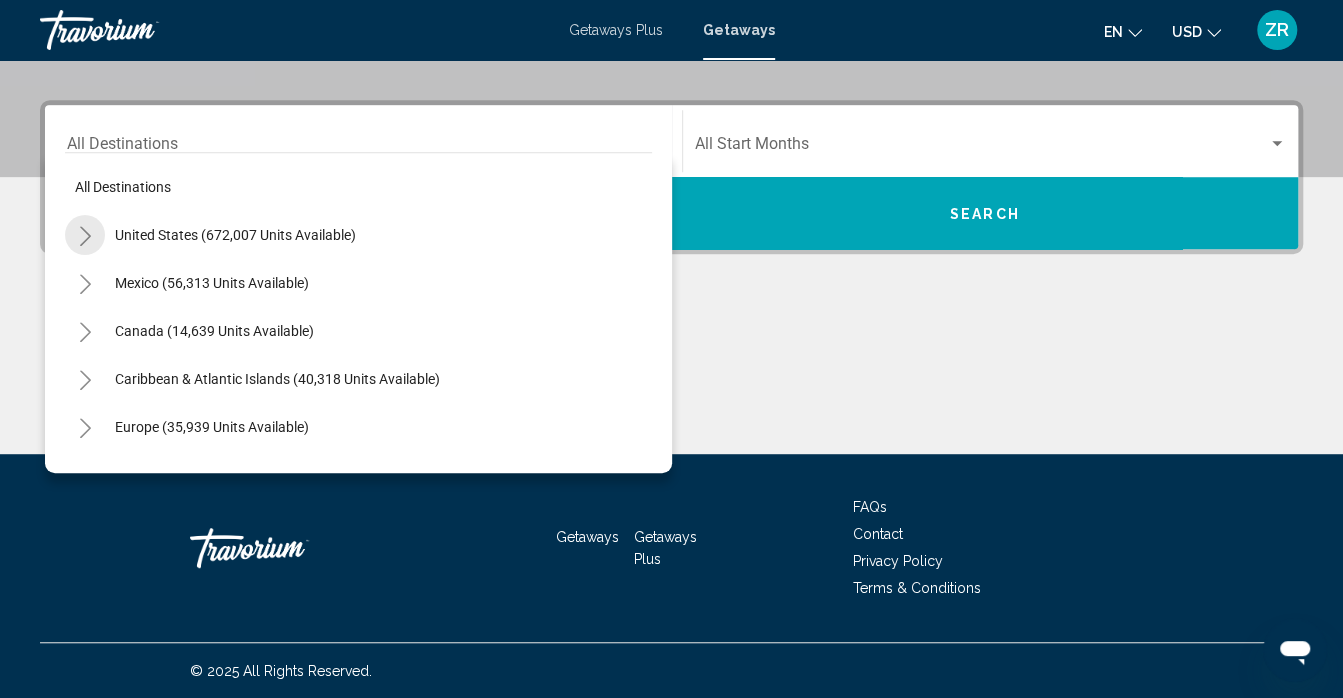 click 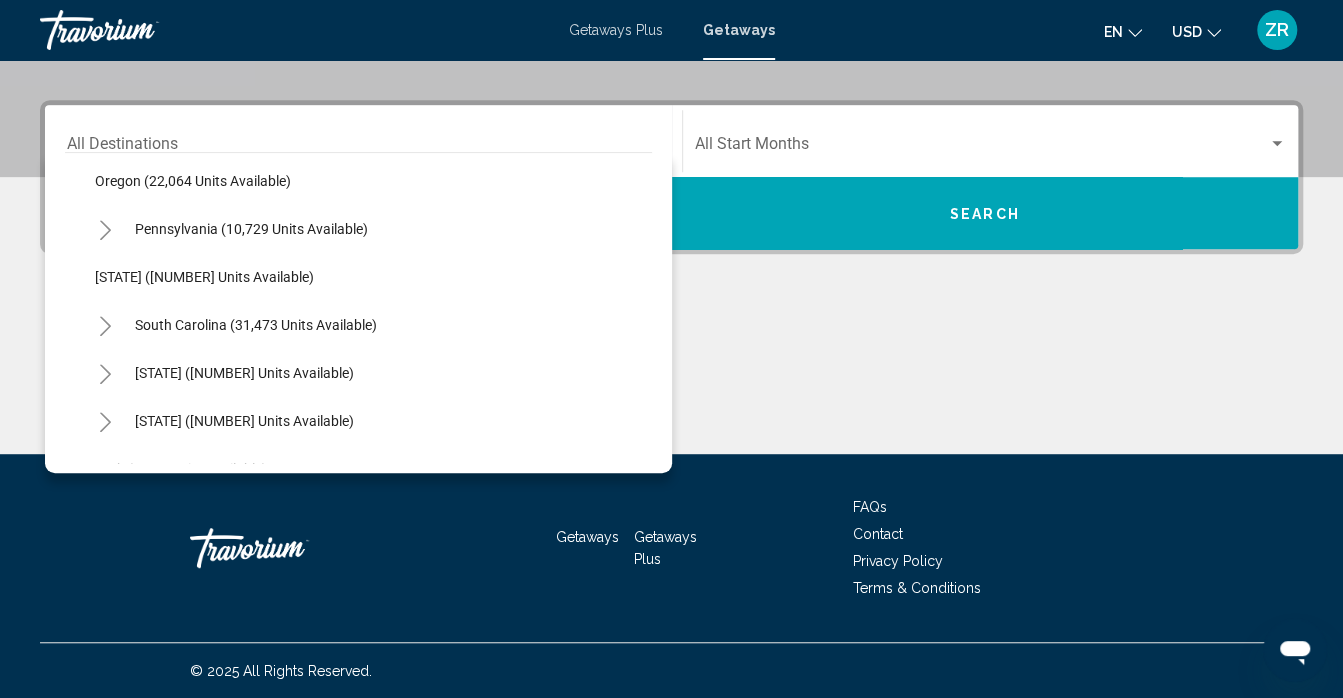 scroll, scrollTop: 1593, scrollLeft: 0, axis: vertical 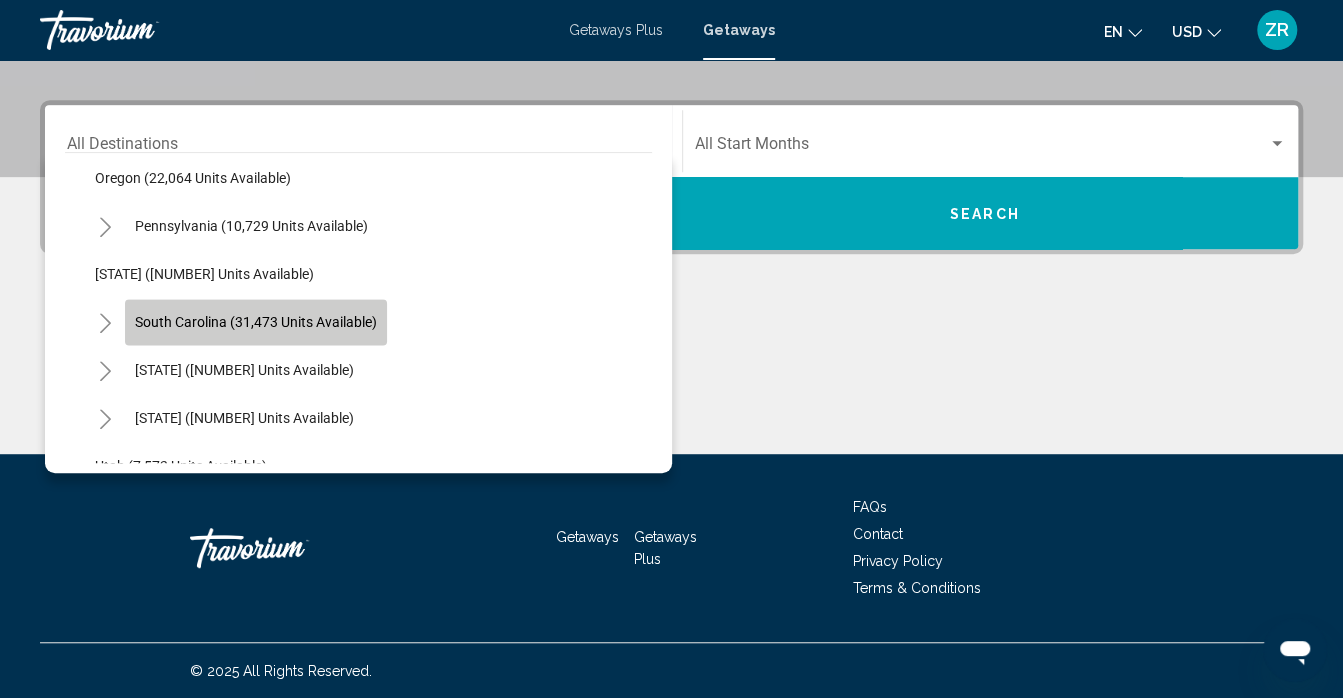 click on "South Carolina (31,473 units available)" 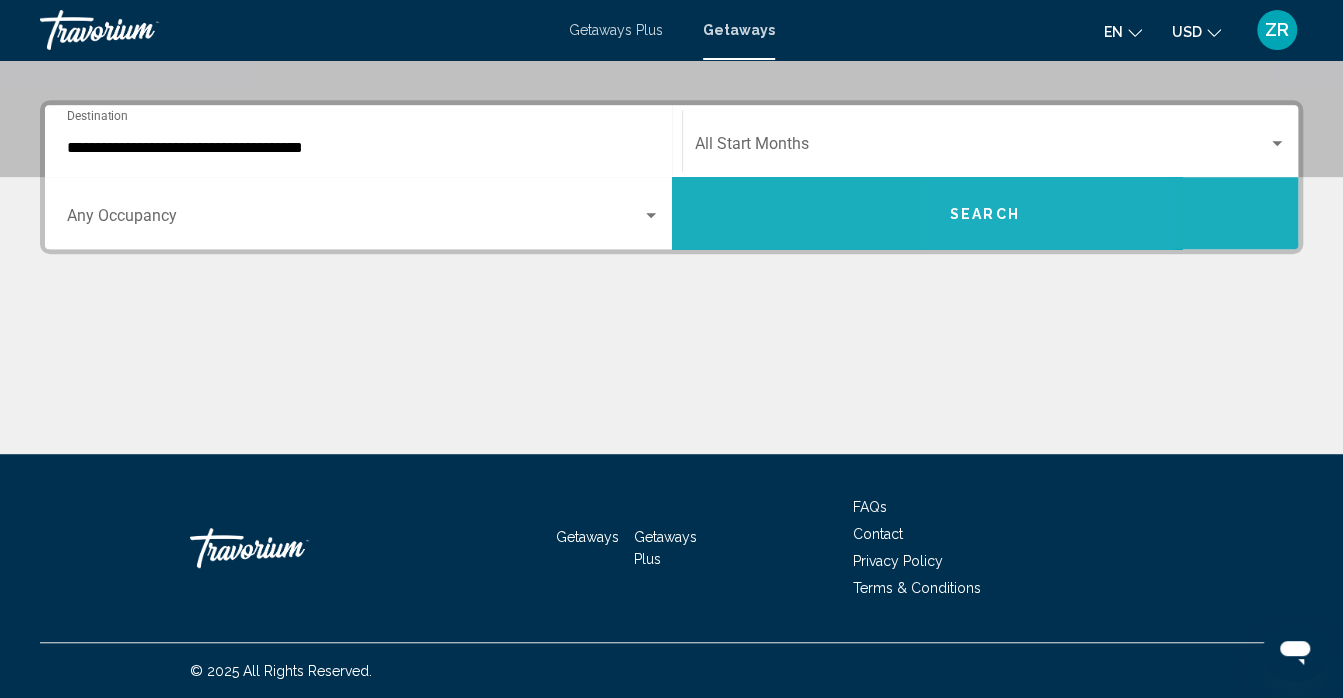 click on "Search" at bounding box center (985, 213) 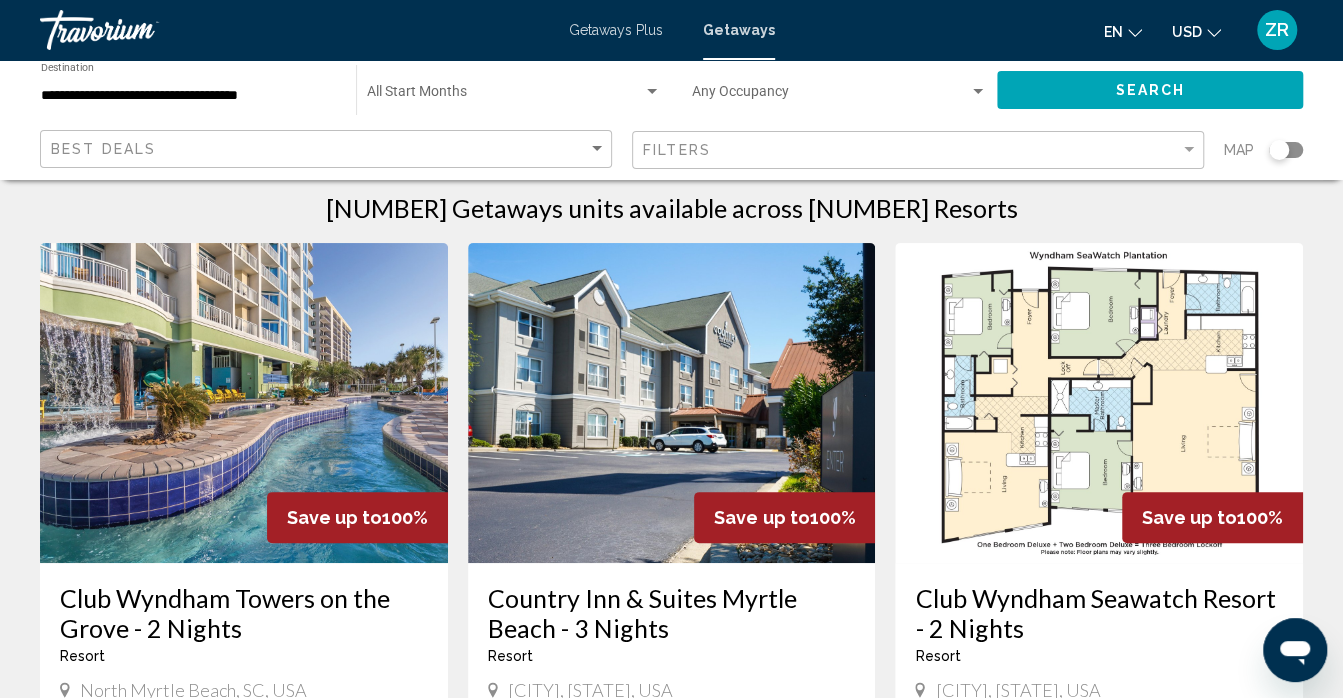 scroll, scrollTop: 0, scrollLeft: 0, axis: both 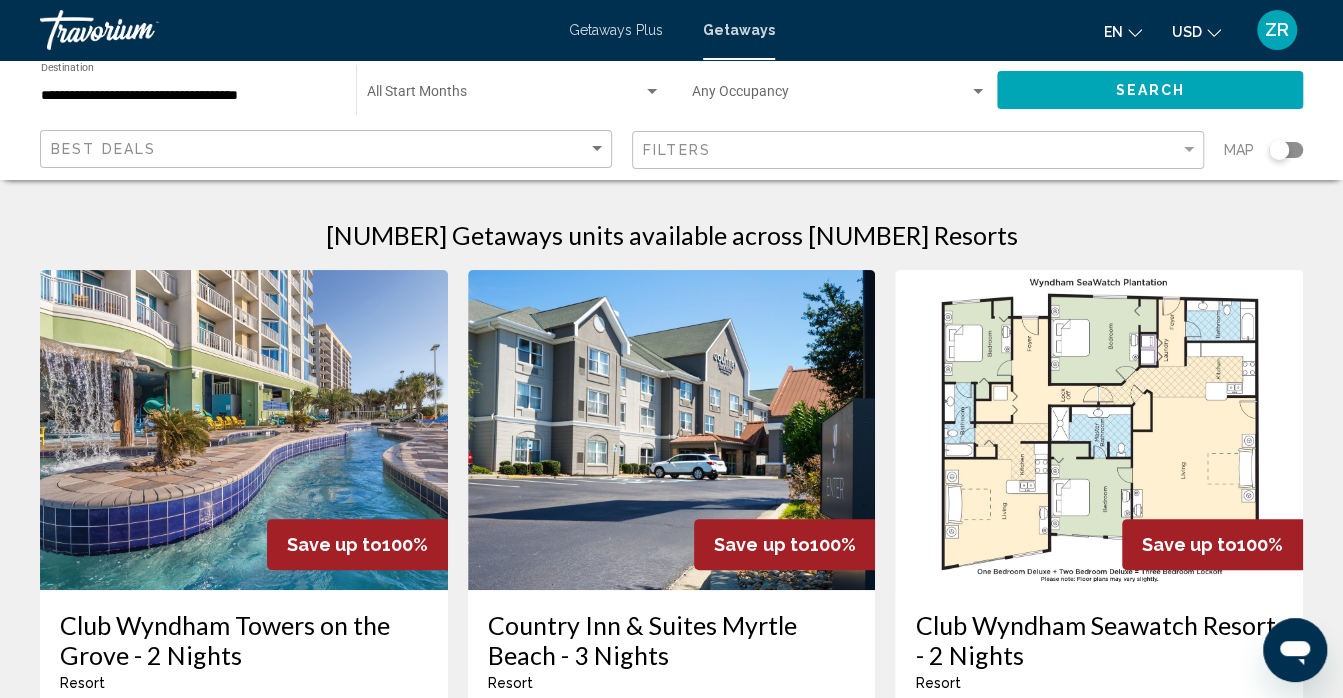 click at bounding box center [244, 430] 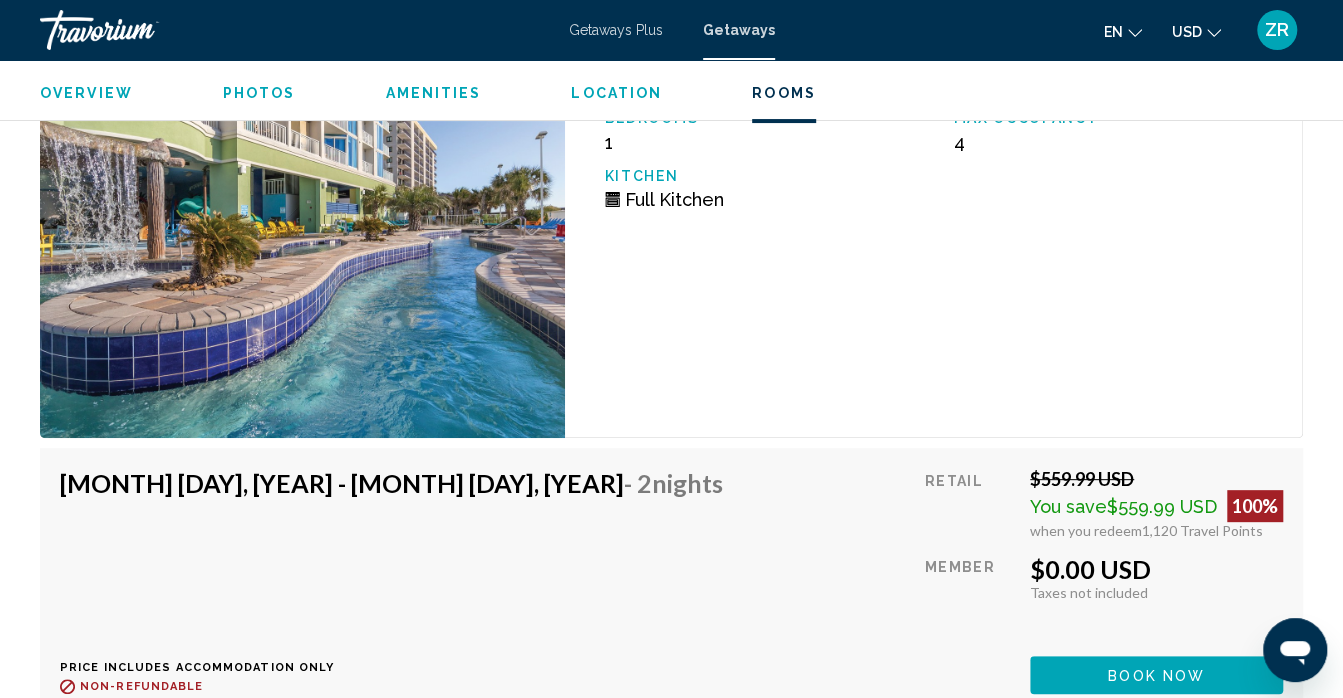 scroll, scrollTop: 4275, scrollLeft: 0, axis: vertical 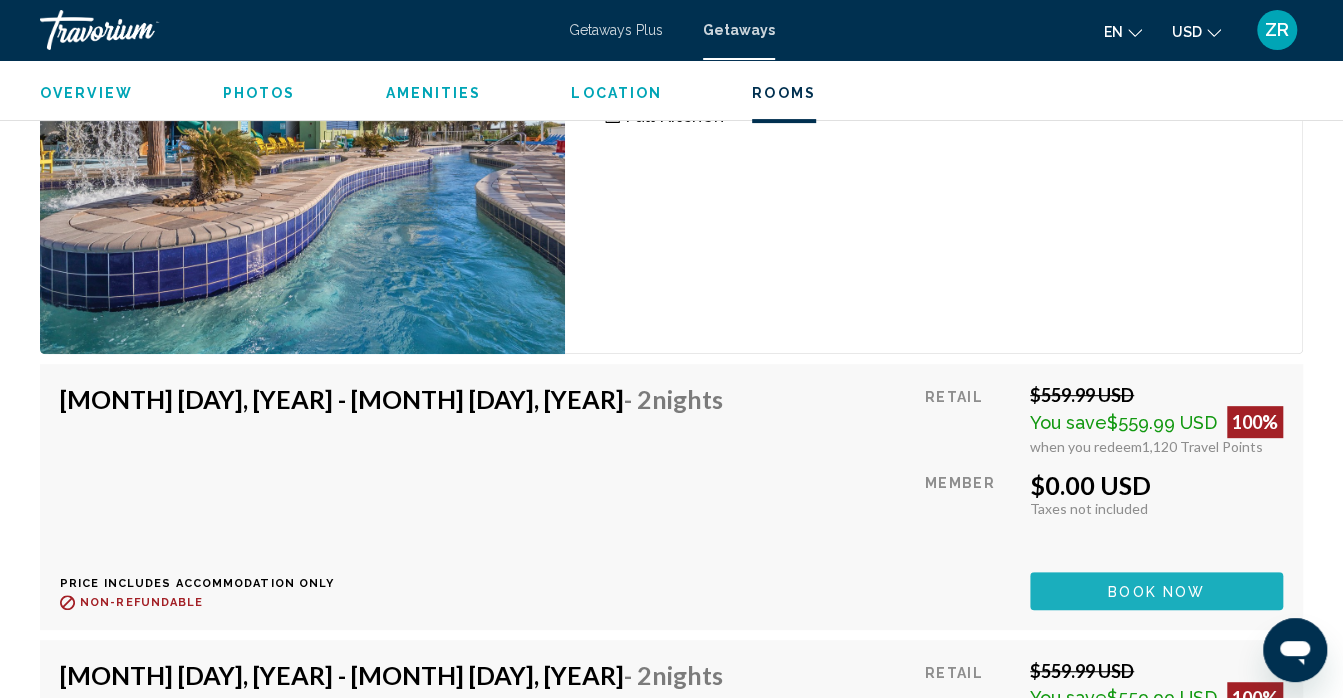 click on "Book now" at bounding box center [1156, 590] 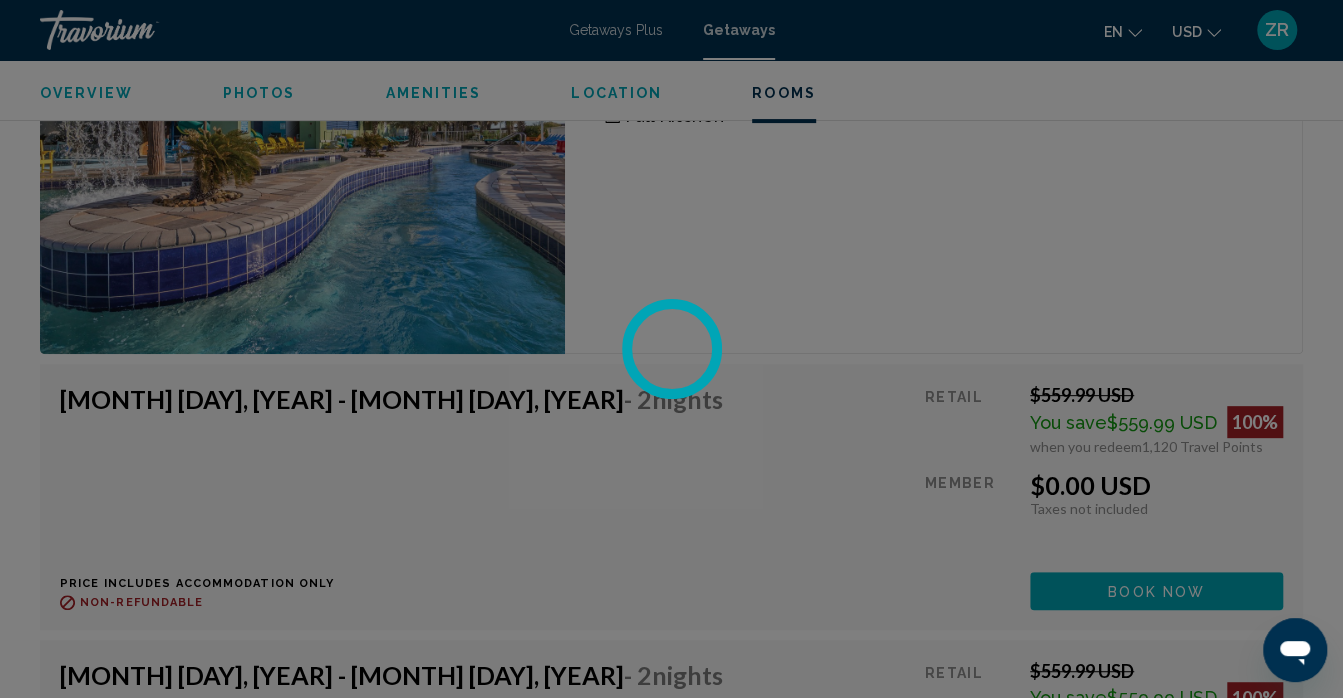 click at bounding box center [671, 349] 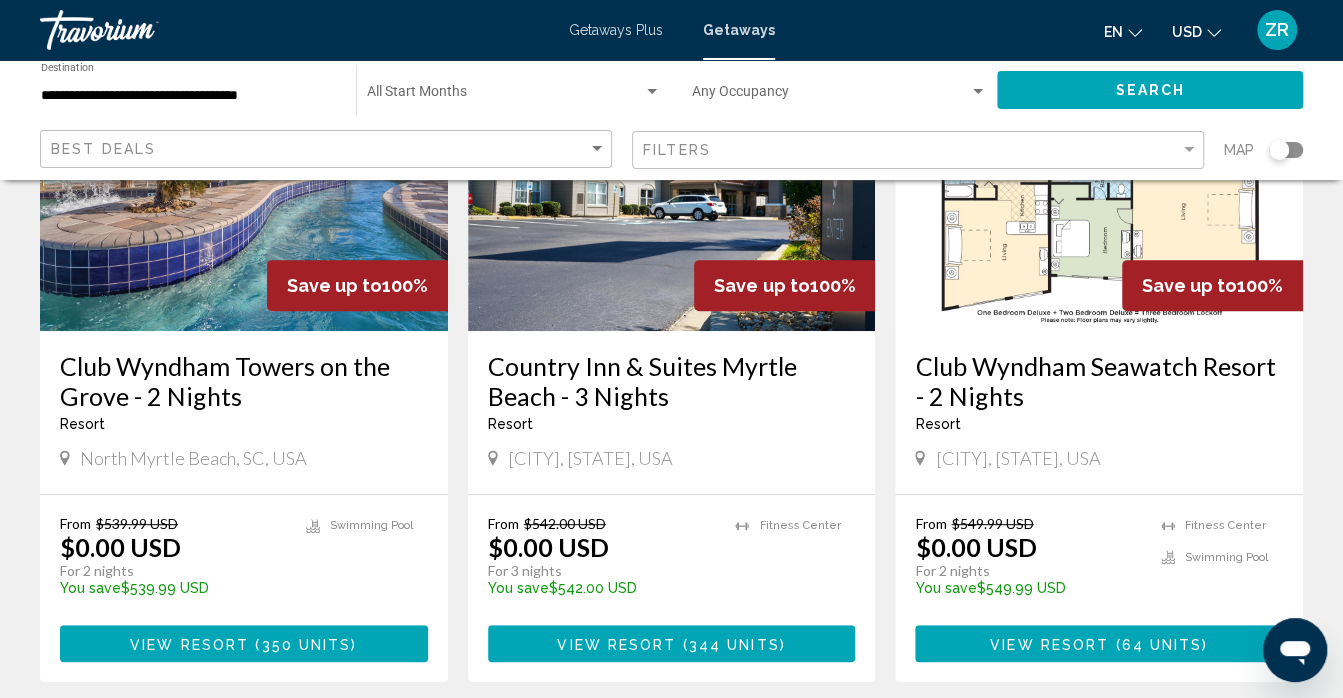 scroll, scrollTop: 280, scrollLeft: 0, axis: vertical 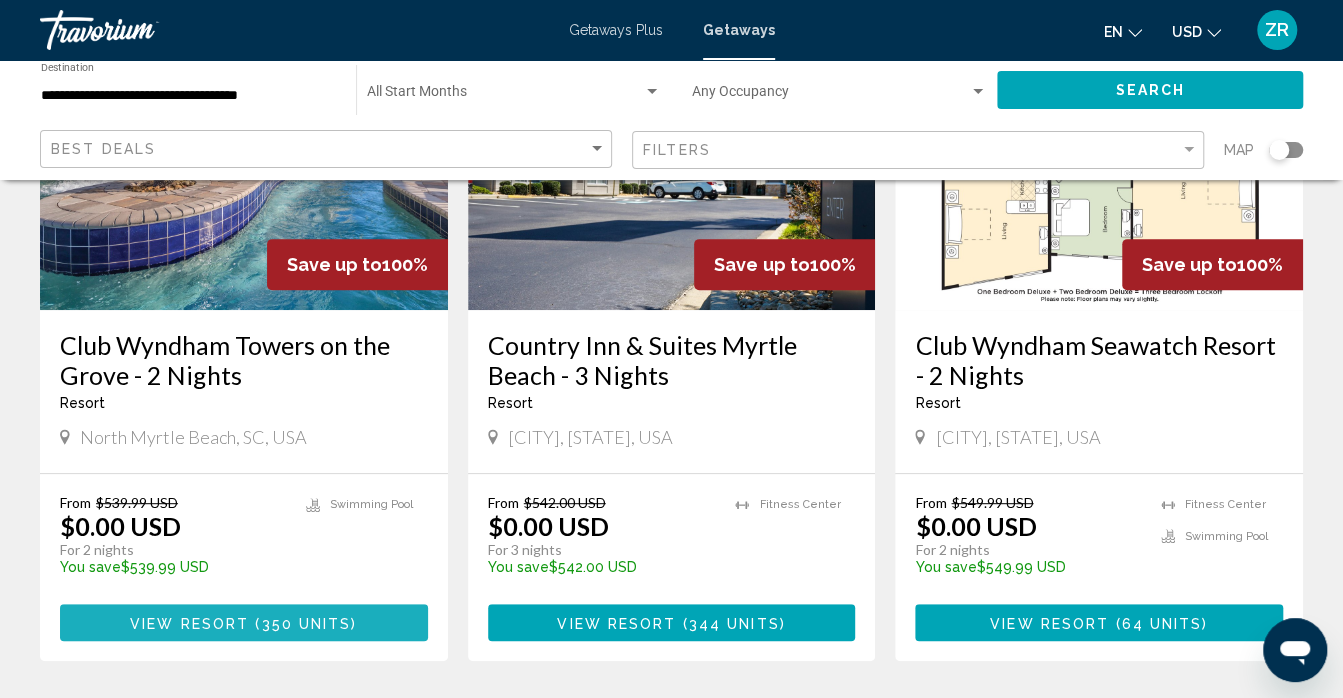 click on "View Resort" at bounding box center (189, 623) 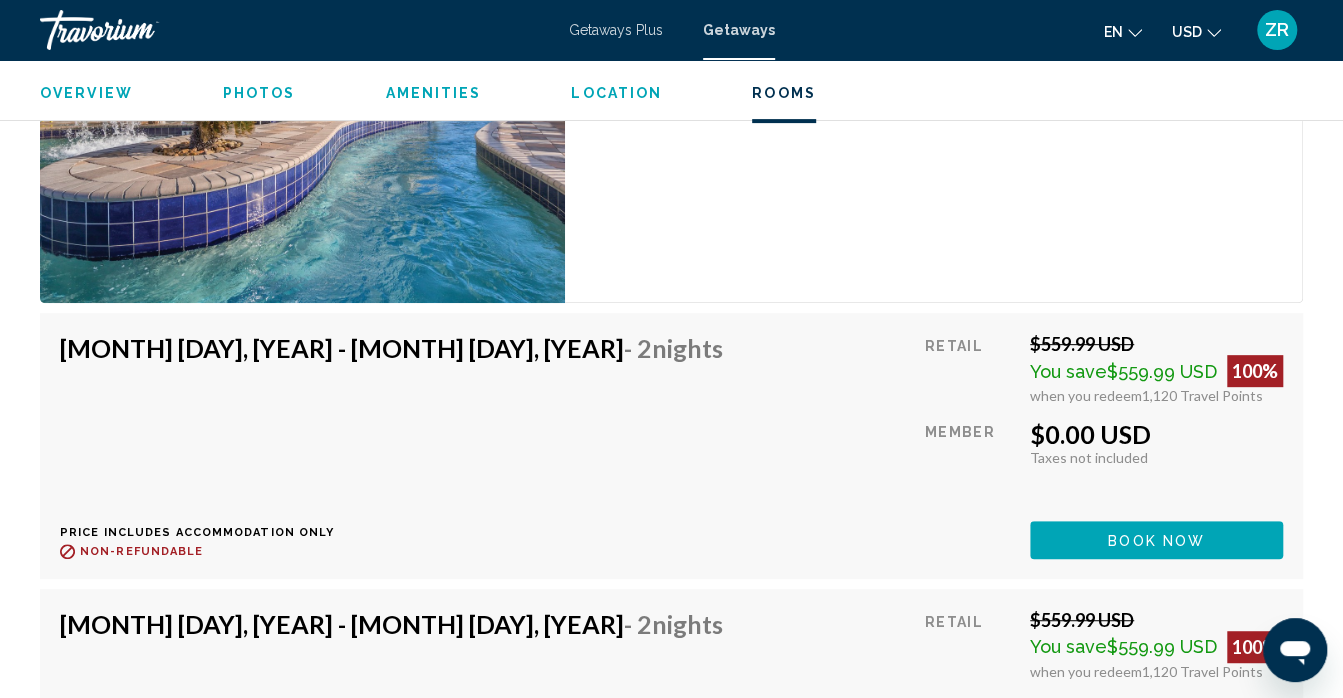 scroll, scrollTop: 4326, scrollLeft: 0, axis: vertical 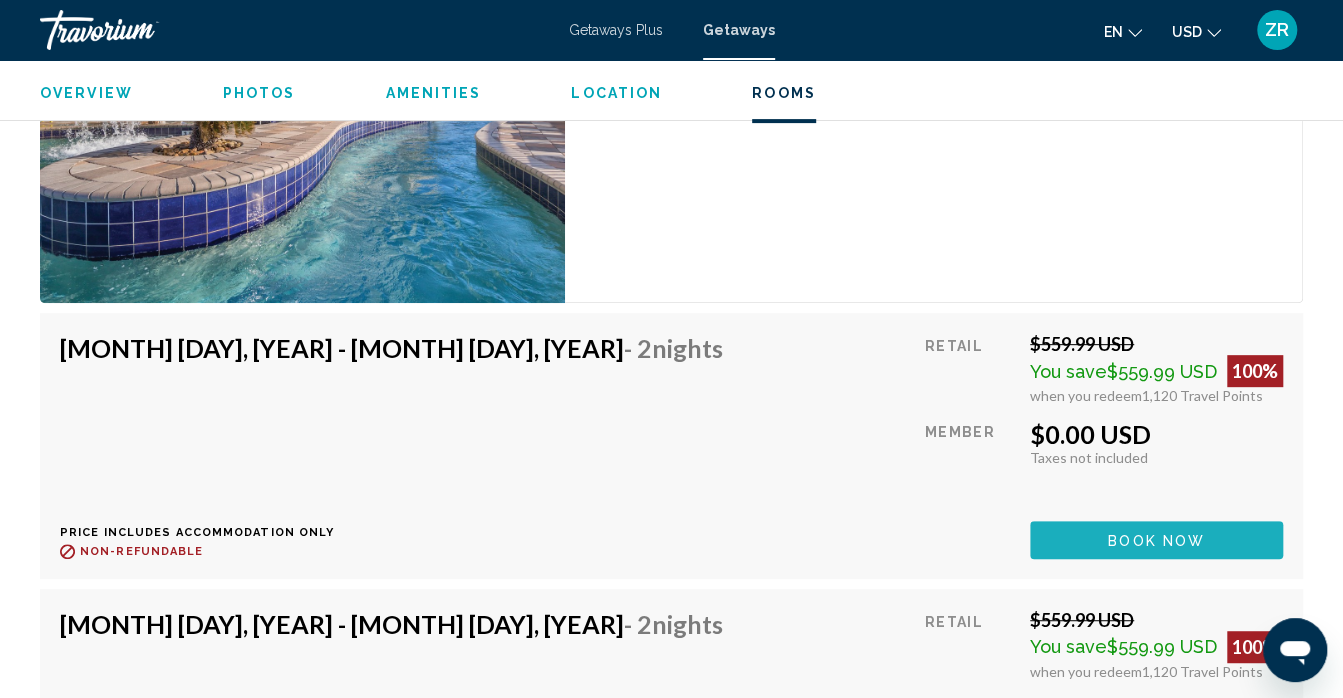 click on "Book now" at bounding box center [1156, 539] 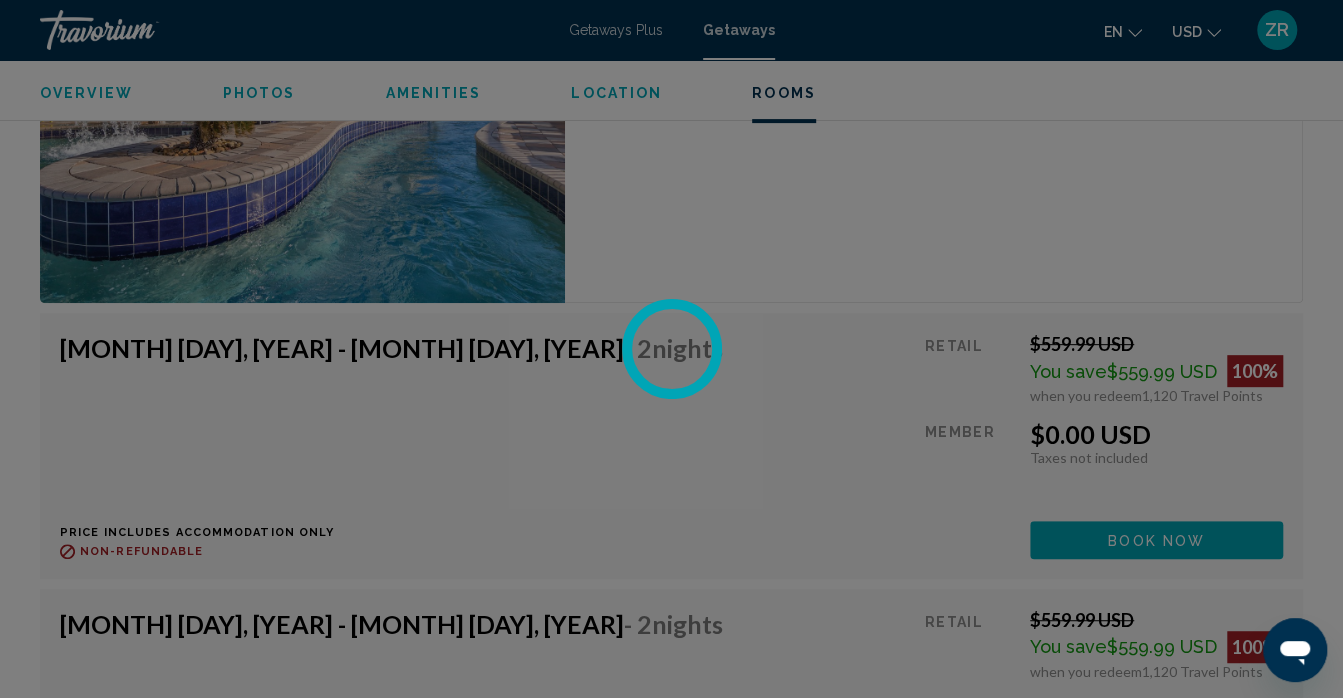 click at bounding box center (671, 349) 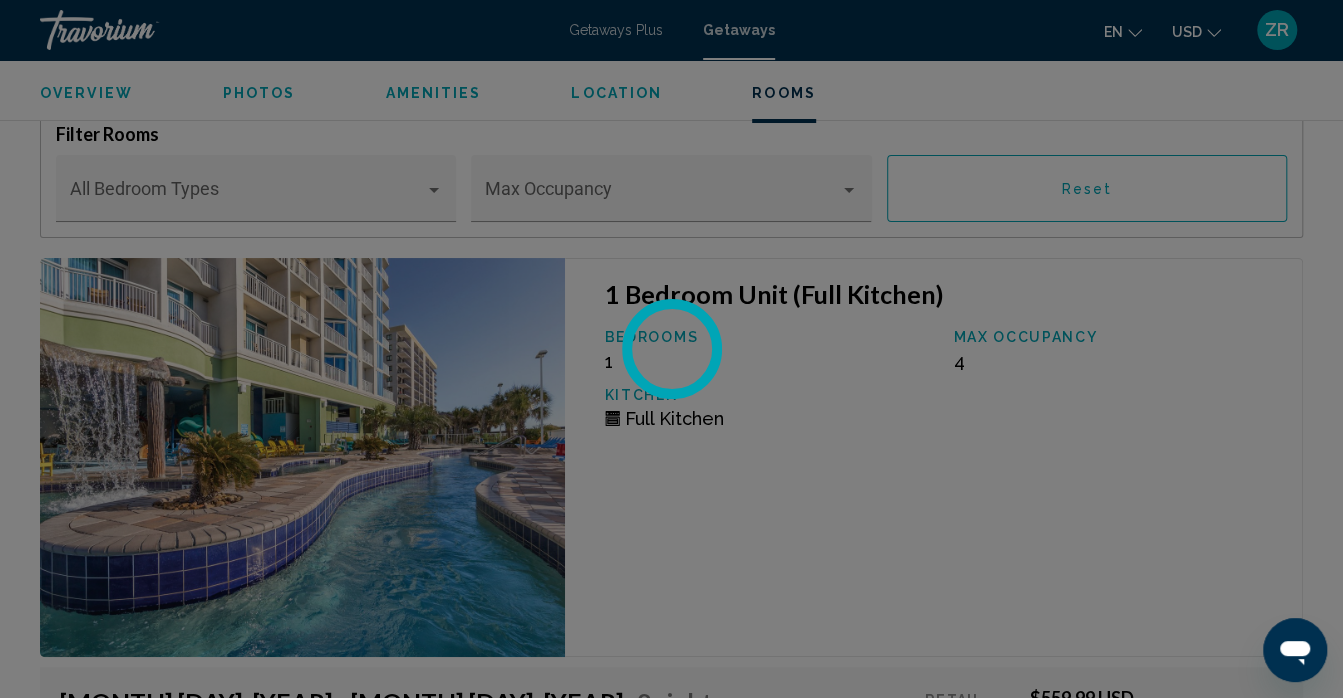 scroll, scrollTop: 3978, scrollLeft: 0, axis: vertical 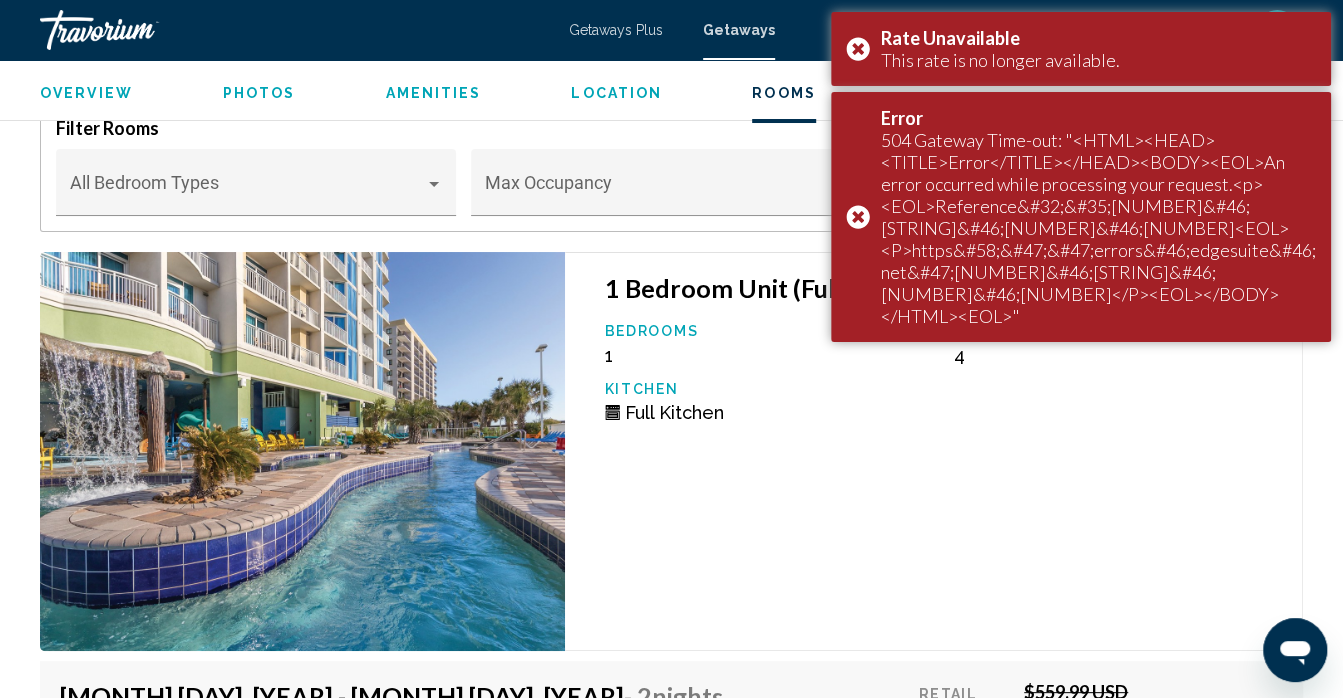 click on "1 Bedroom Unit (Full Kitchen) Bedrooms 1 Max Occupancy 4 Kitchen
Full Kitchen" at bounding box center [934, 452] 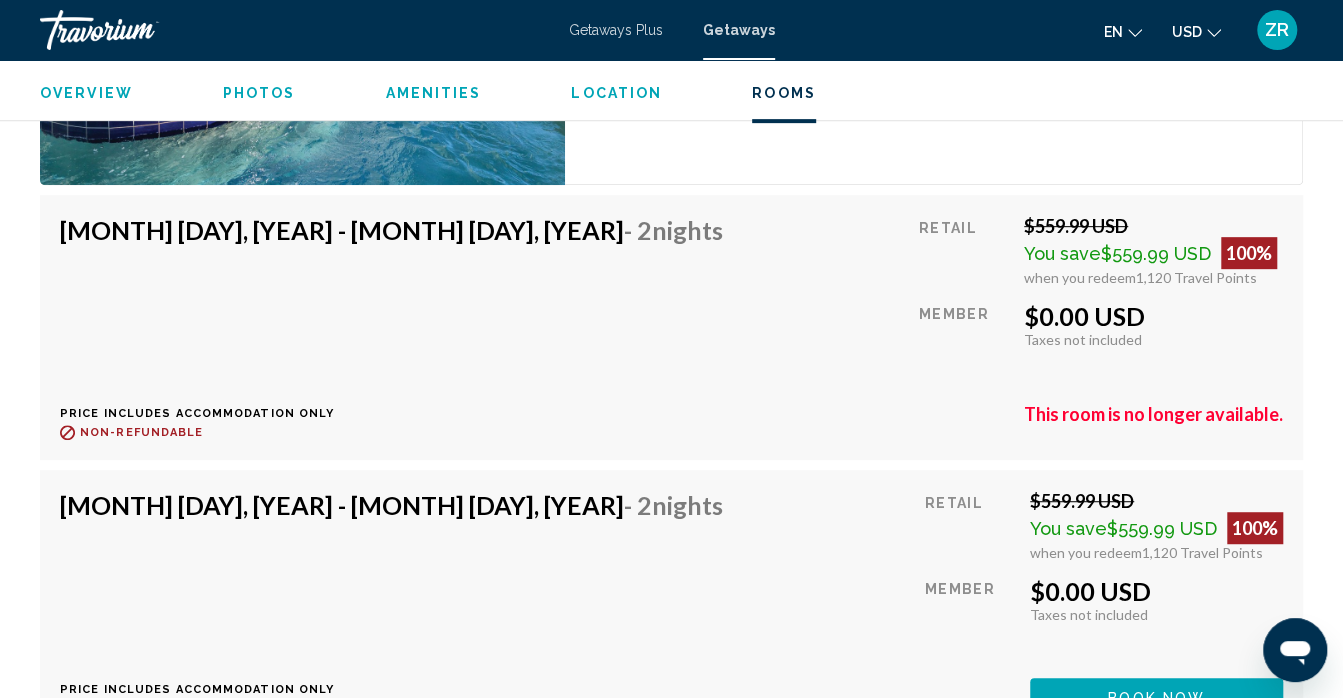 scroll, scrollTop: 4446, scrollLeft: 0, axis: vertical 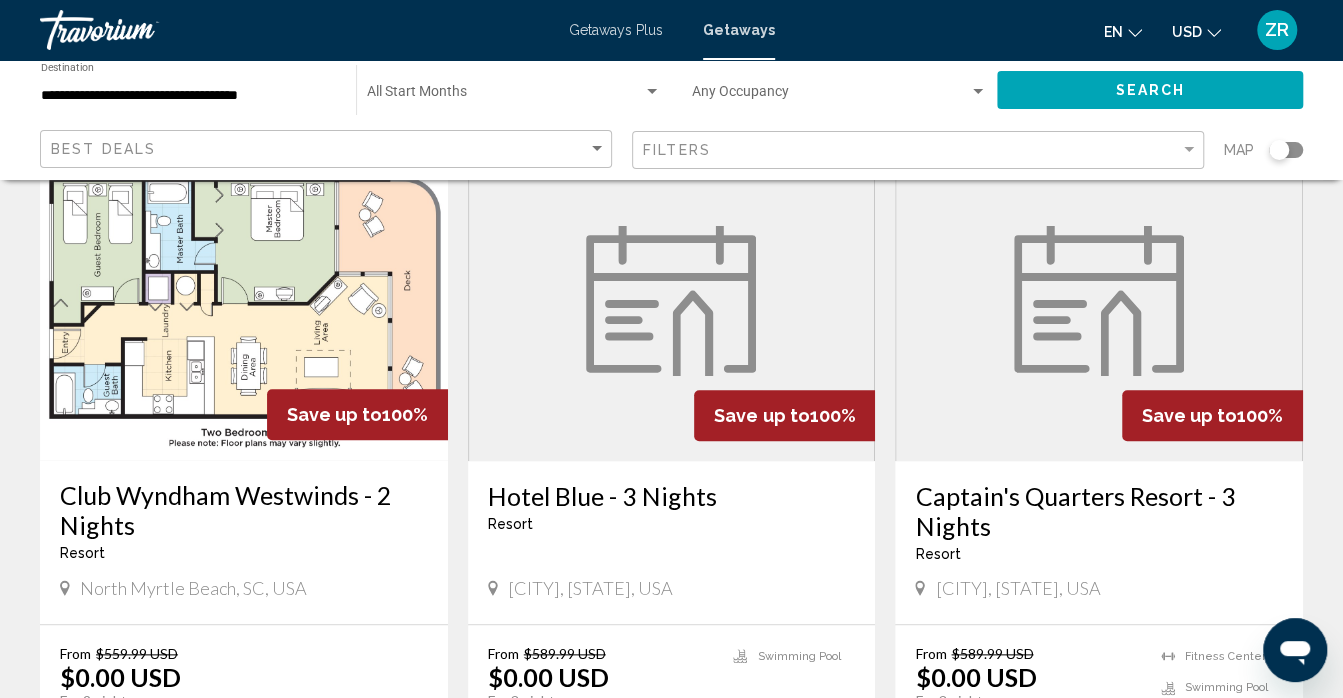 click at bounding box center [672, 301] 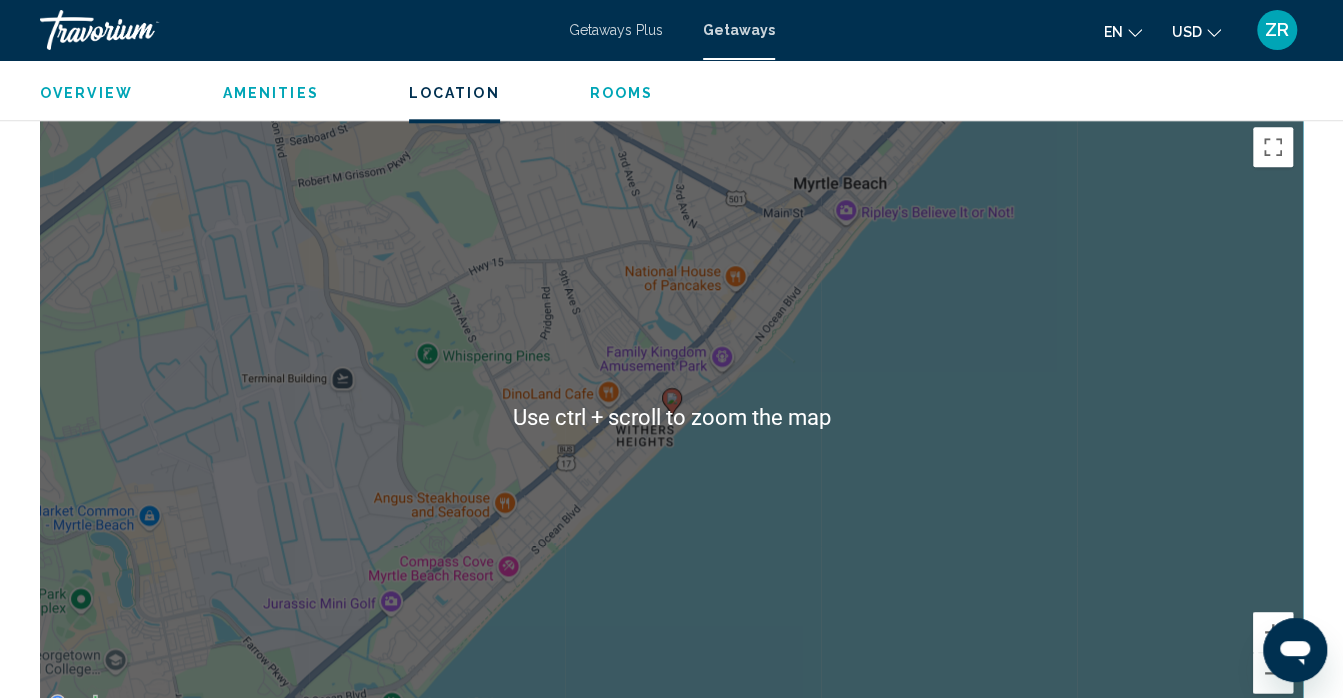 scroll, scrollTop: 1111, scrollLeft: 0, axis: vertical 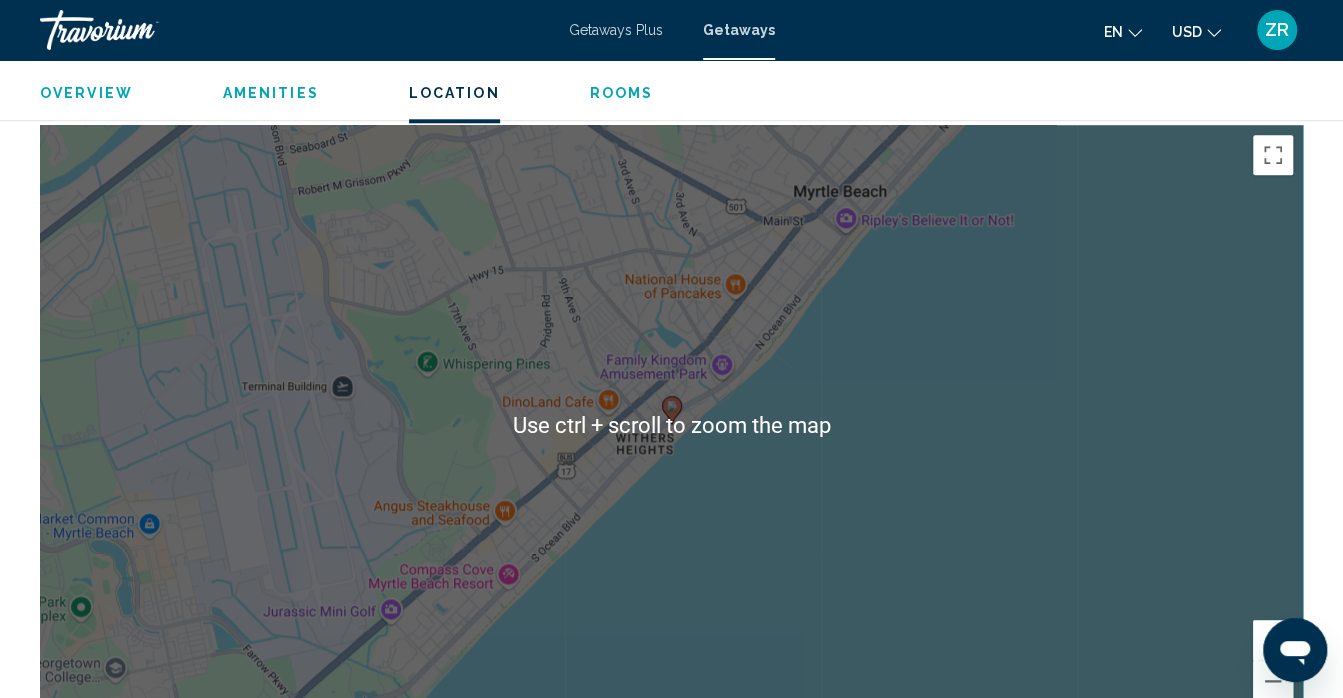 click on "To activate drag with keyboard, press Alt + Enter. Once in keyboard drag state, use the arrow keys to move the marker. To complete the drag, press the Enter key. To cancel, press Escape." at bounding box center (671, 425) 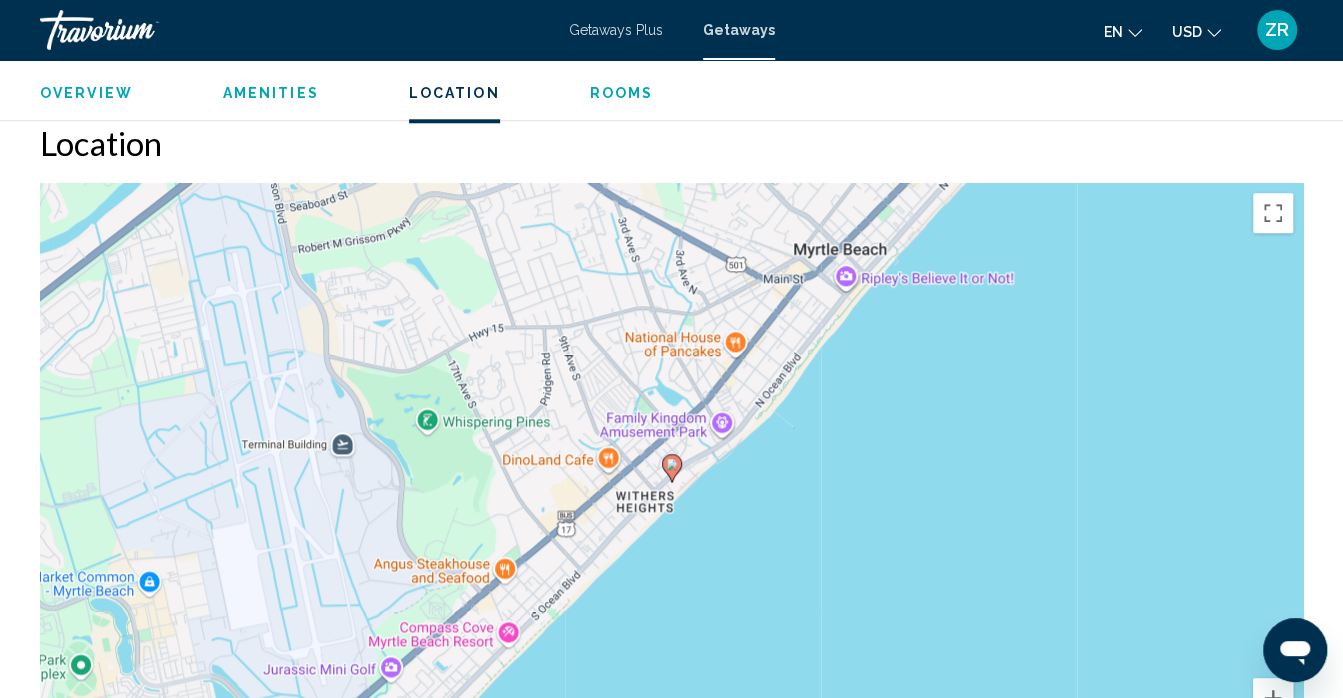 scroll, scrollTop: 1052, scrollLeft: 0, axis: vertical 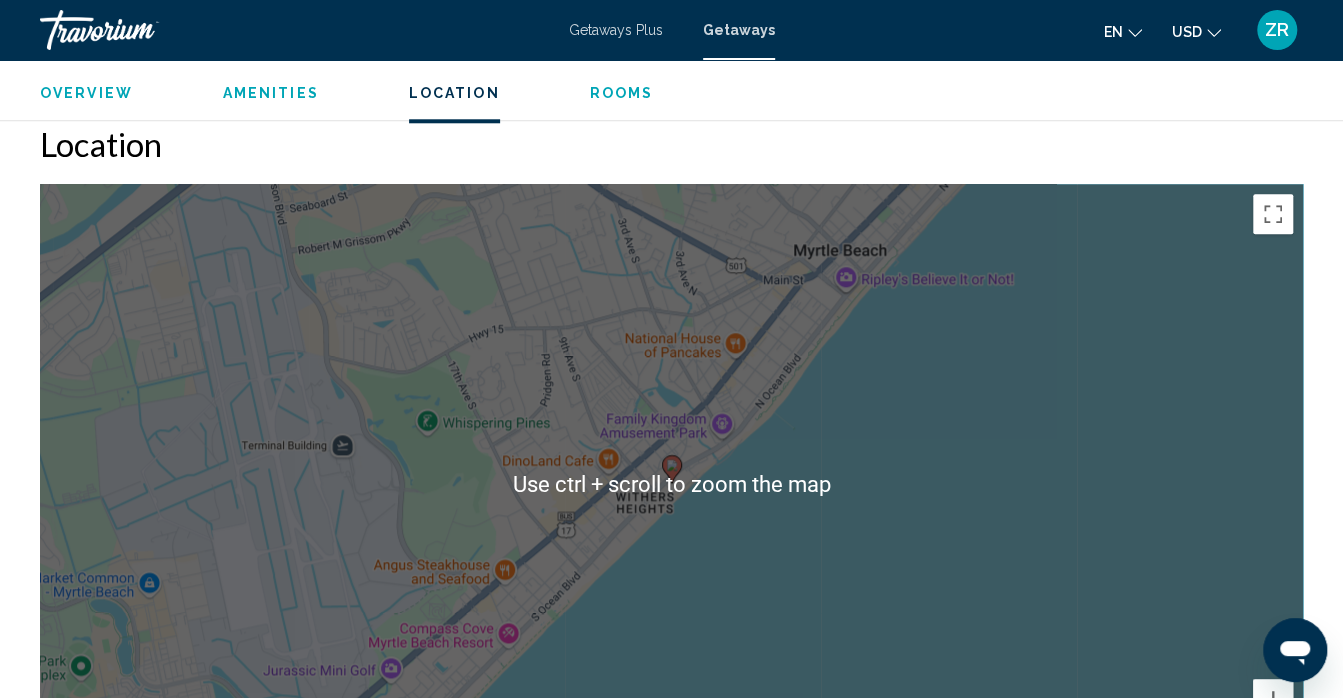 click on "To activate drag with keyboard, press Alt + Enter. Once in keyboard drag state, use the arrow keys to move the marker. To complete the drag, press the Enter key. To cancel, press Escape." at bounding box center (671, 484) 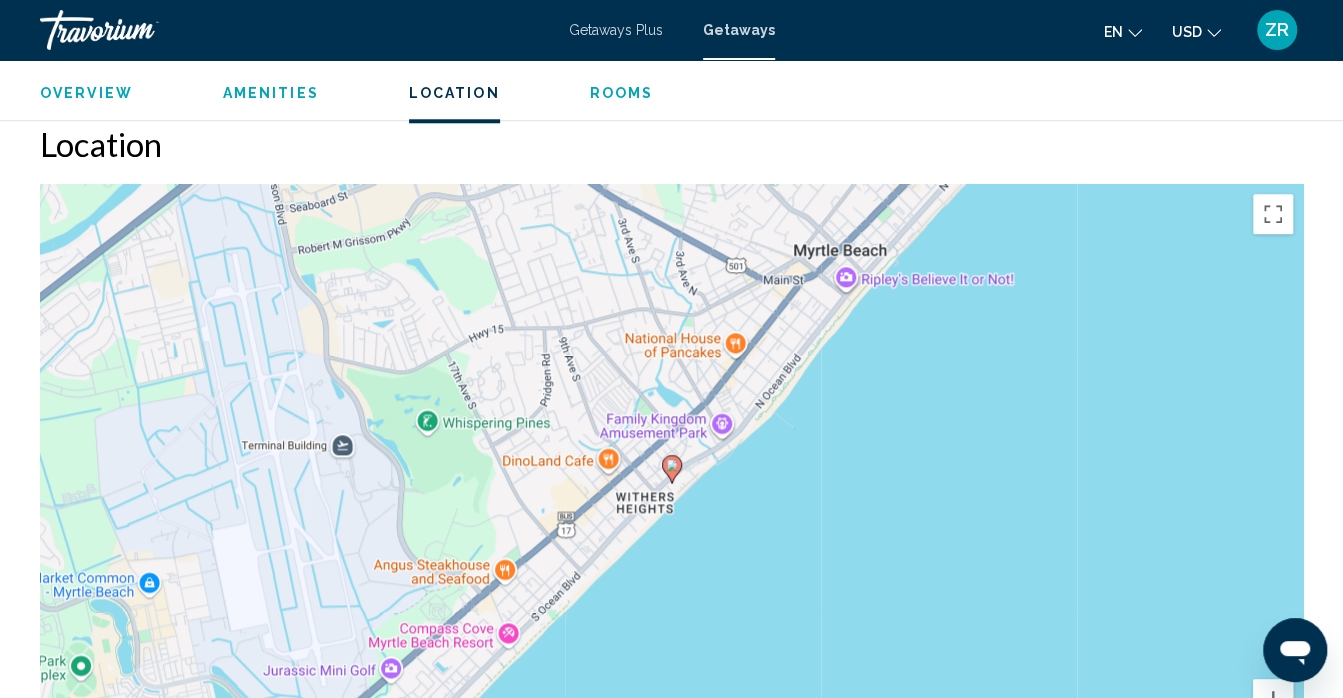 click on "To activate drag with keyboard, press Alt + Enter. Once in keyboard drag state, use the arrow keys to move the marker. To complete the drag, press the Enter key. To cancel, press Escape." at bounding box center (671, 484) 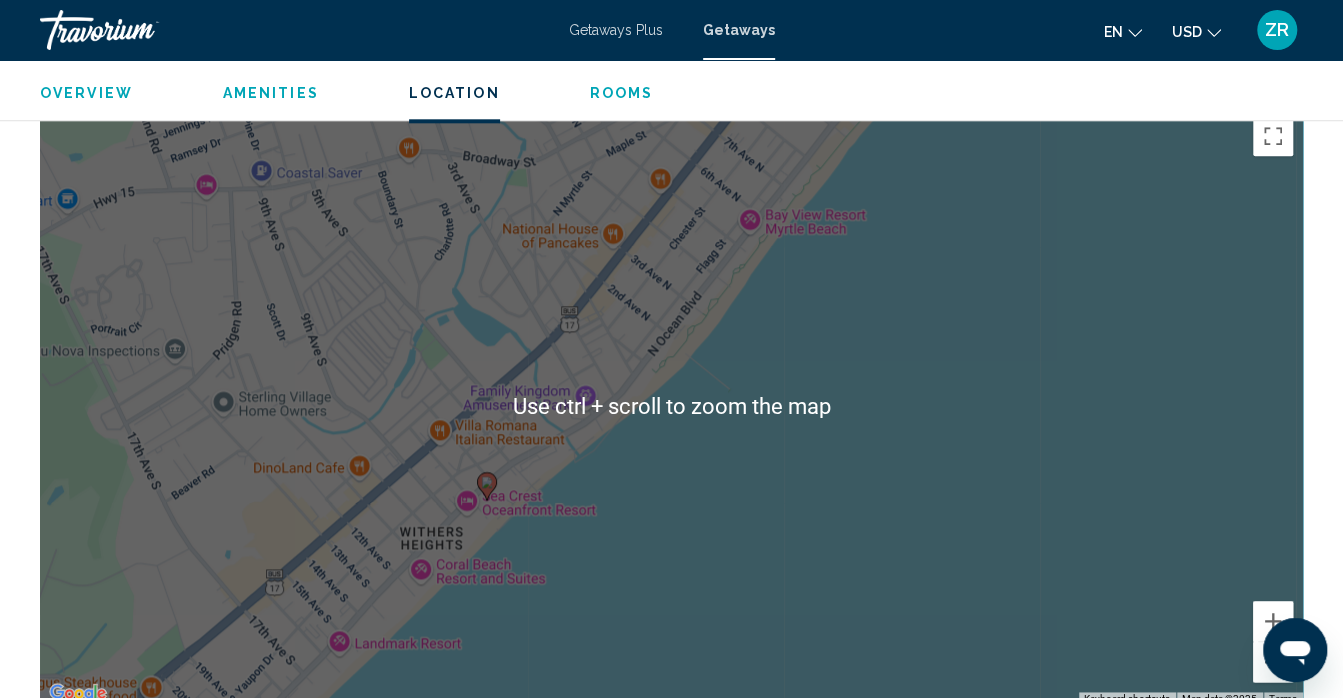 scroll, scrollTop: 1131, scrollLeft: 0, axis: vertical 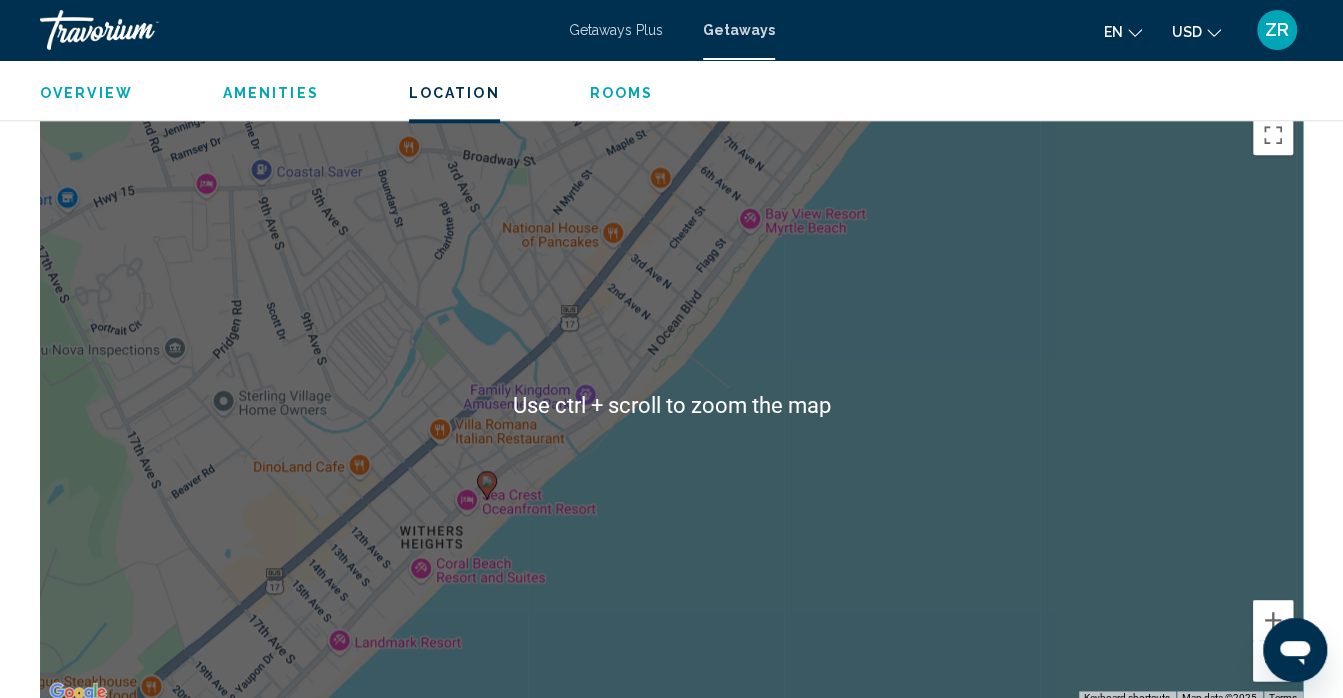 click on "To activate drag with keyboard, press Alt + Enter. Once in keyboard drag state, use the arrow keys to move the marker. To complete the drag, press the Enter key. To cancel, press Escape." at bounding box center [671, 405] 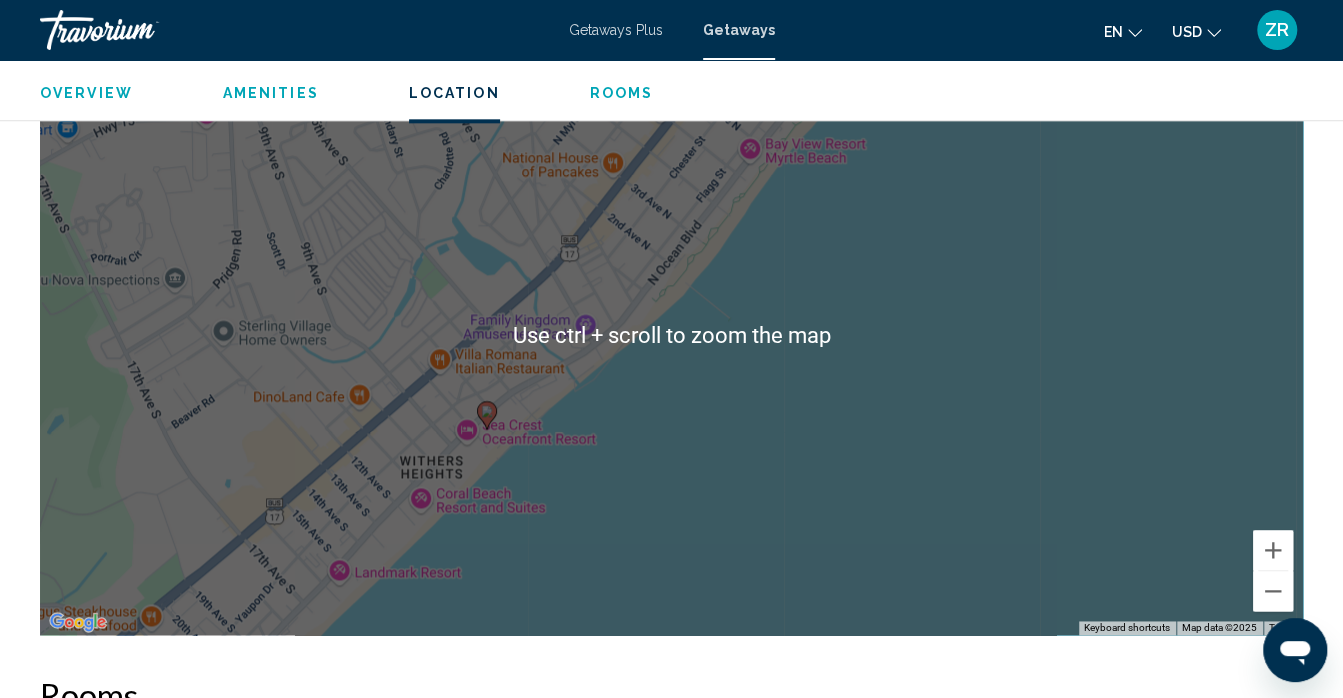 scroll, scrollTop: 1205, scrollLeft: 0, axis: vertical 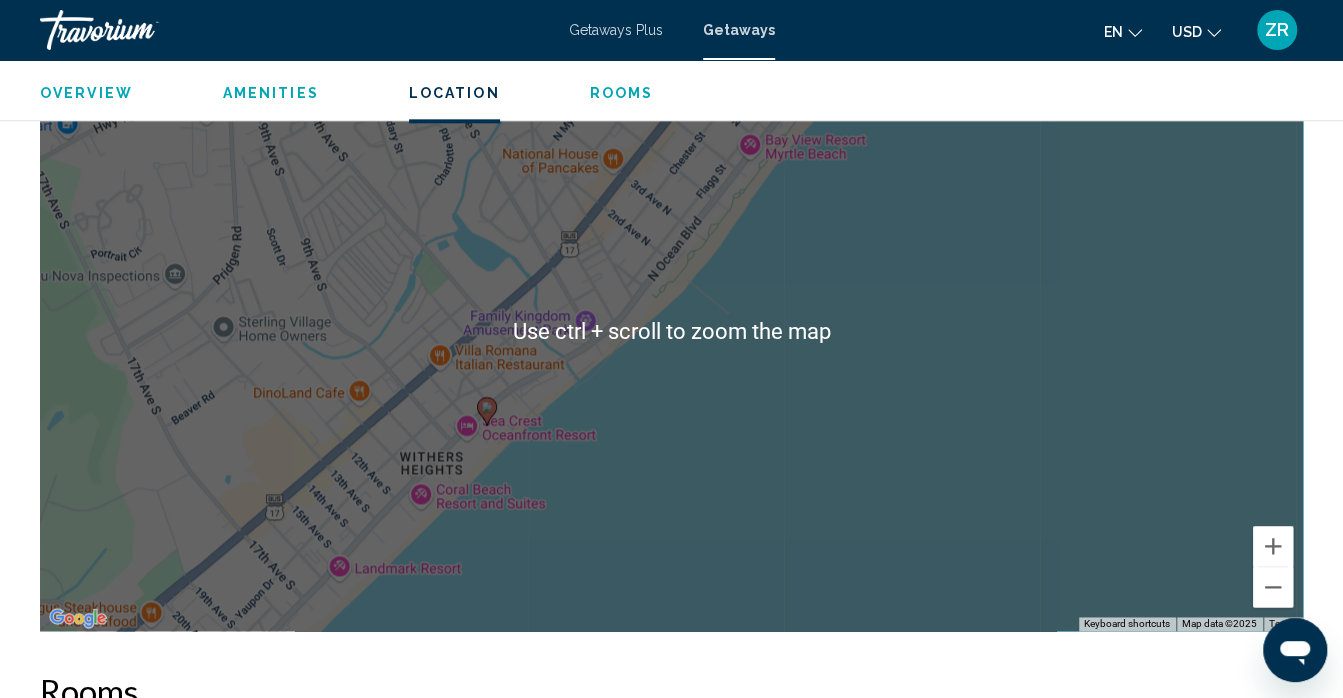 click on "To activate drag with keyboard, press Alt + Enter. Once in keyboard drag state, use the arrow keys to move the marker. To complete the drag, press the Enter key. To cancel, press Escape." at bounding box center [671, 331] 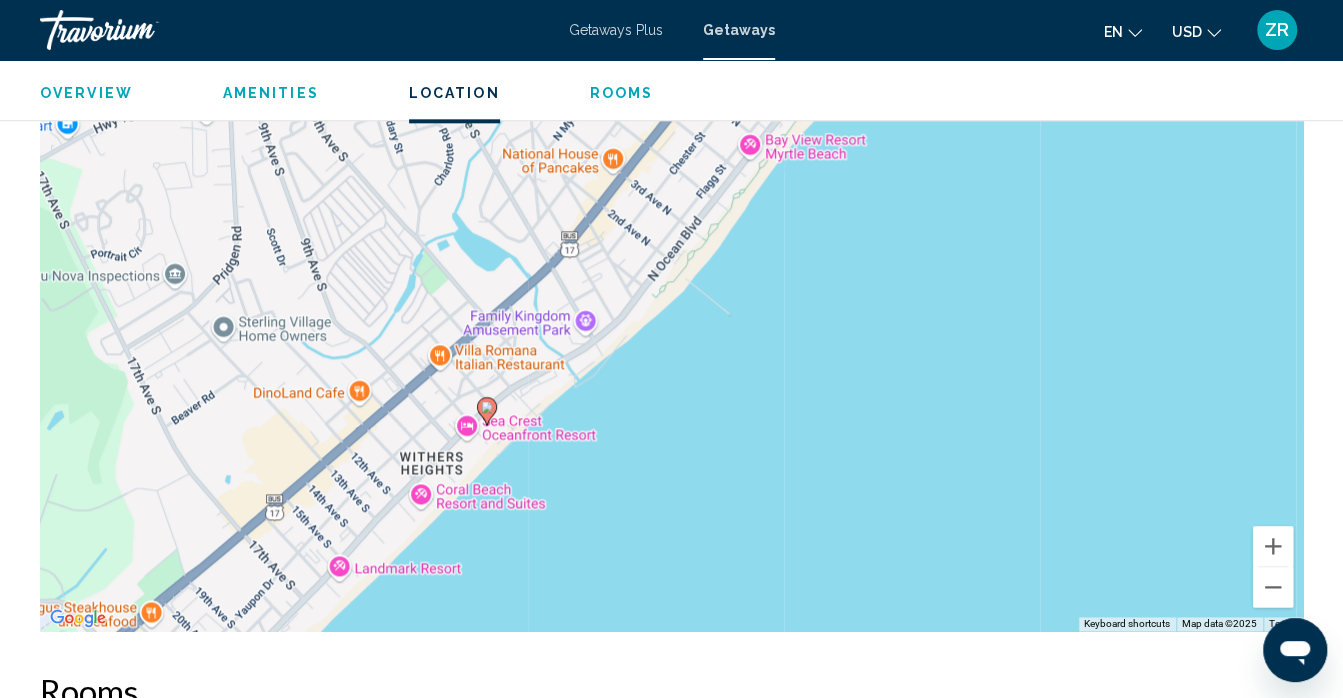 click on "To activate drag with keyboard, press Alt + Enter. Once in keyboard drag state, use the arrow keys to move the marker. To complete the drag, press the Enter key. To cancel, press Escape." at bounding box center [671, 331] 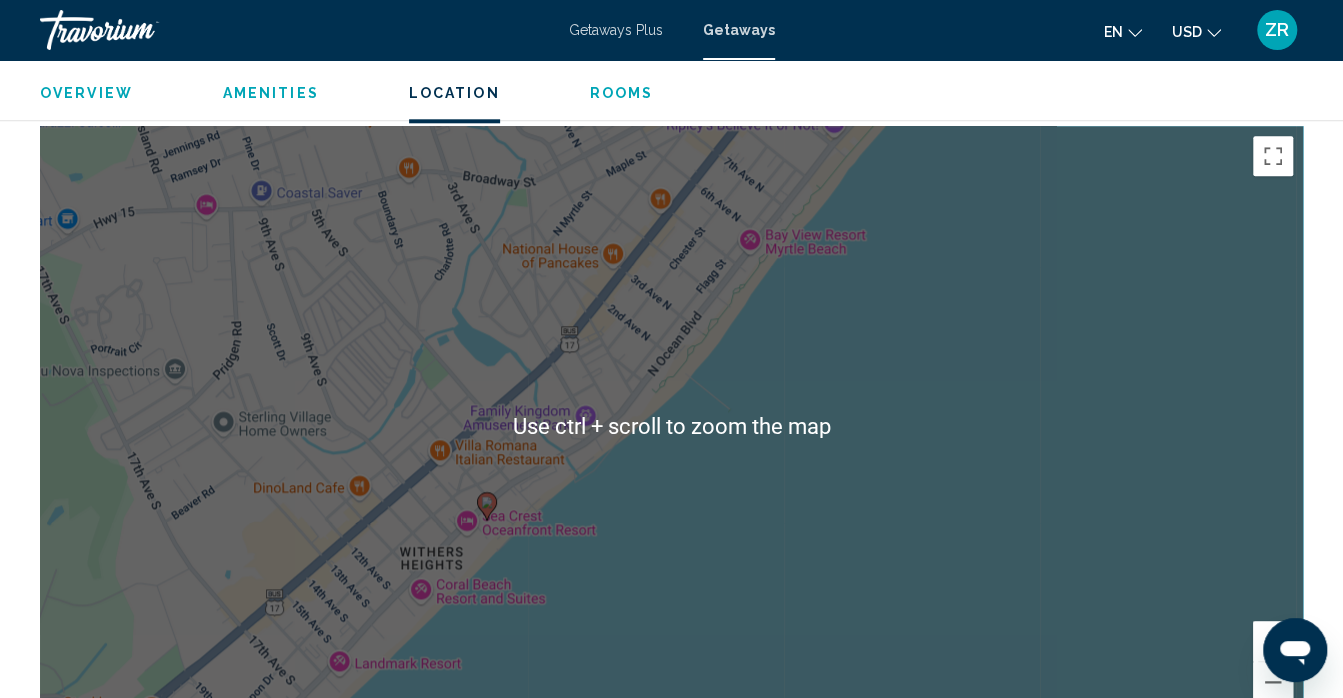 scroll, scrollTop: 1109, scrollLeft: 0, axis: vertical 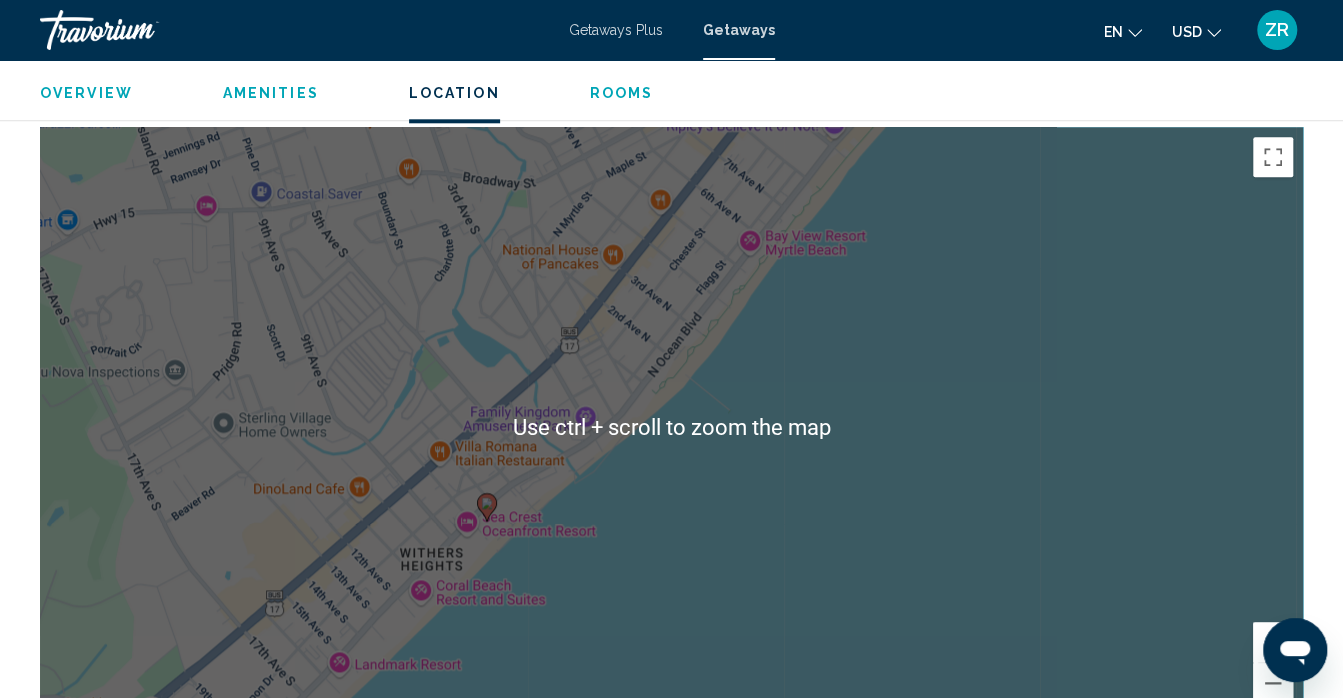 click on "To activate drag with keyboard, press Alt + Enter. Once in keyboard drag state, use the arrow keys to move the marker. To complete the drag, press the Enter key. To cancel, press Escape." at bounding box center [671, 427] 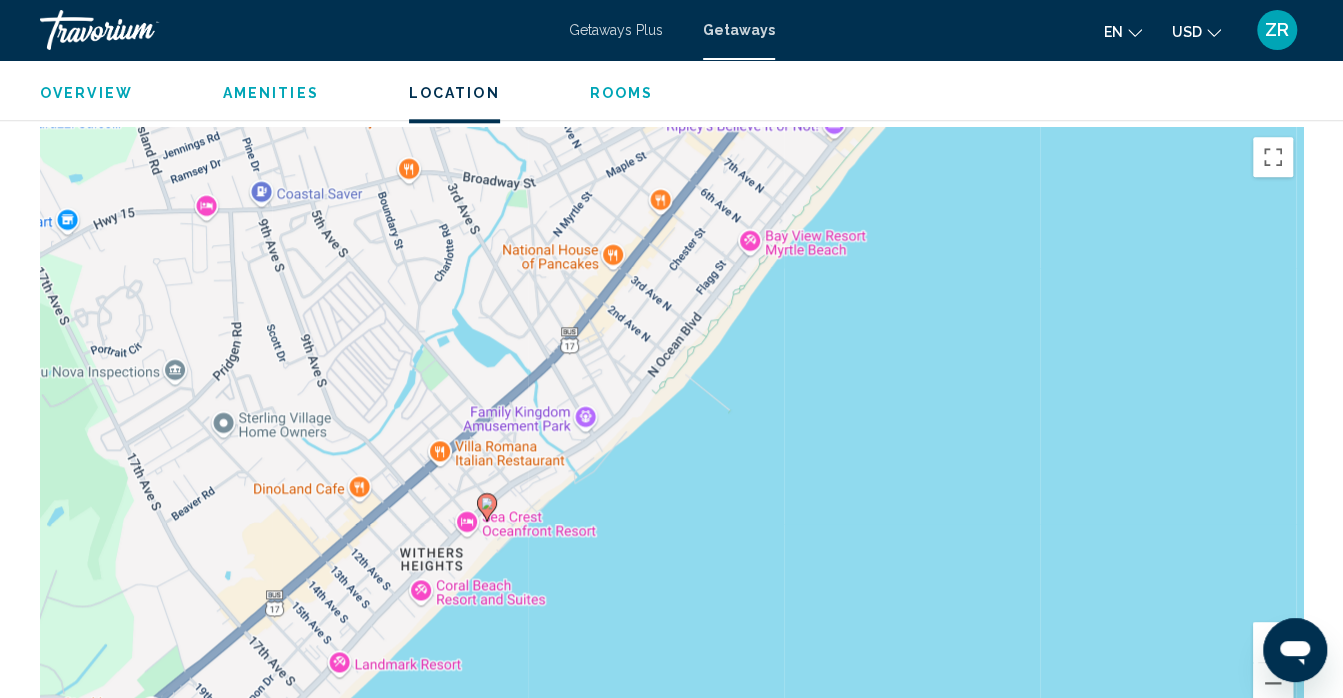 click on "To activate drag with keyboard, press Alt + Enter. Once in keyboard drag state, use the arrow keys to move the marker. To complete the drag, press the Enter key. To cancel, press Escape." at bounding box center [671, 427] 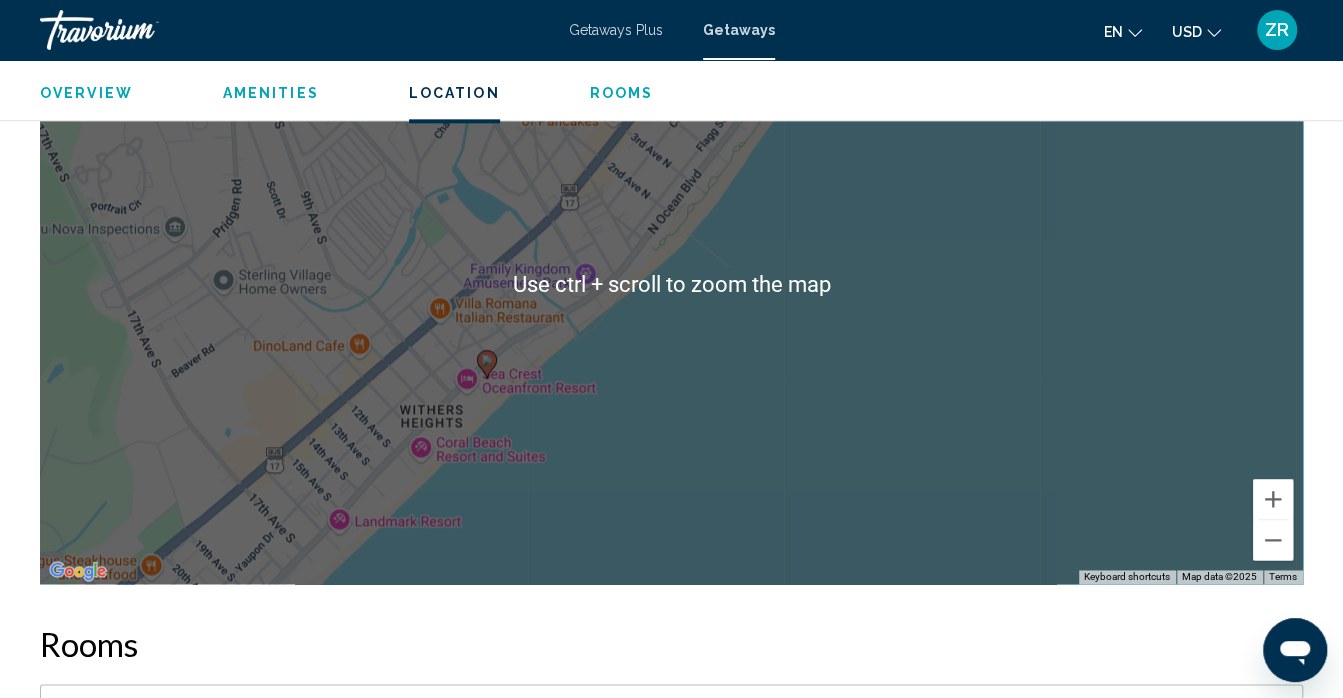 scroll, scrollTop: 1253, scrollLeft: 0, axis: vertical 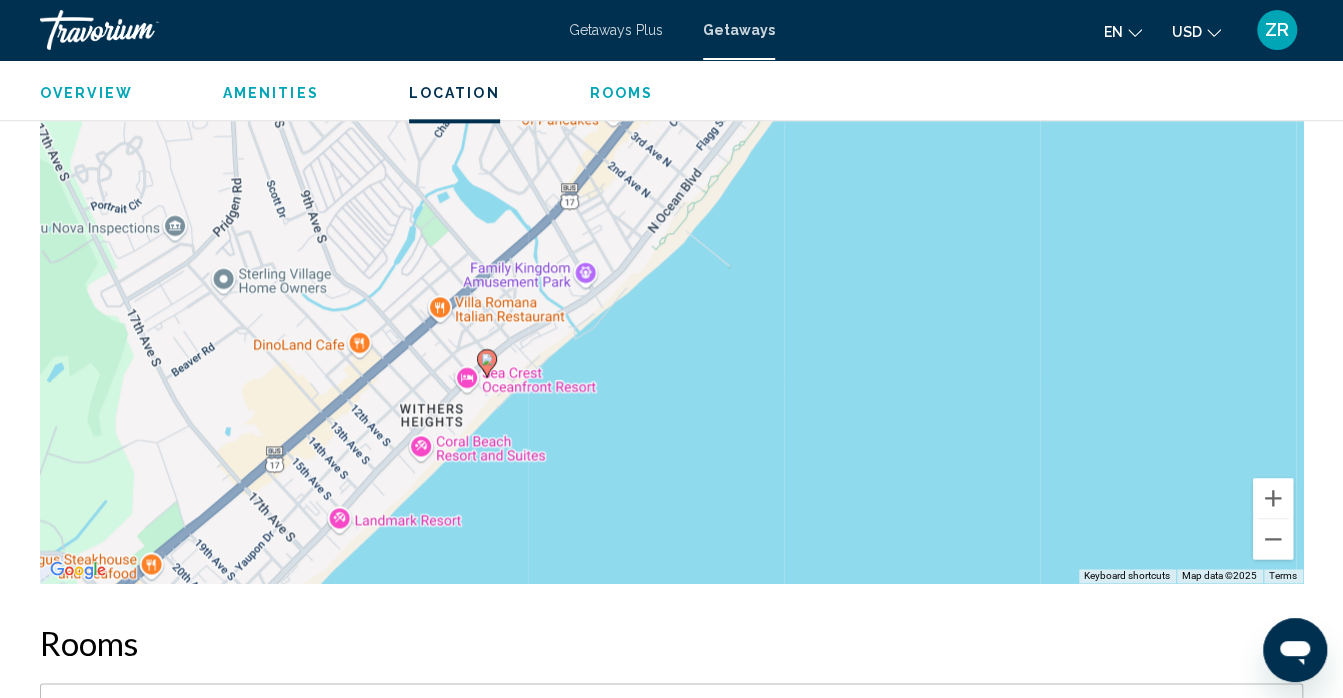 click on "To activate drag with keyboard, press Alt + Enter. Once in keyboard drag state, use the arrow keys to move the marker. To complete the drag, press the Enter key. To cancel, press Escape." at bounding box center (671, 283) 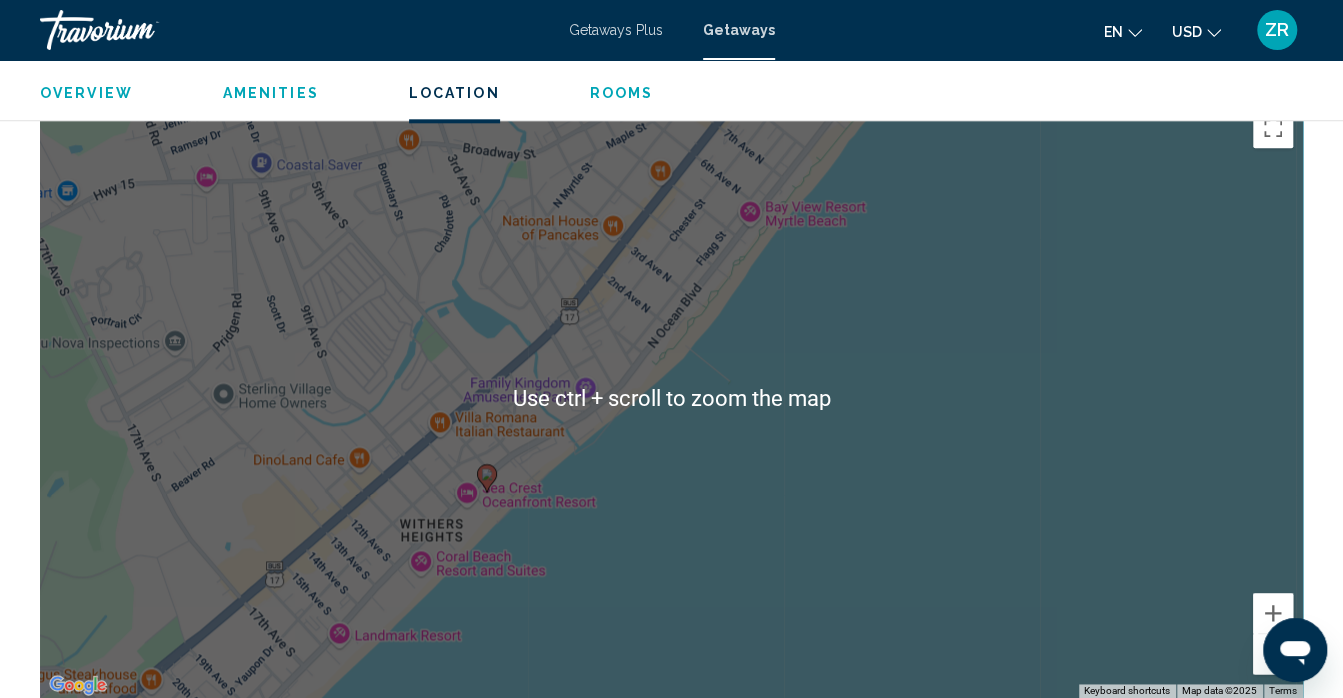 scroll, scrollTop: 1136, scrollLeft: 0, axis: vertical 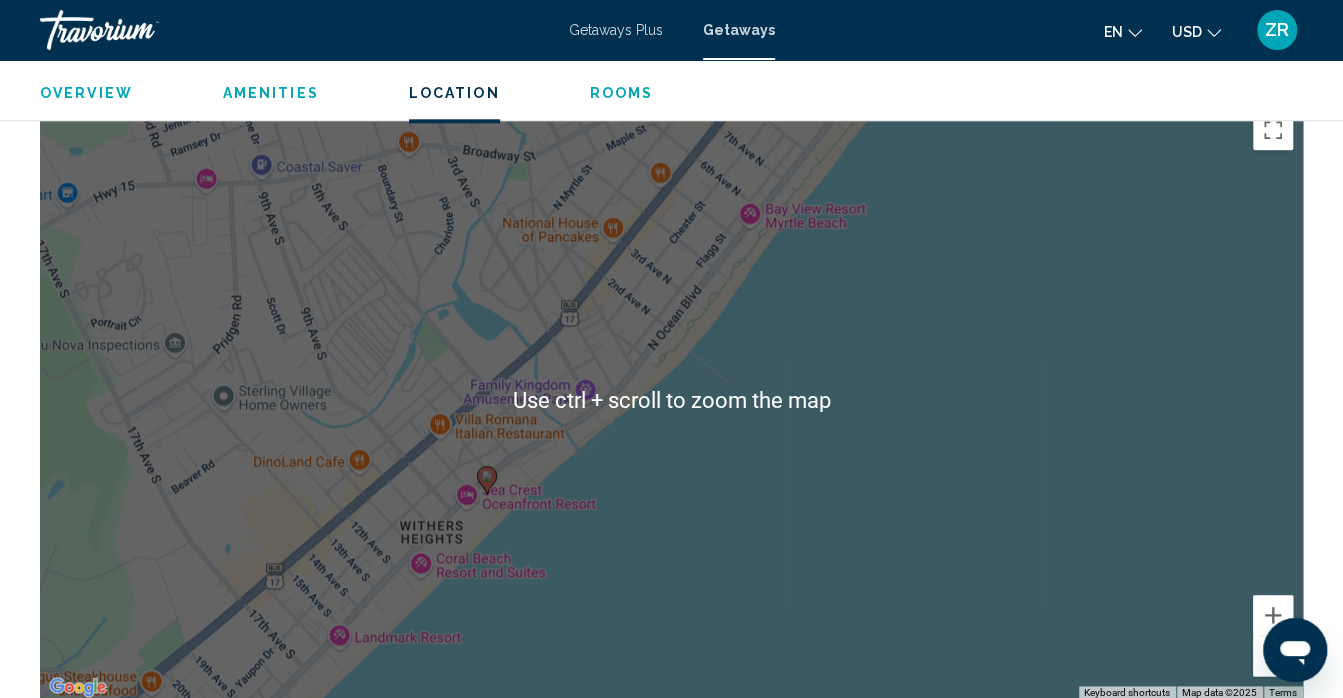 click on "To activate drag with keyboard, press Alt + Enter. Once in keyboard drag state, use the arrow keys to move the marker. To complete the drag, press the Enter key. To cancel, press Escape." at bounding box center (671, 400) 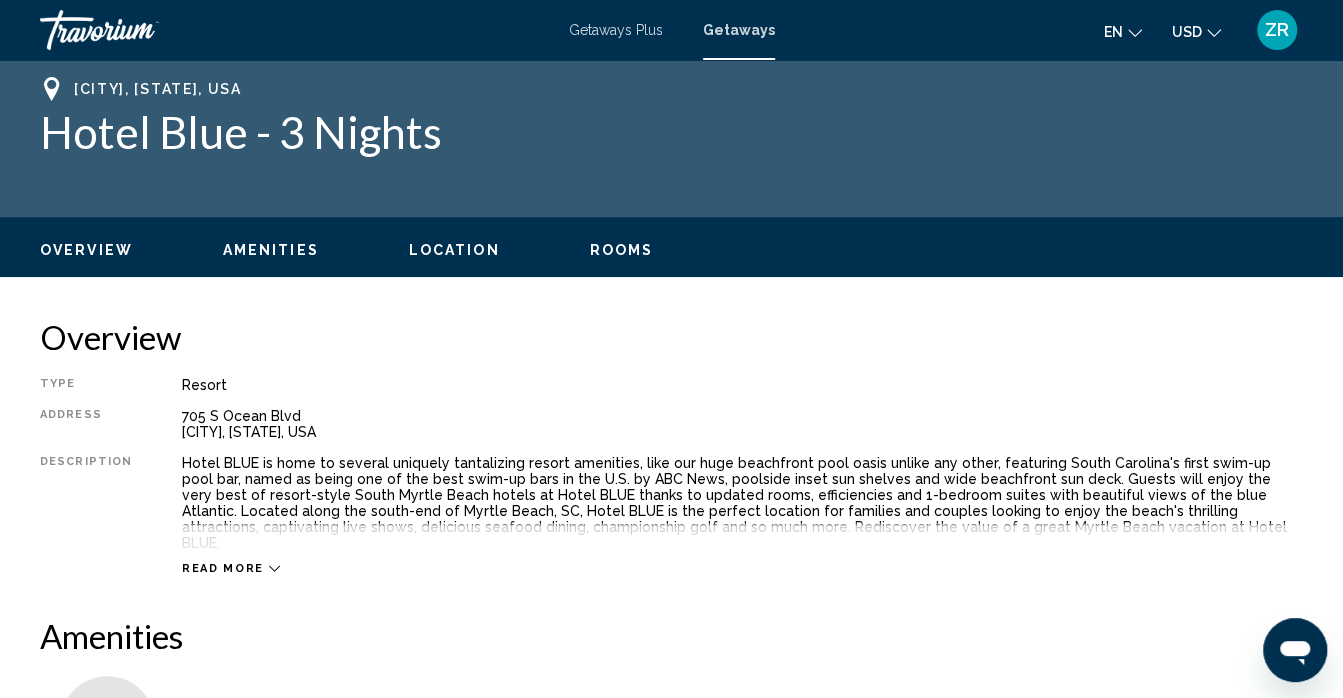 scroll, scrollTop: 0, scrollLeft: 0, axis: both 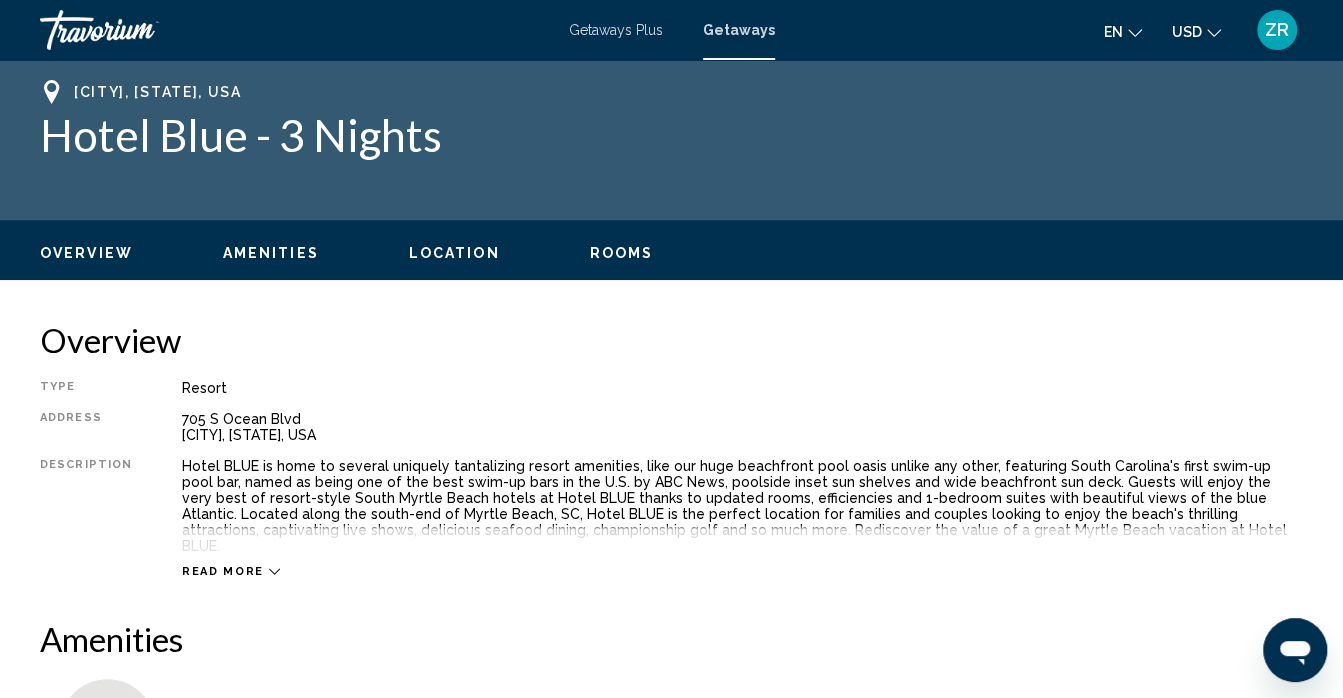click on "Overview" at bounding box center [86, 253] 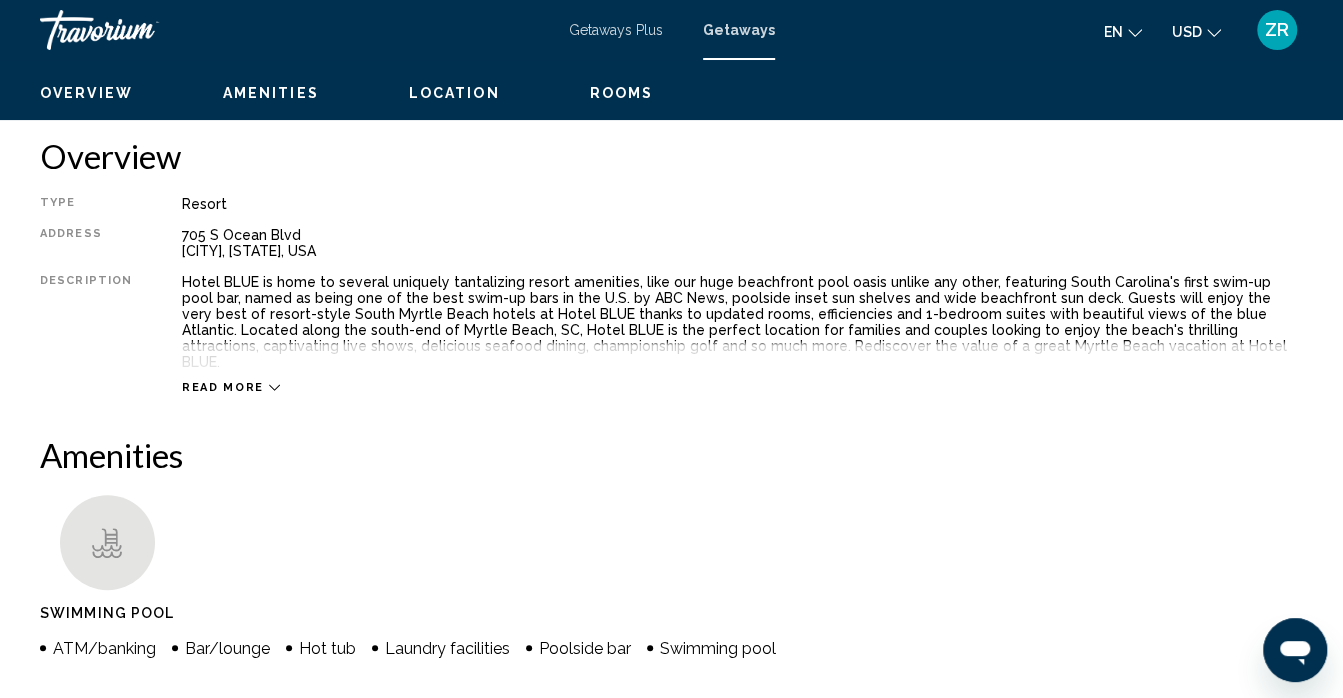 scroll, scrollTop: 200, scrollLeft: 0, axis: vertical 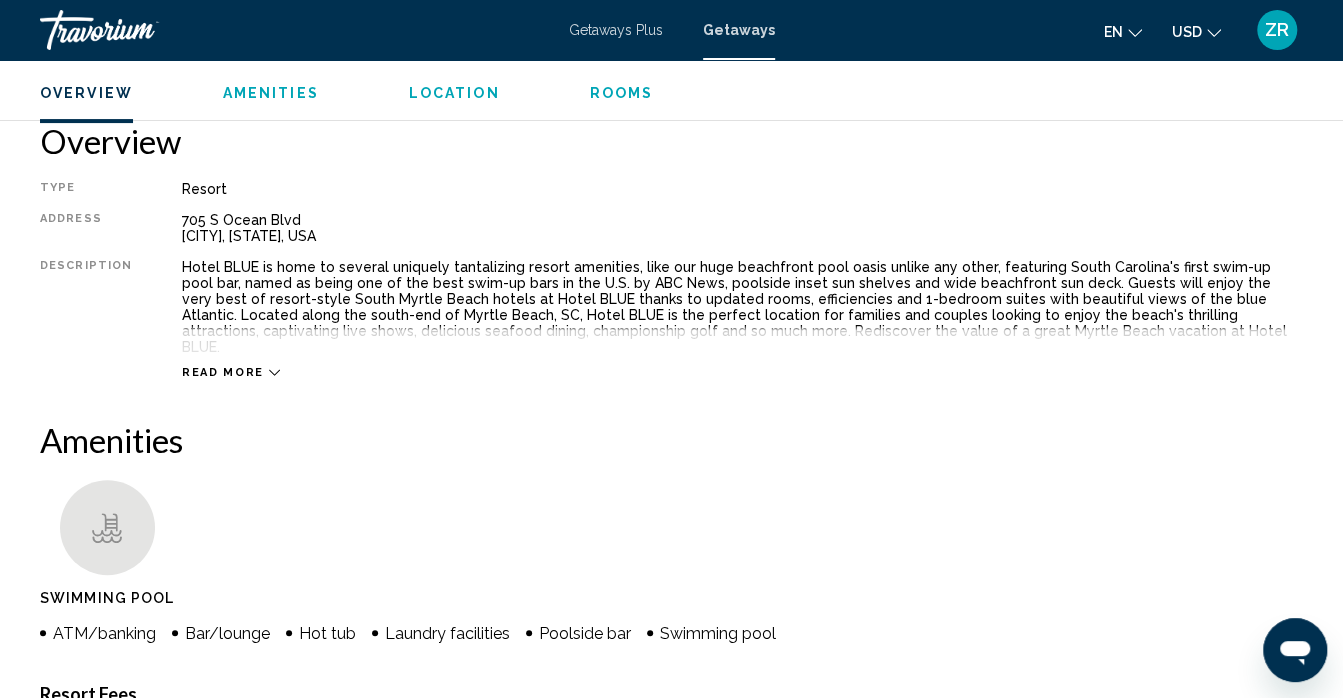 click on "Amenities" at bounding box center [271, 93] 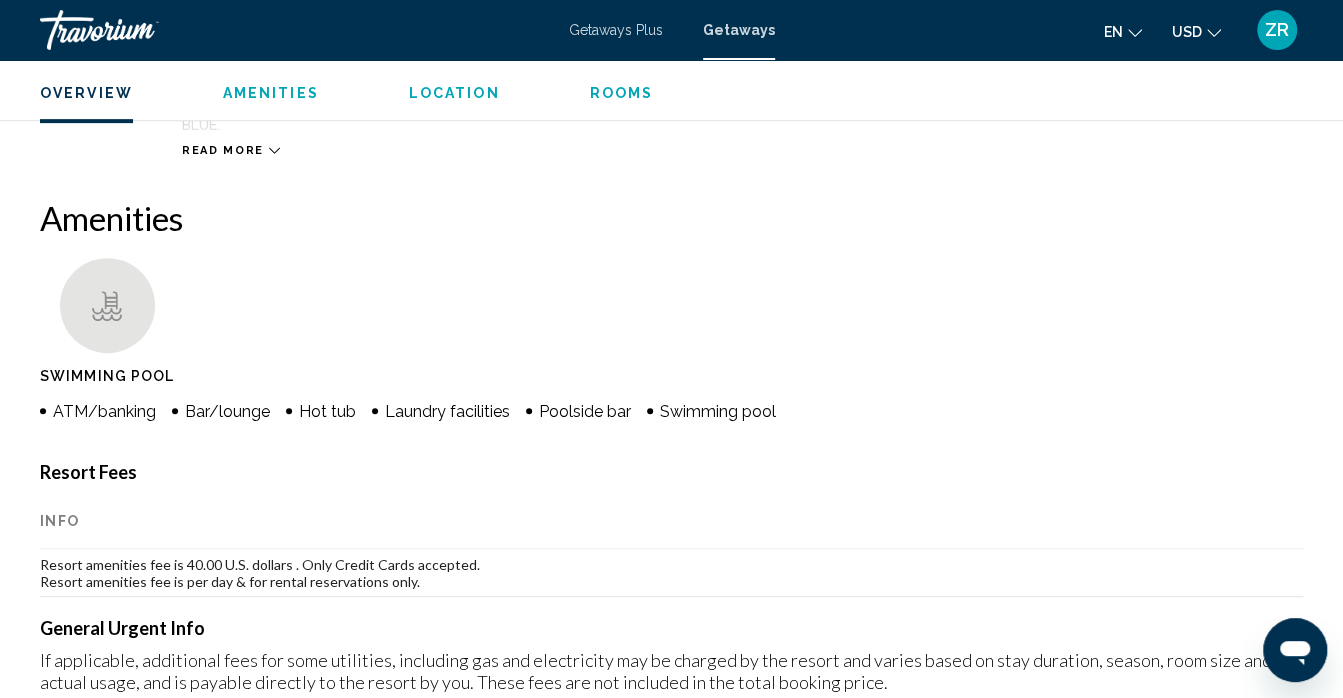 scroll, scrollTop: 484, scrollLeft: 0, axis: vertical 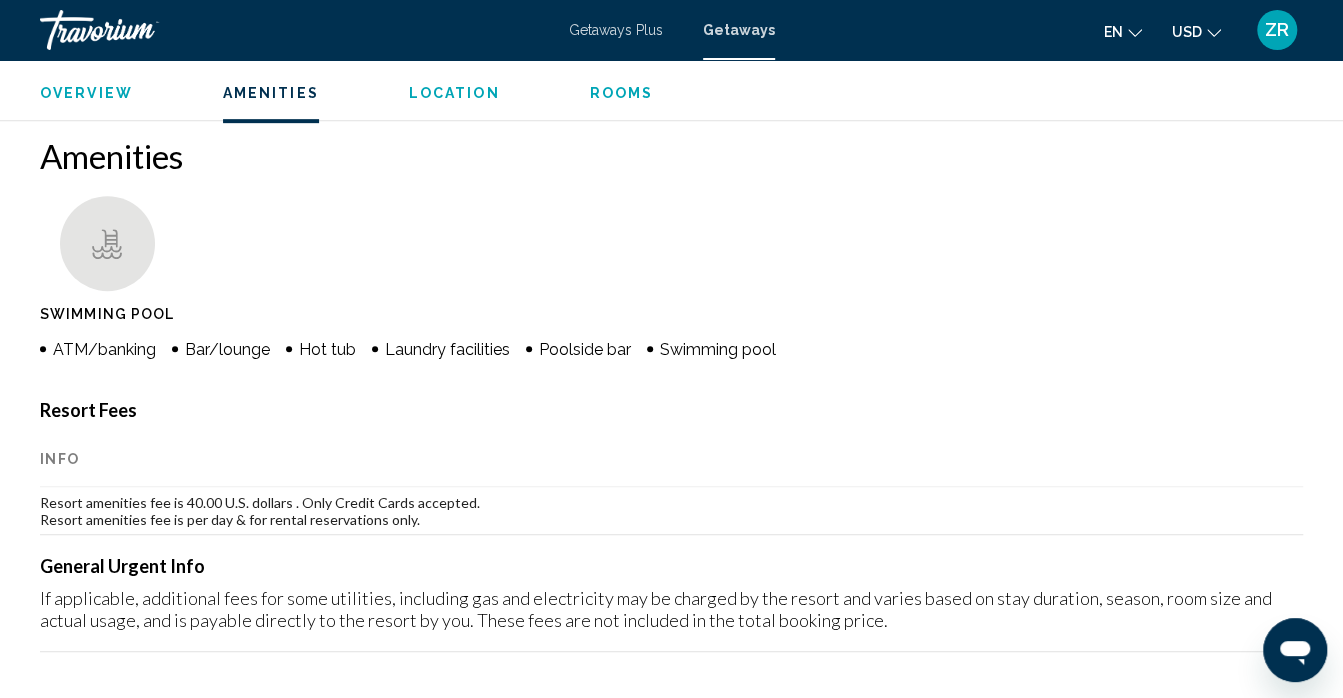 click on "Location" at bounding box center [454, 93] 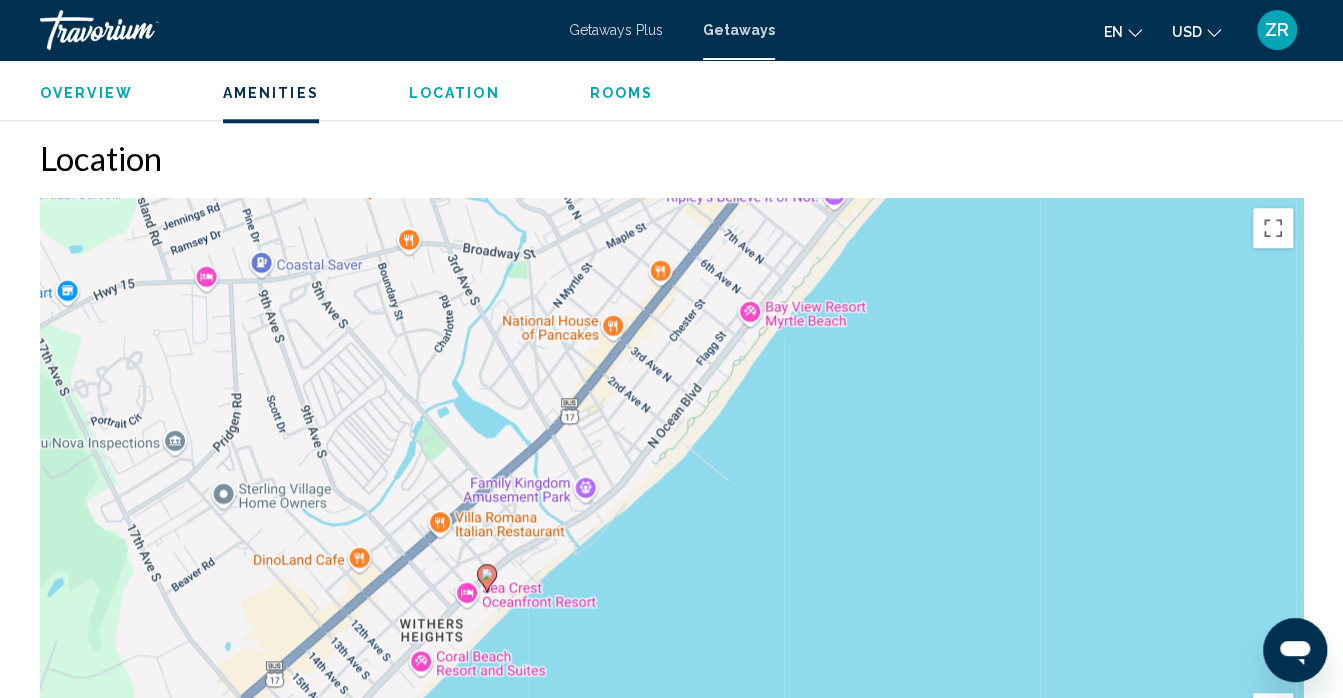 scroll, scrollTop: 1039, scrollLeft: 0, axis: vertical 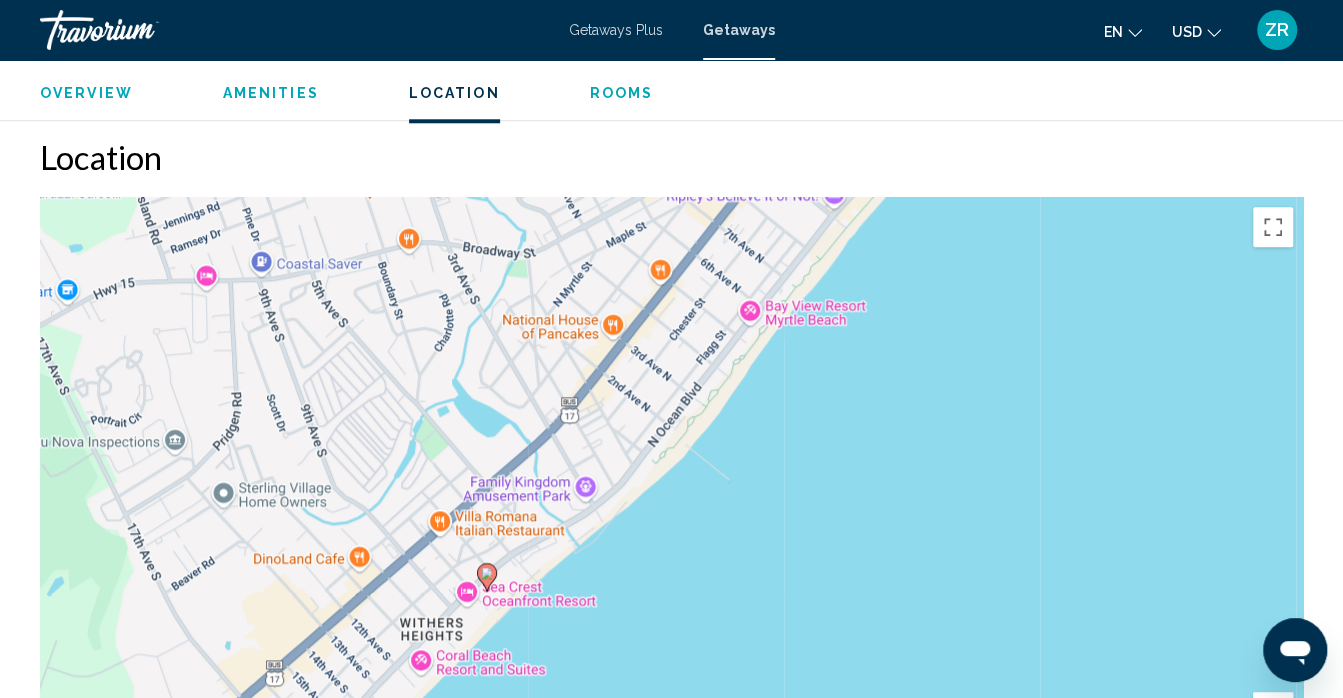 click on "Rooms" at bounding box center [622, 93] 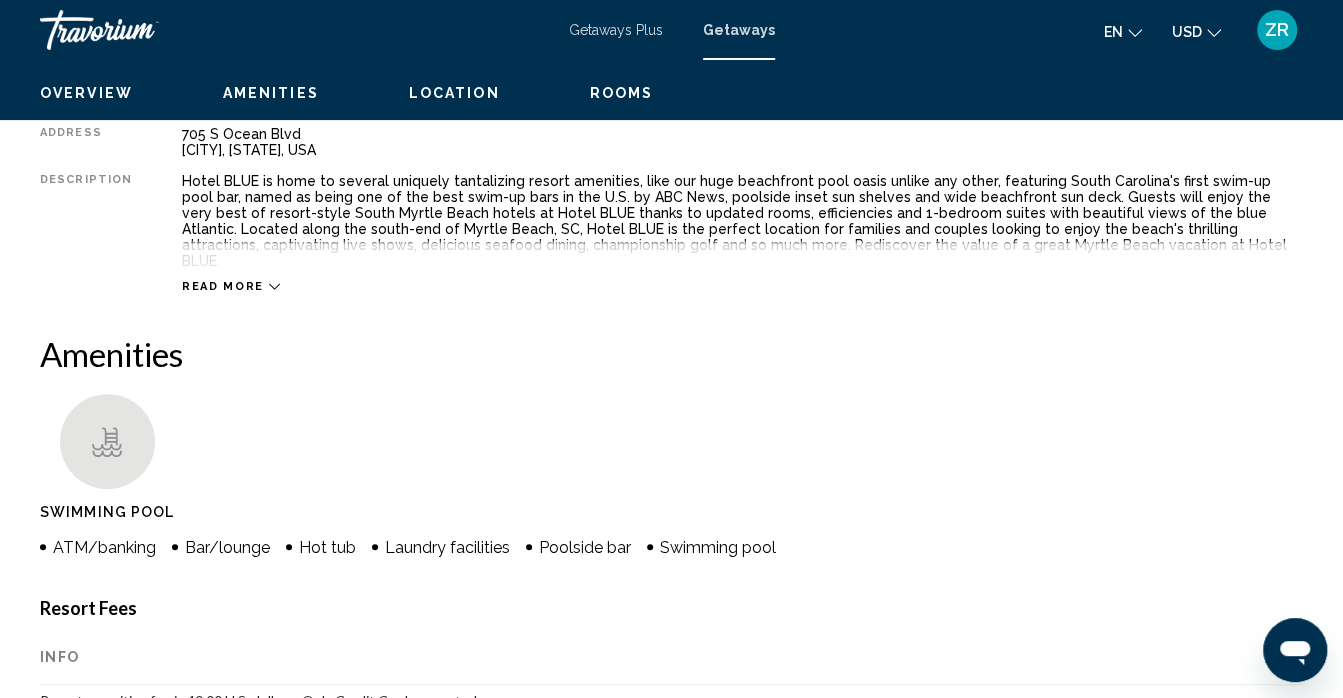 scroll, scrollTop: 0, scrollLeft: 0, axis: both 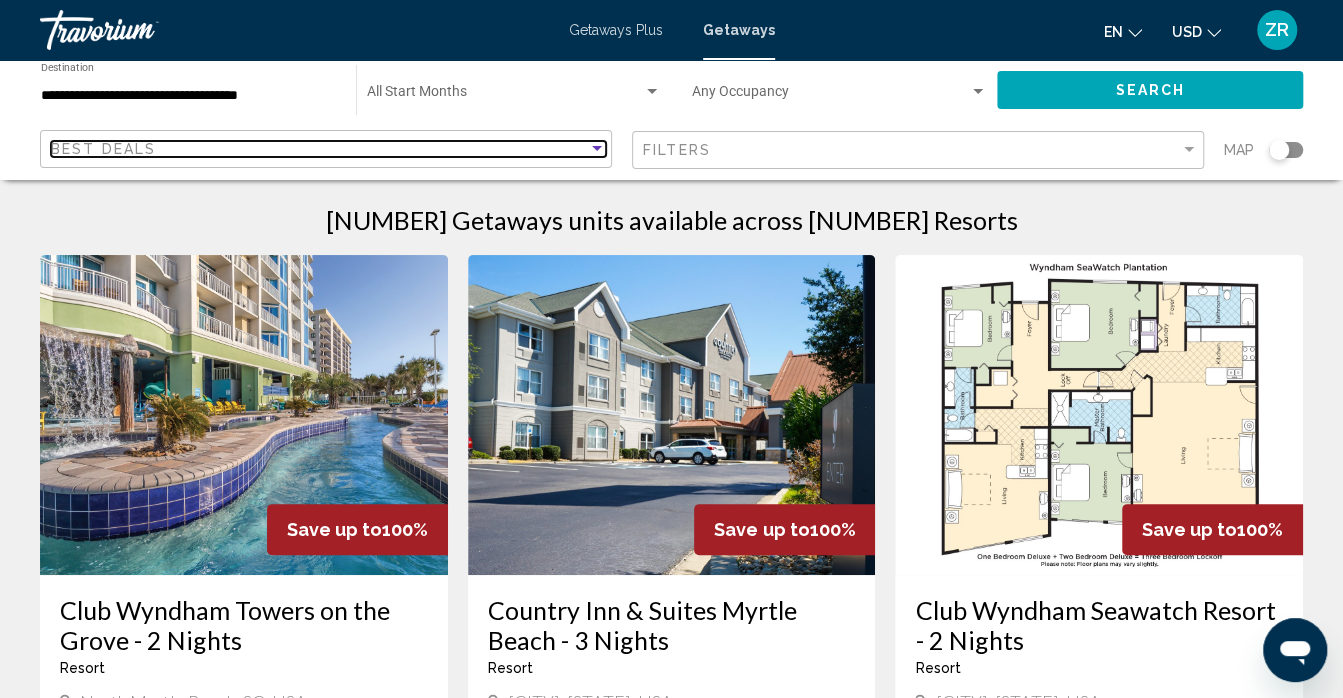 click at bounding box center [597, 149] 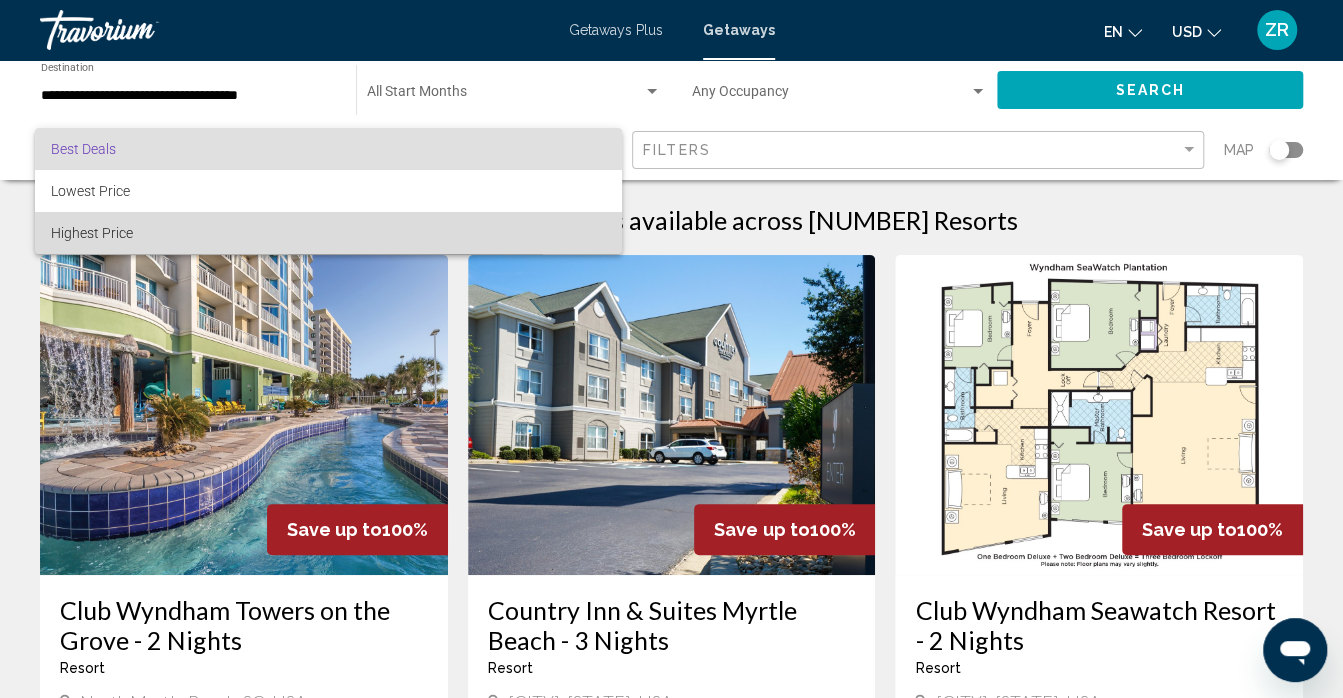click on "Highest Price" at bounding box center (328, 233) 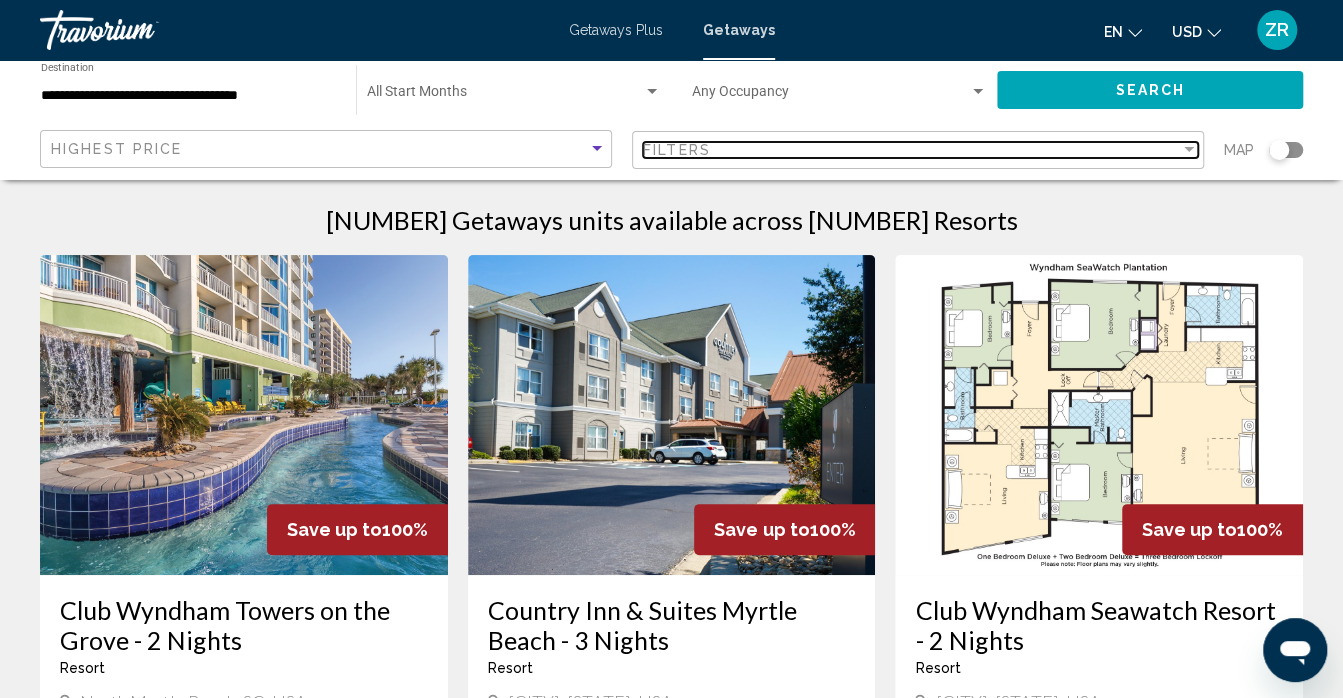 click at bounding box center [1189, 149] 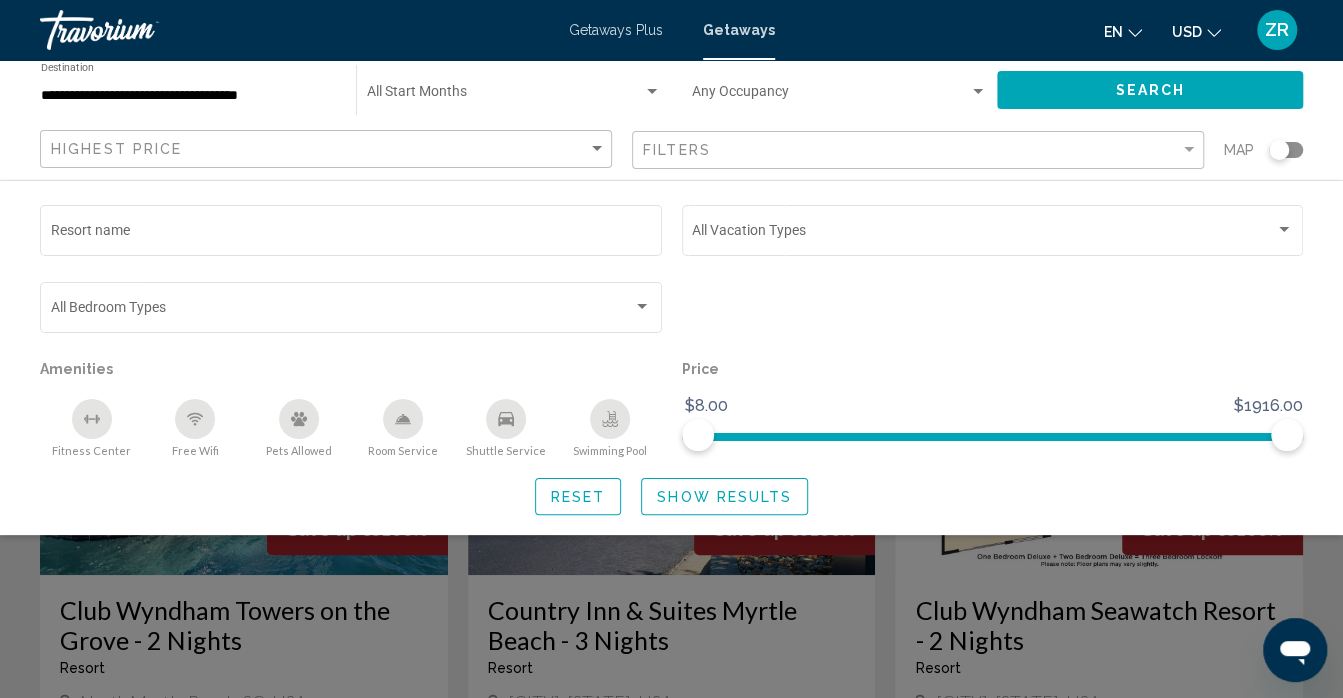 click 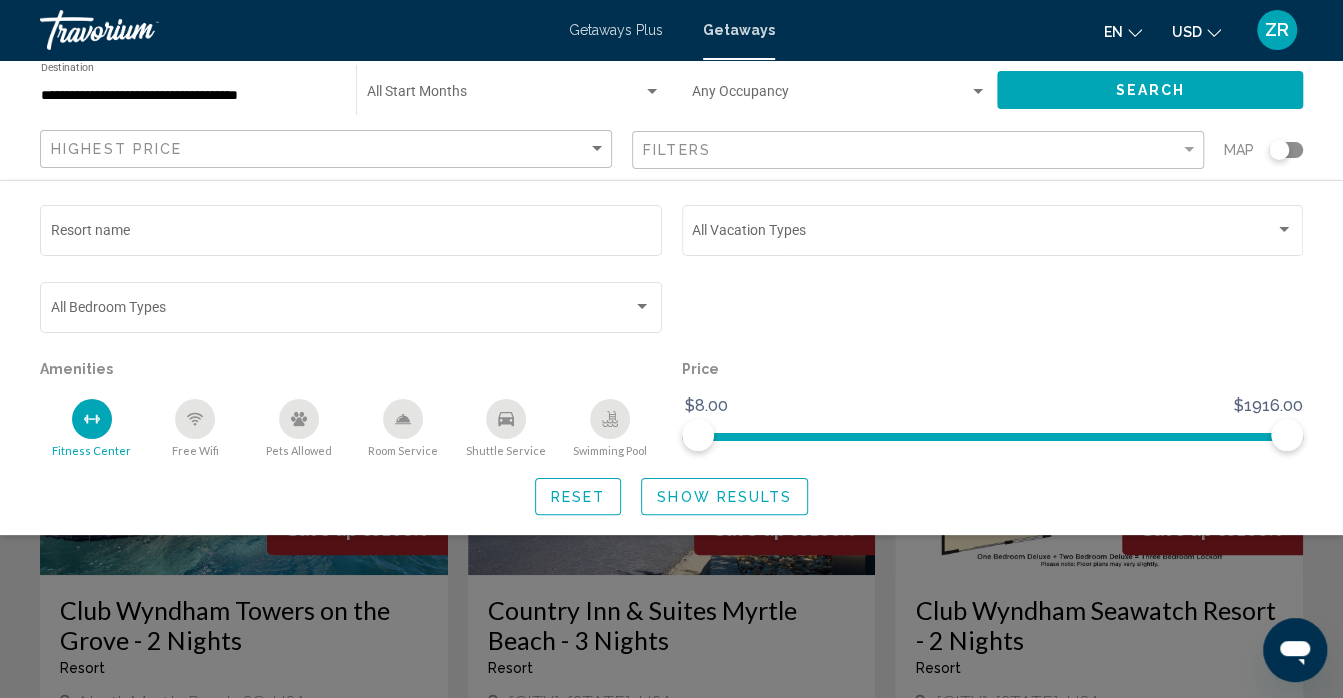 click 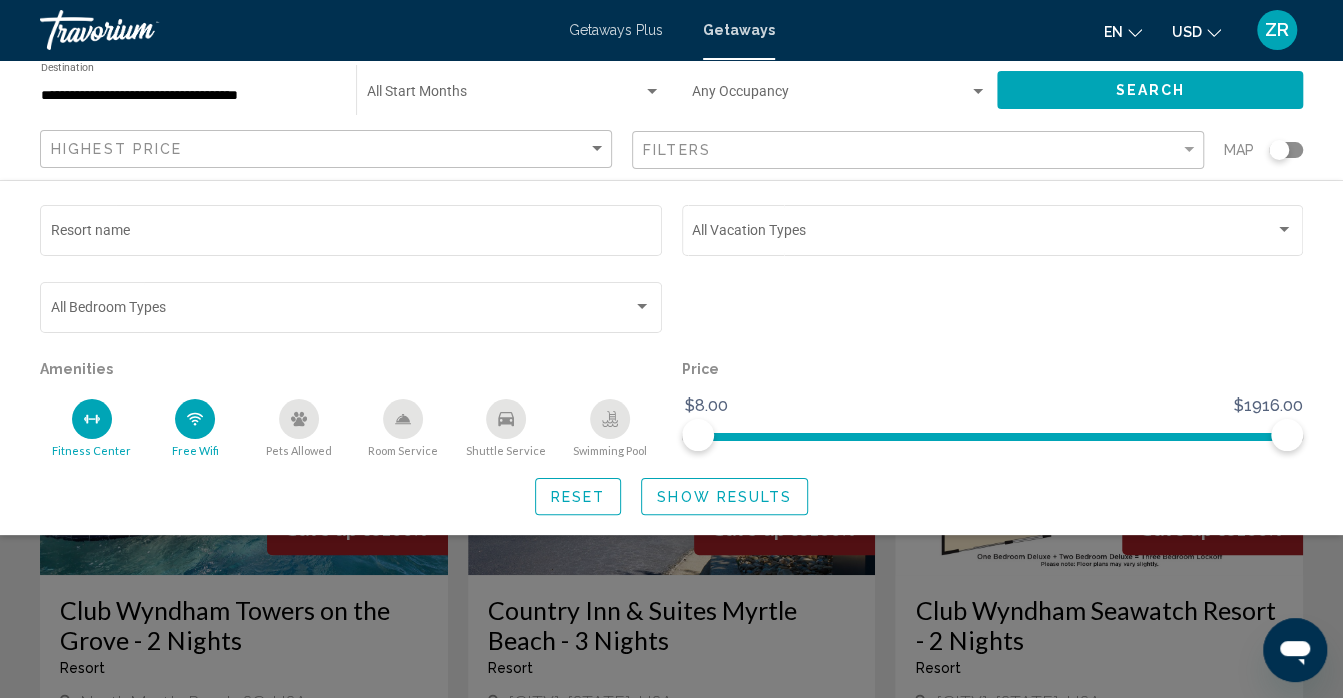 click 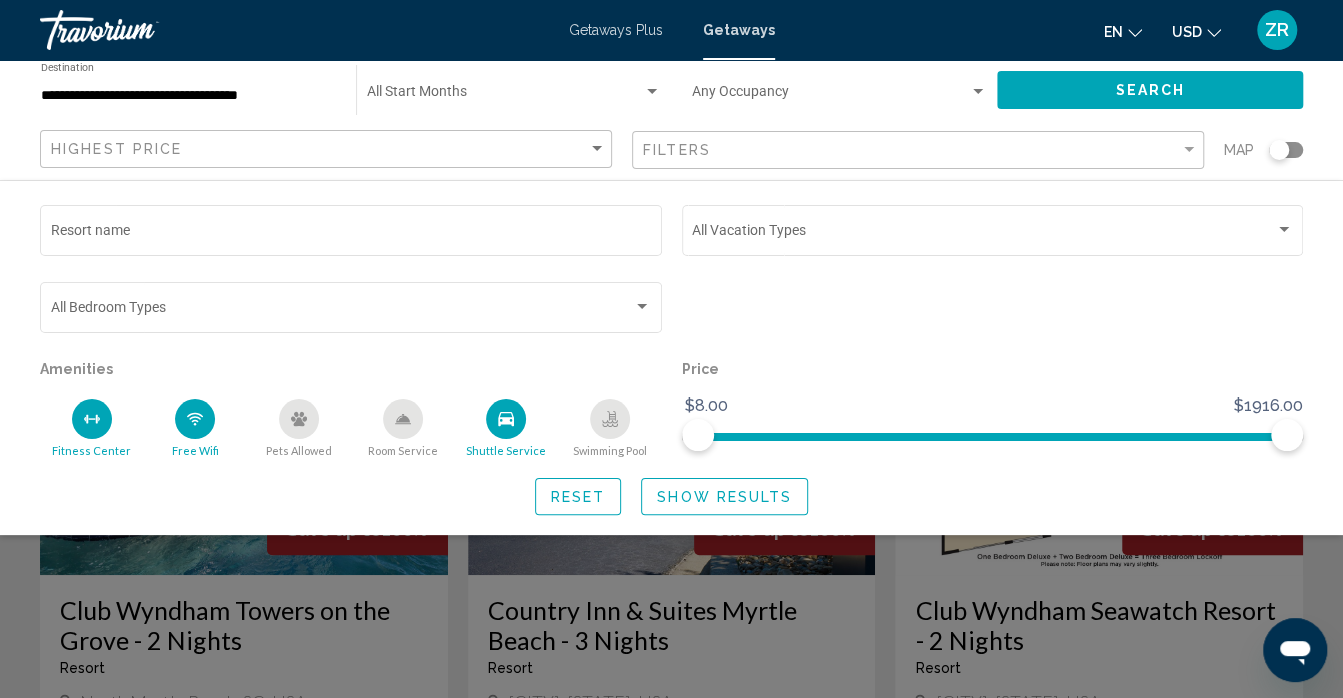 click 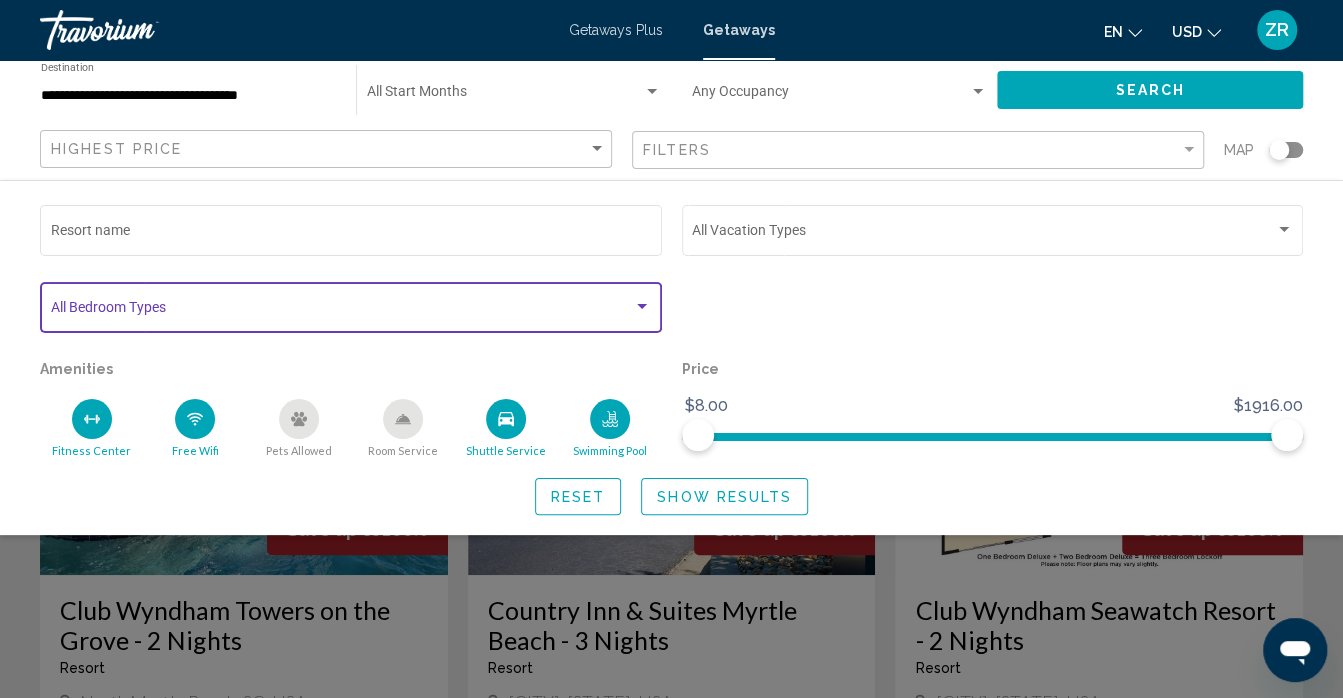 click at bounding box center (642, 307) 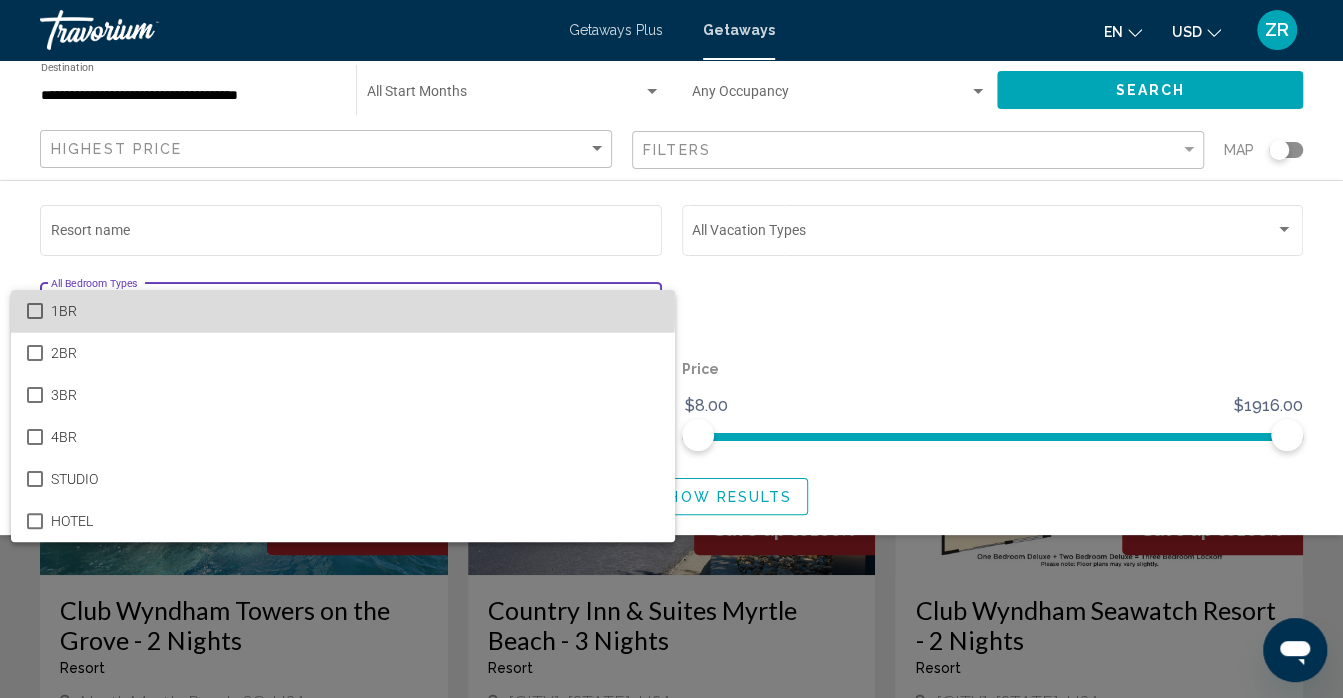 click on "1BR" at bounding box center (355, 311) 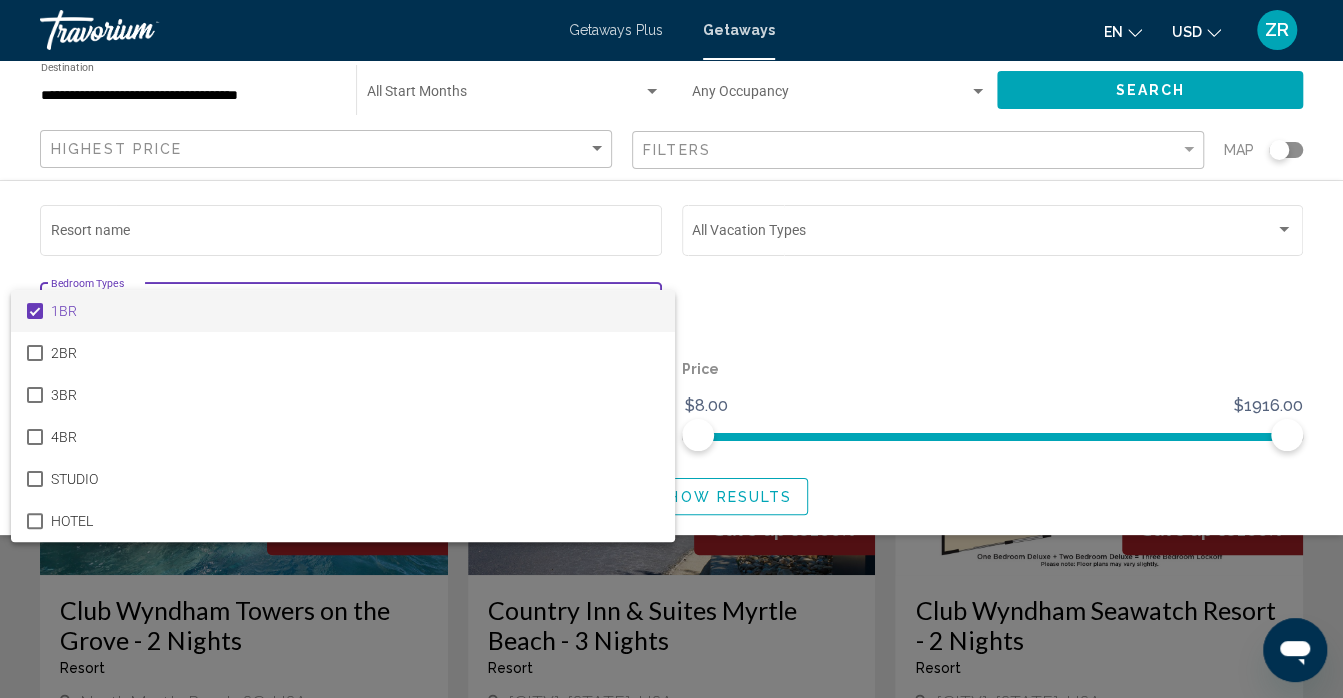 click at bounding box center [671, 349] 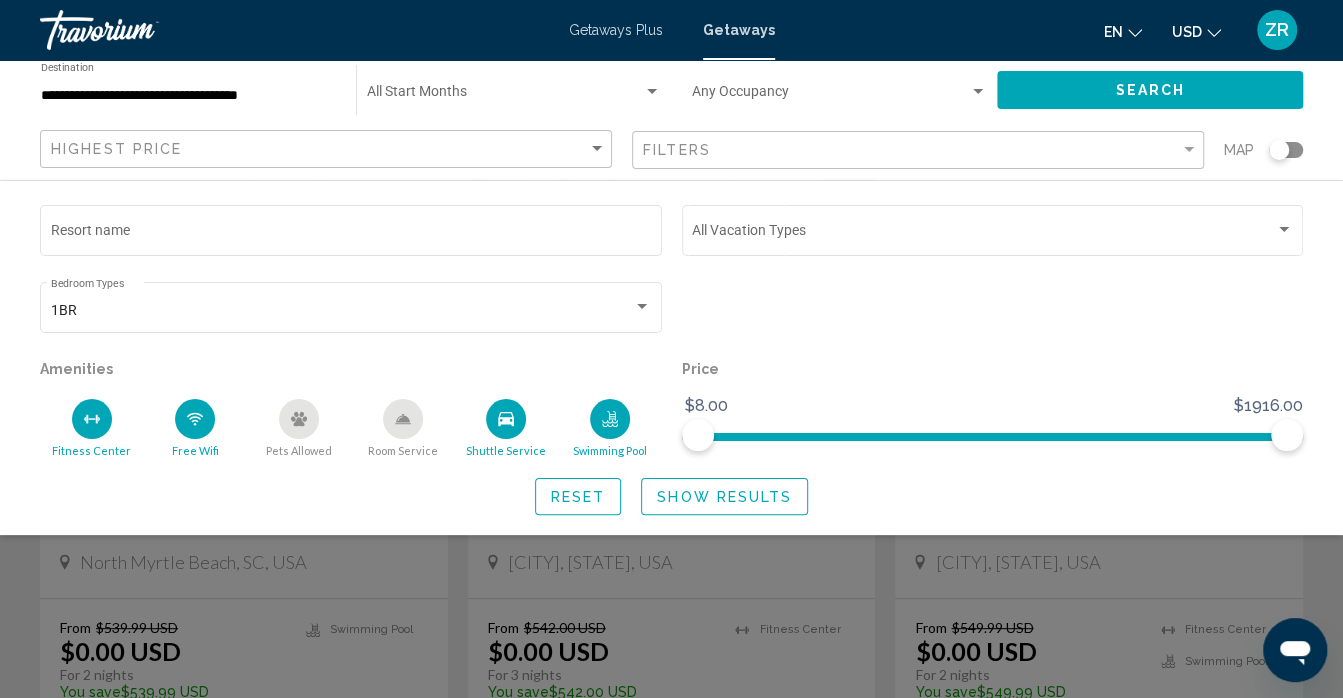 scroll, scrollTop: 161, scrollLeft: 0, axis: vertical 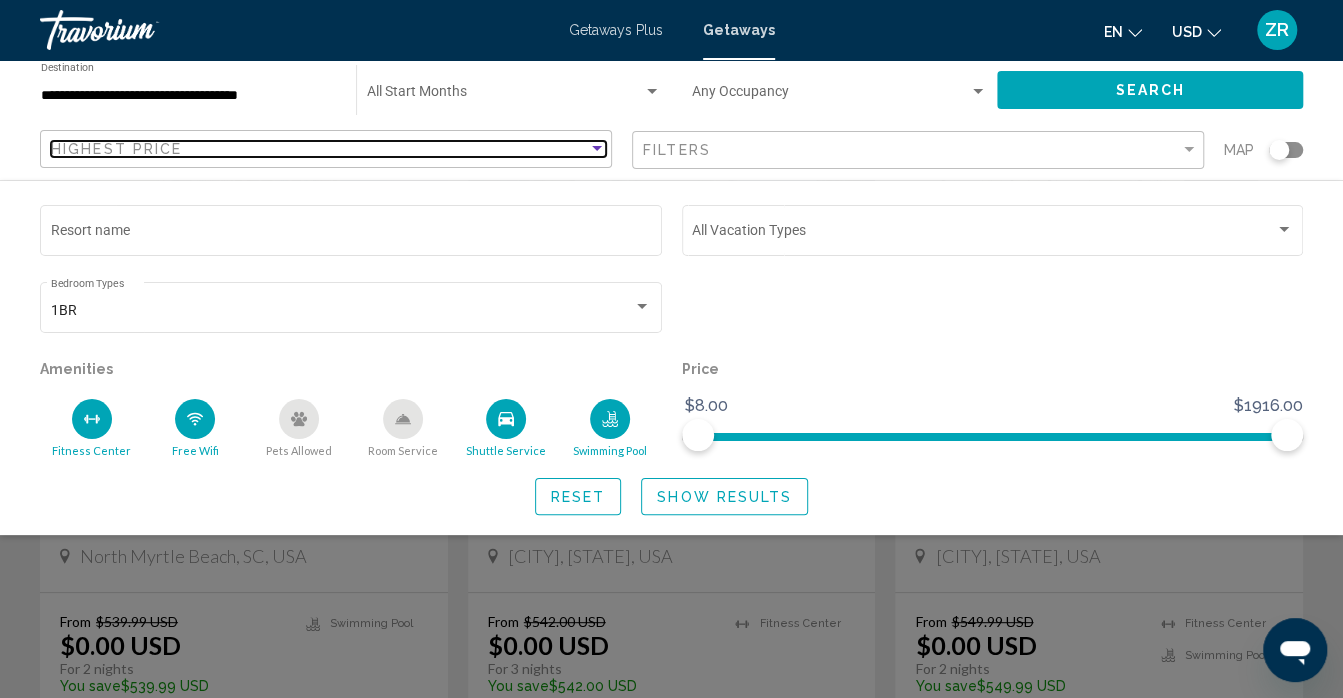 click at bounding box center (597, 148) 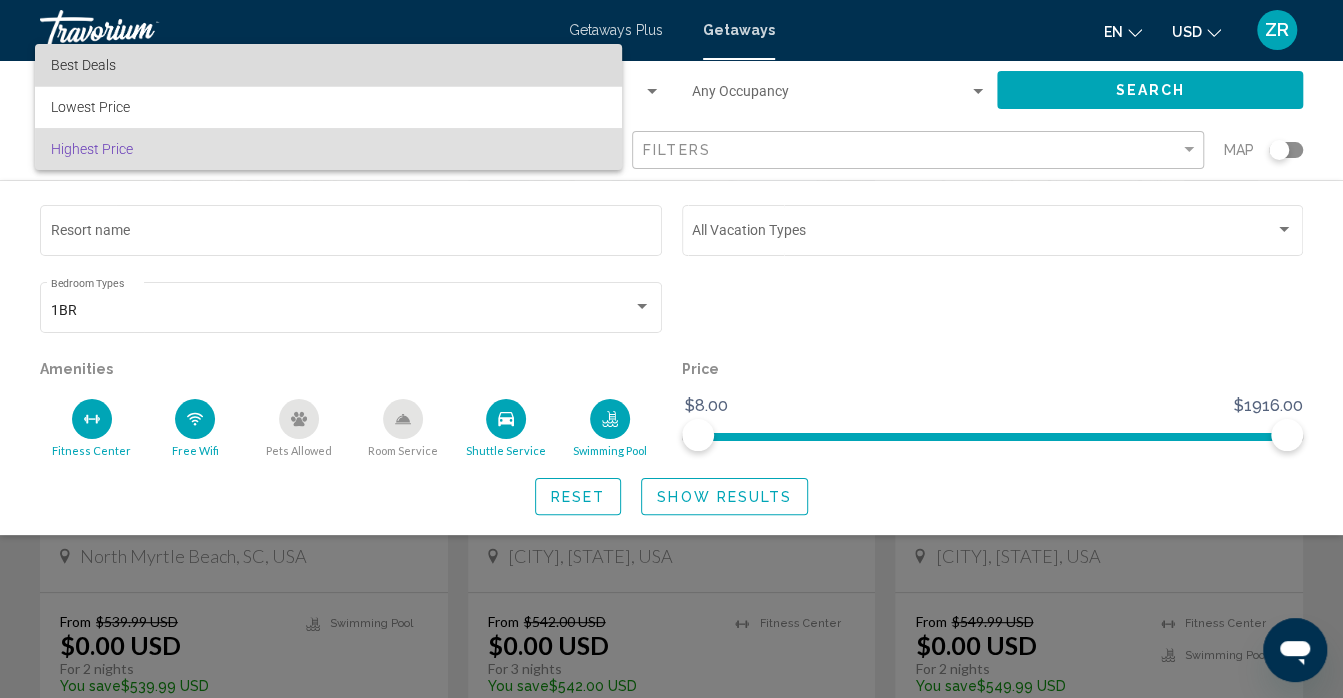 click on "Best Deals" at bounding box center (328, 65) 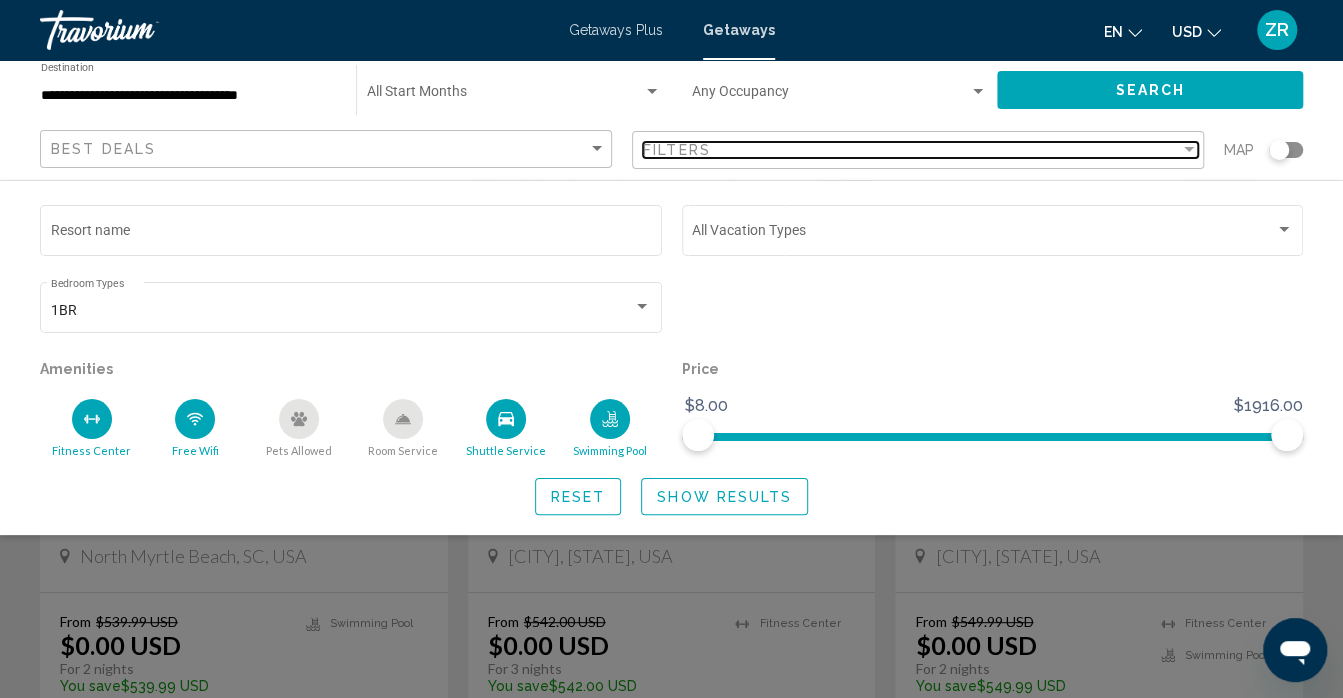 click at bounding box center [1189, 149] 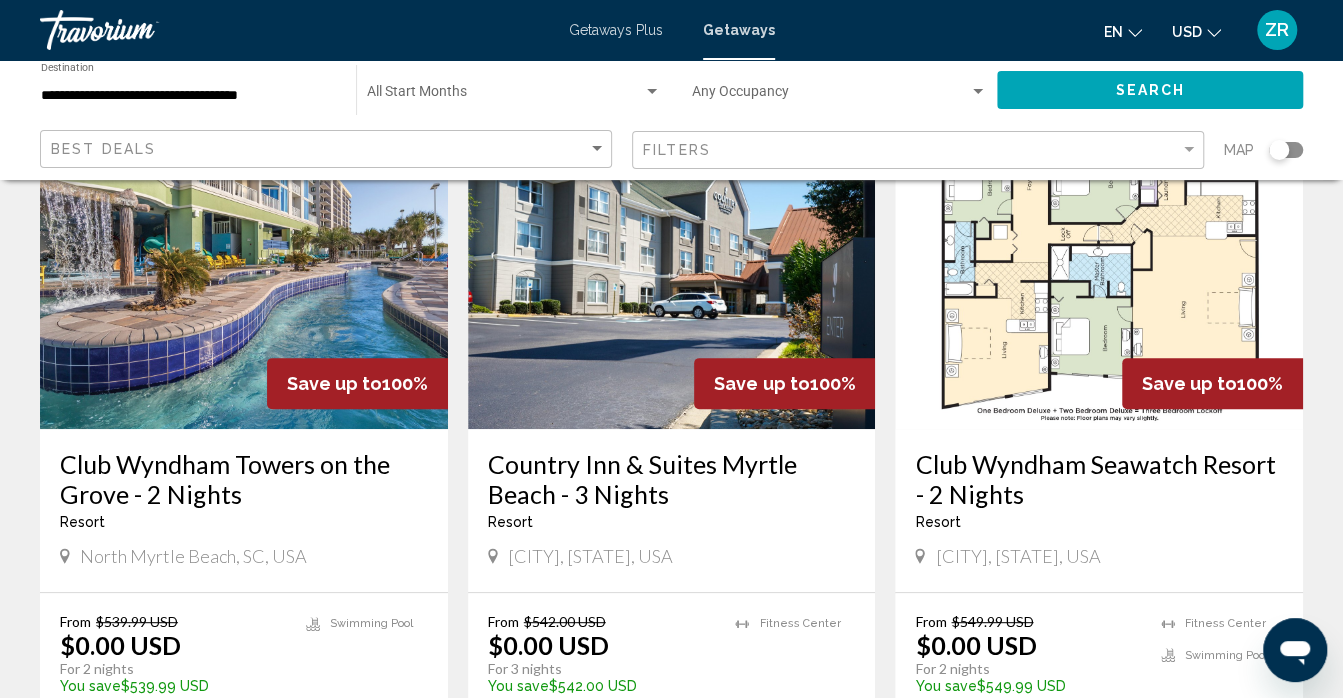 click 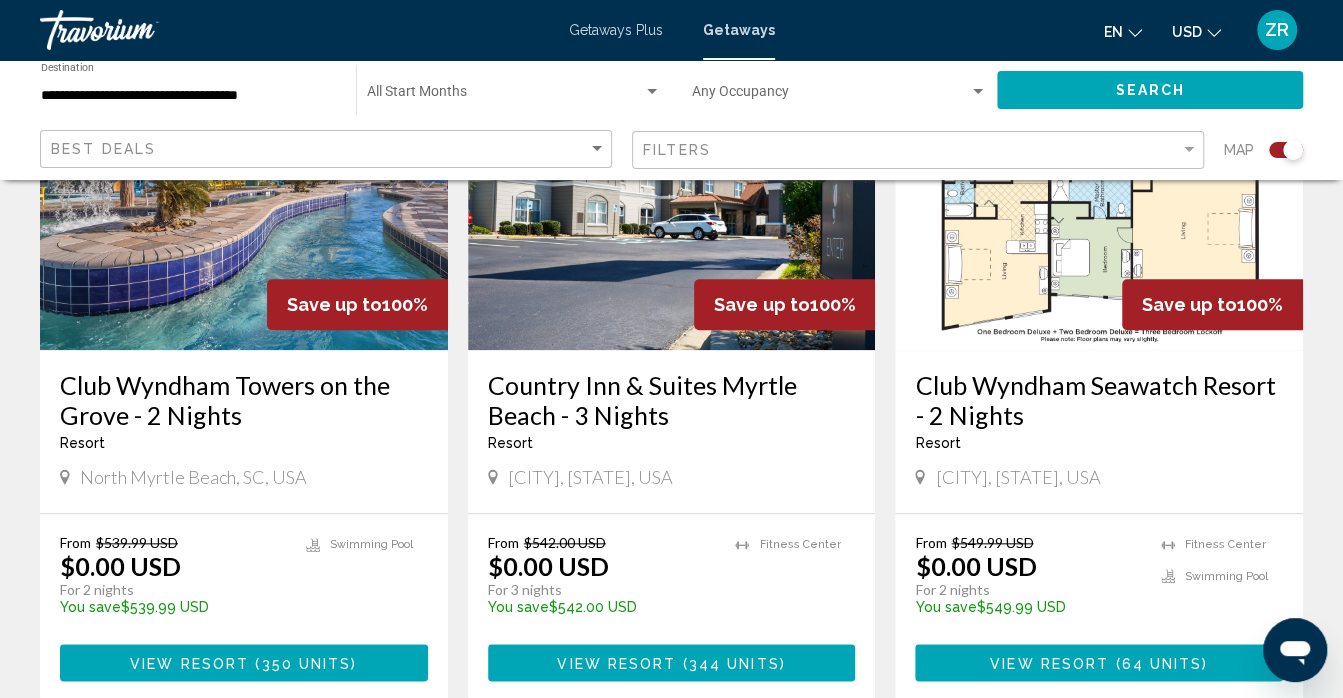 scroll, scrollTop: 867, scrollLeft: 0, axis: vertical 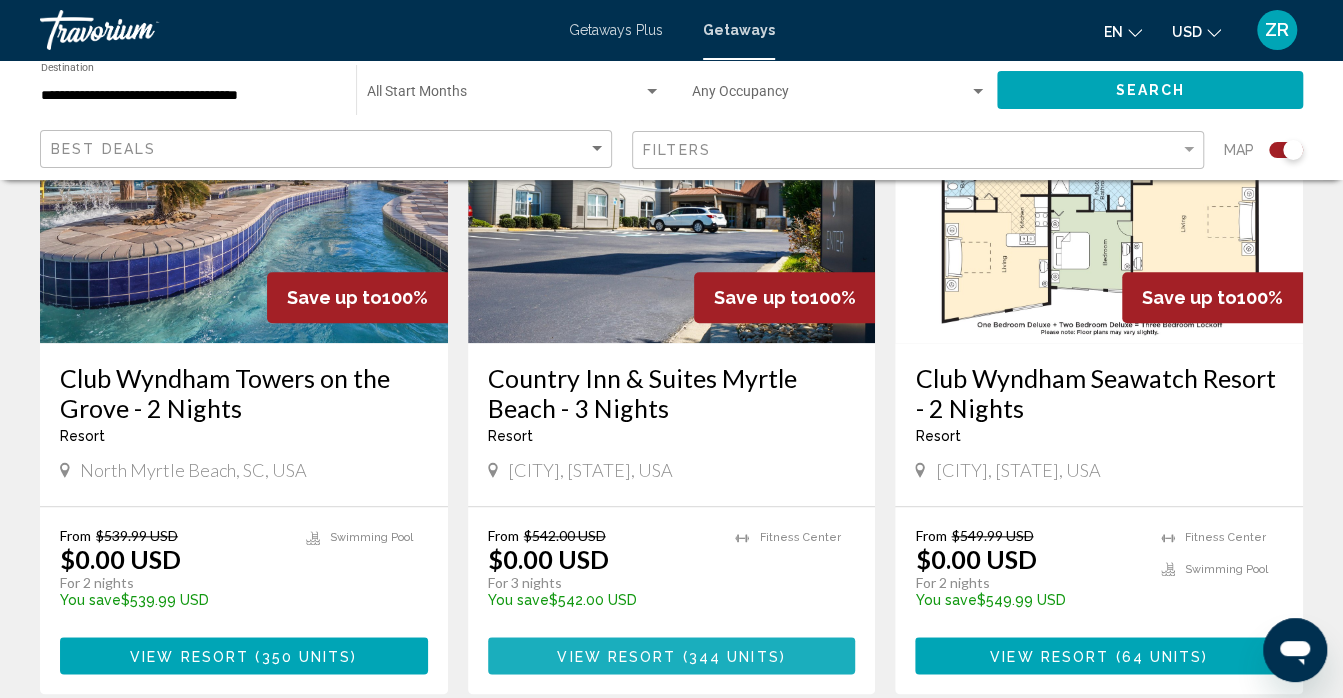 click on "View Resort" at bounding box center (616, 656) 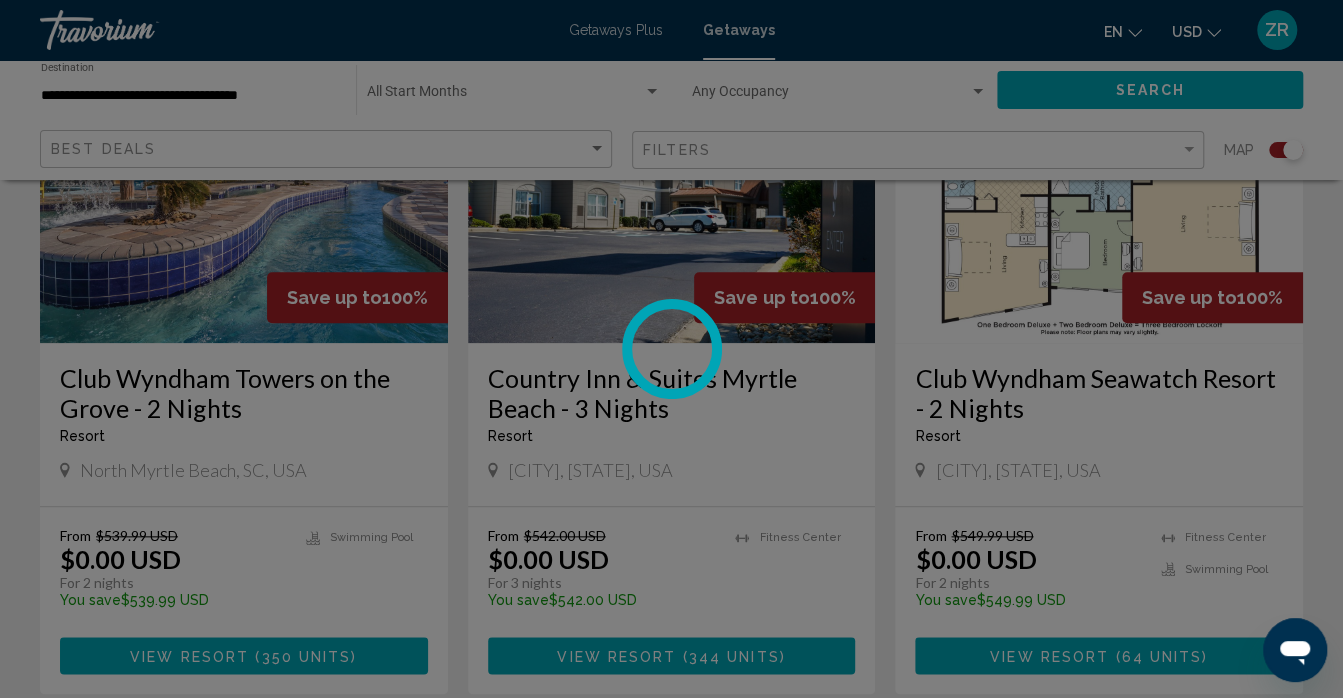 scroll, scrollTop: 186, scrollLeft: 0, axis: vertical 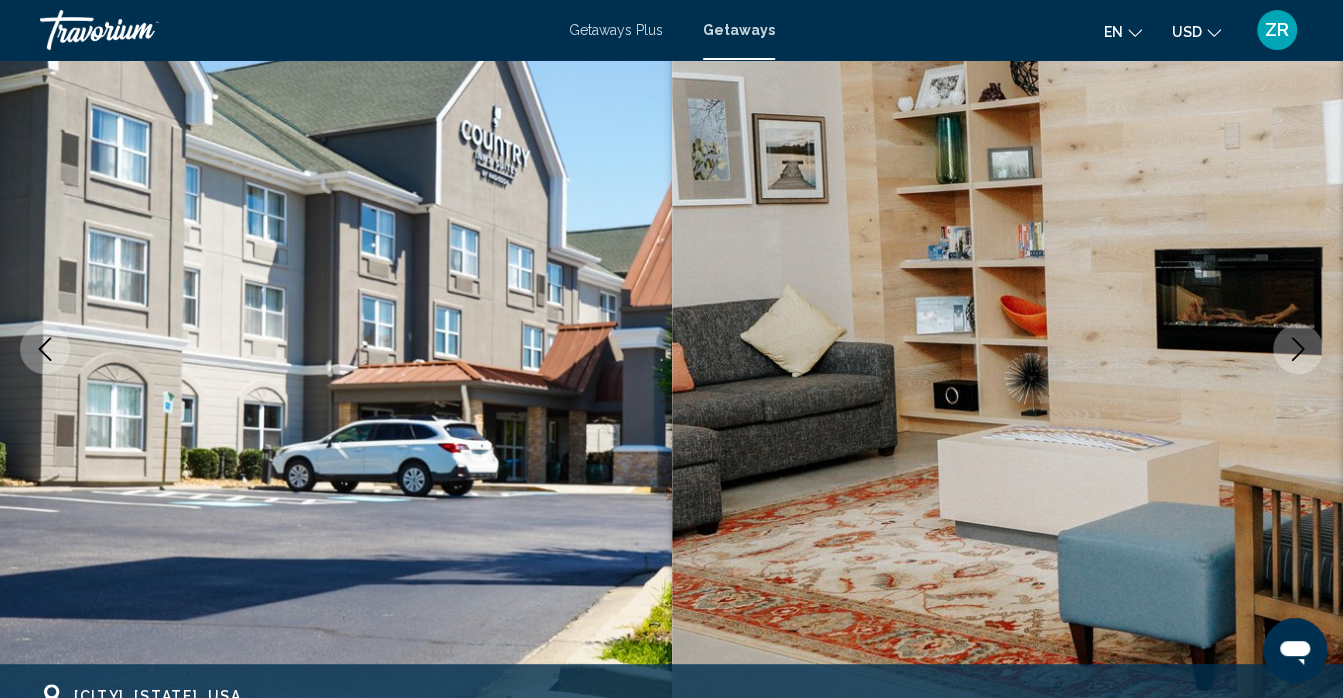 click 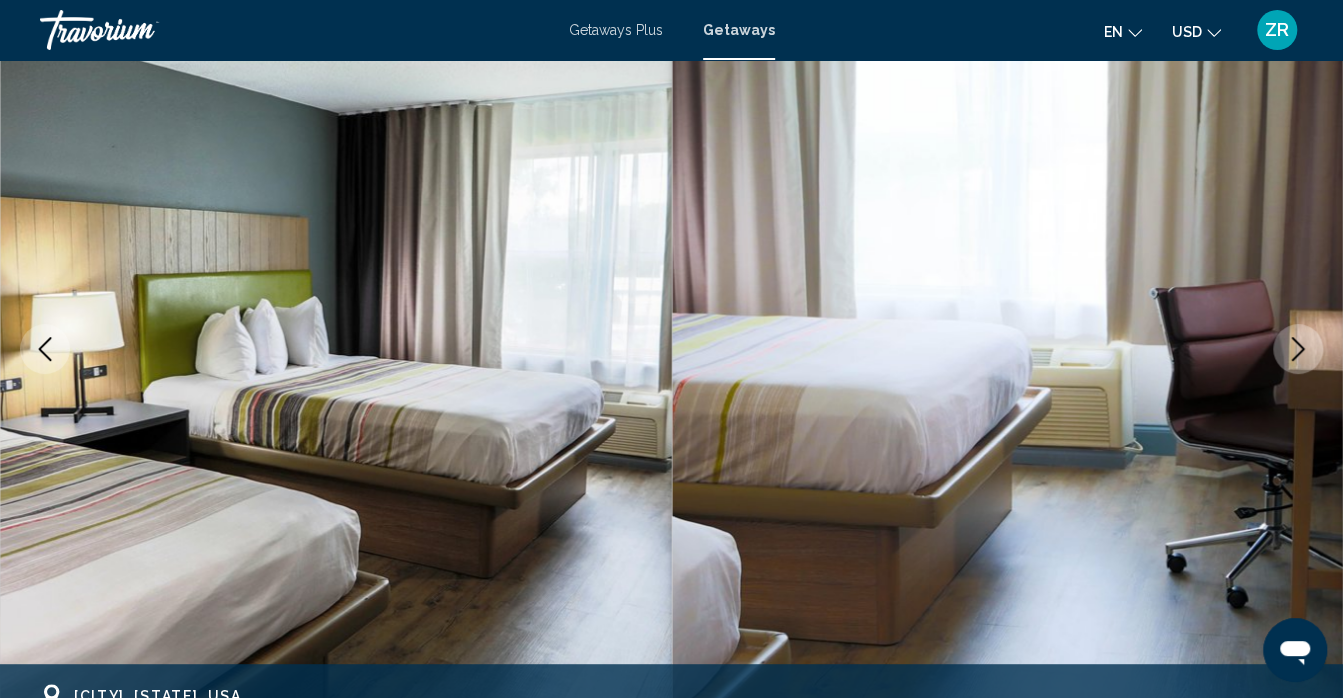click 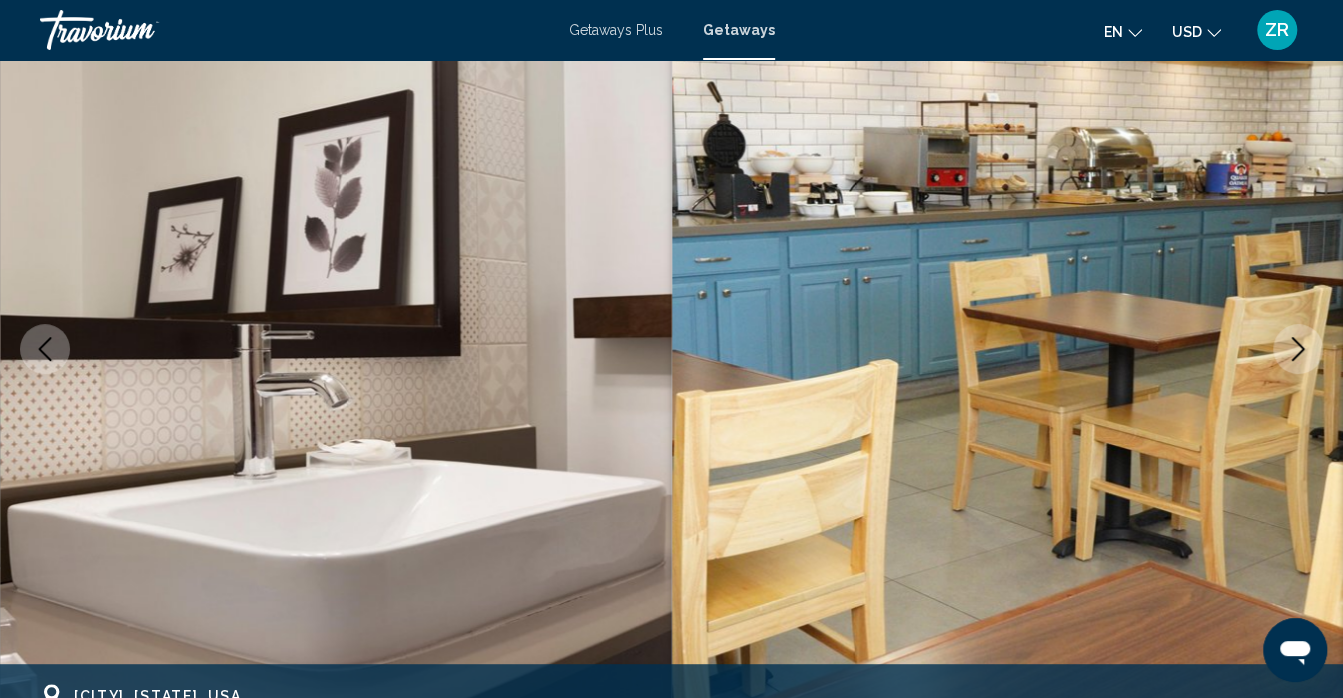 click 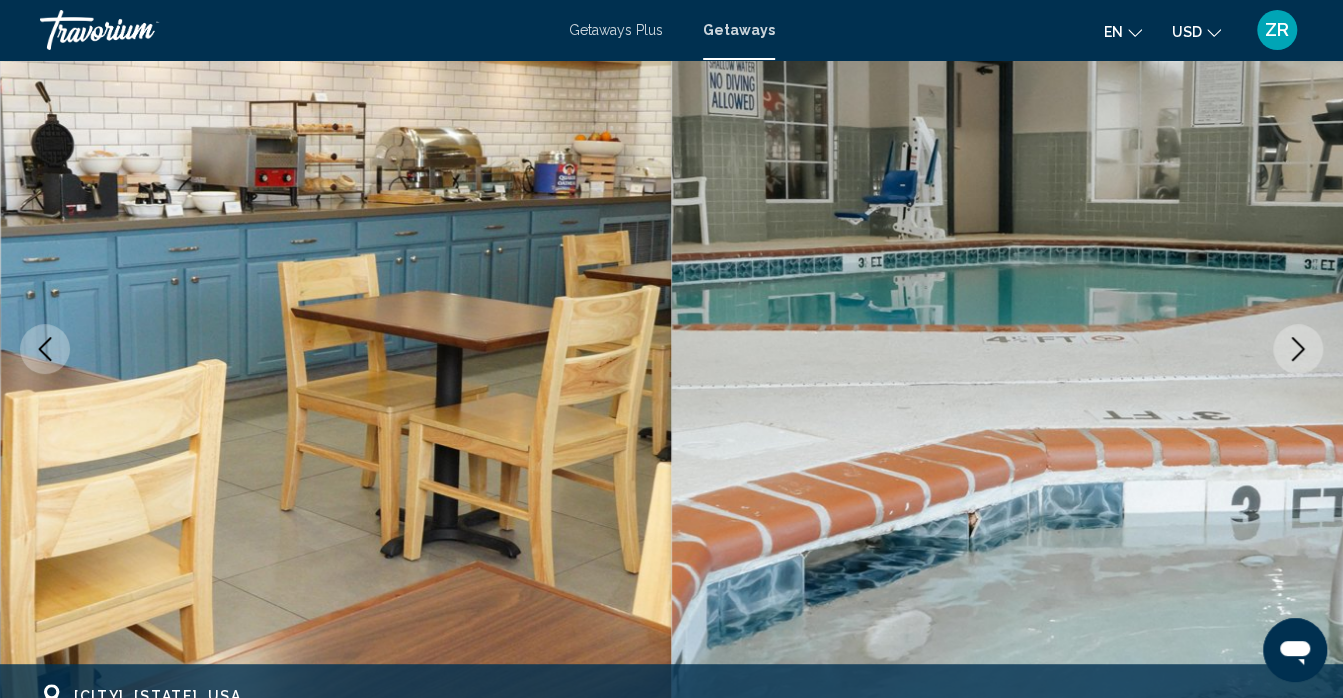 click 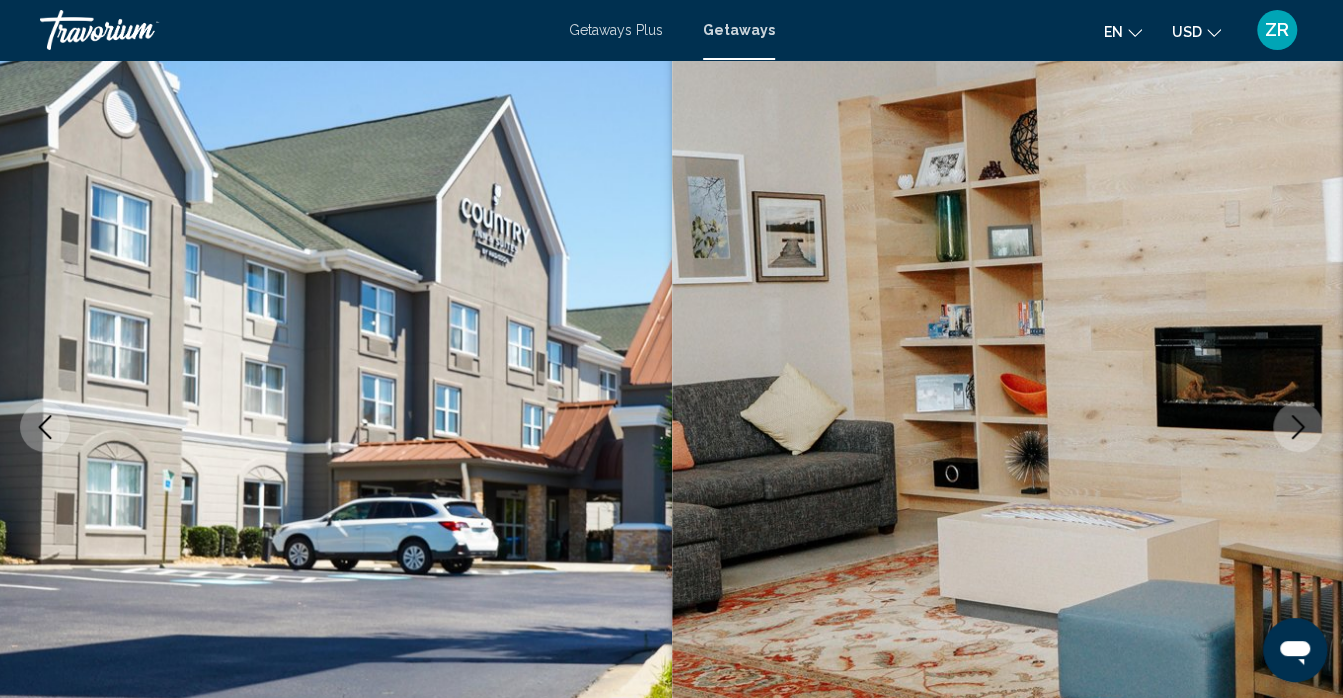 scroll, scrollTop: 42, scrollLeft: 0, axis: vertical 